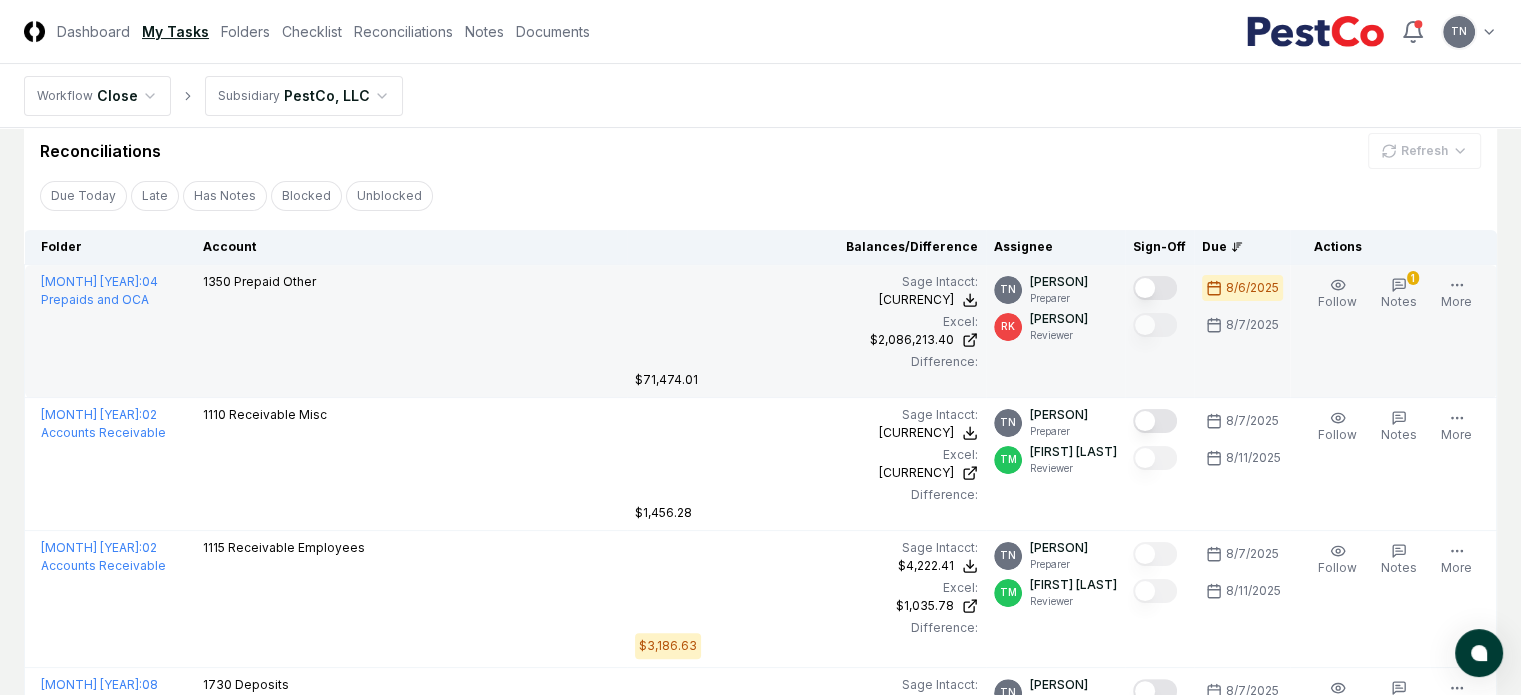 scroll, scrollTop: 0, scrollLeft: 0, axis: both 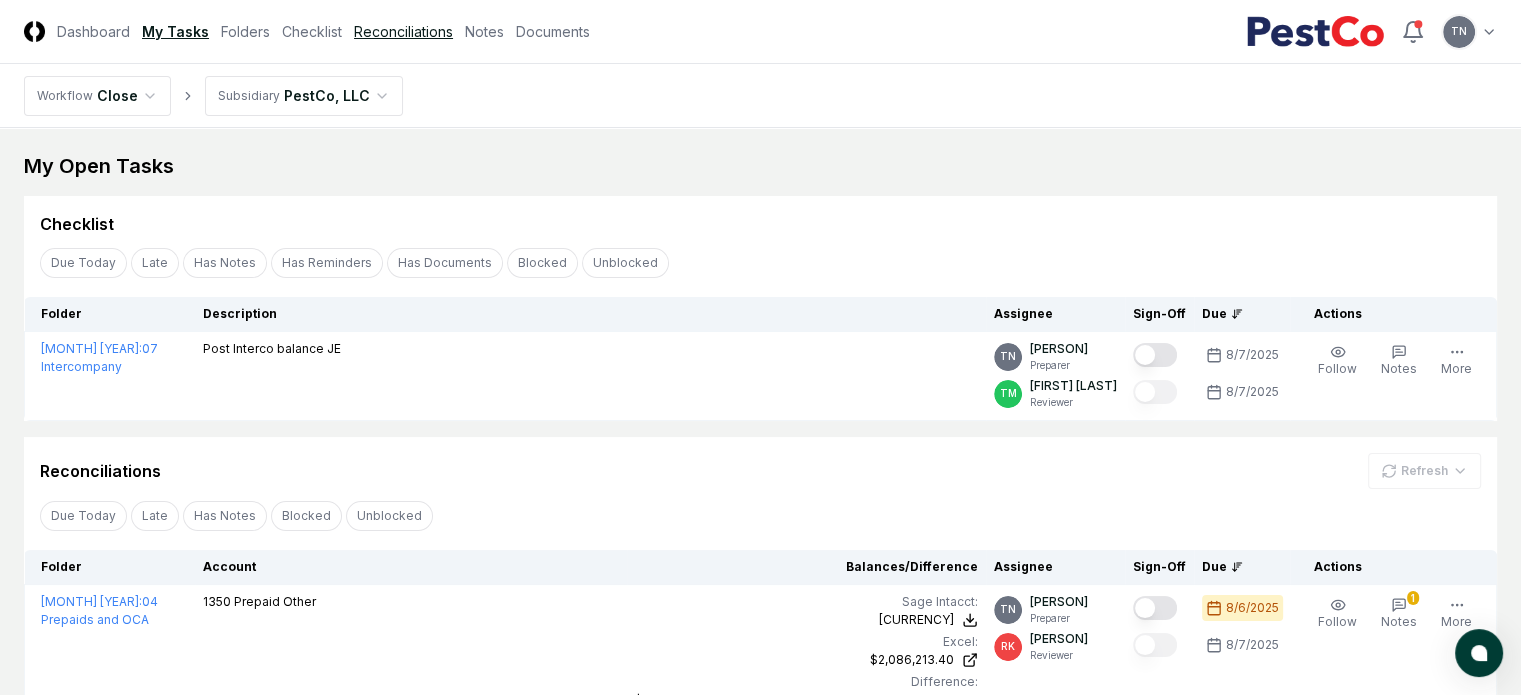click on "Reconciliations" at bounding box center [403, 31] 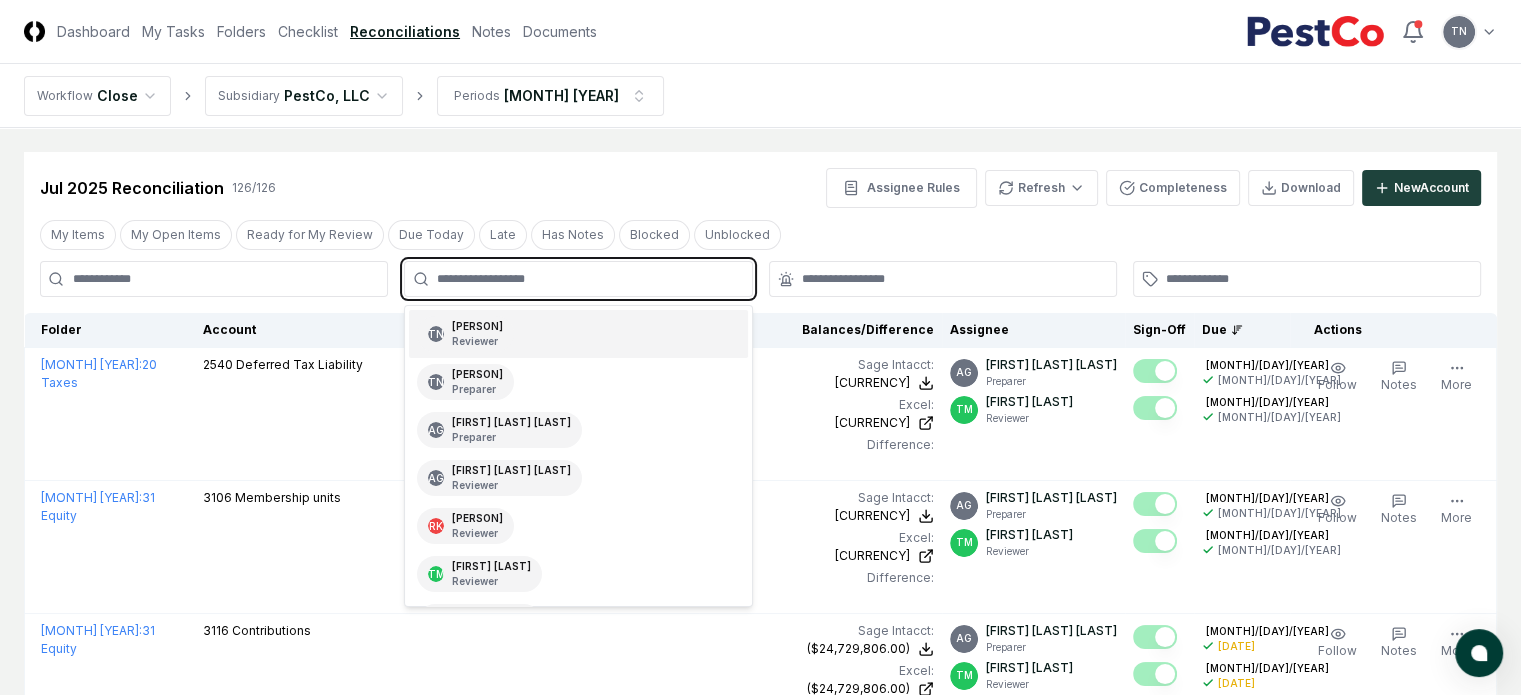 click at bounding box center [588, 279] 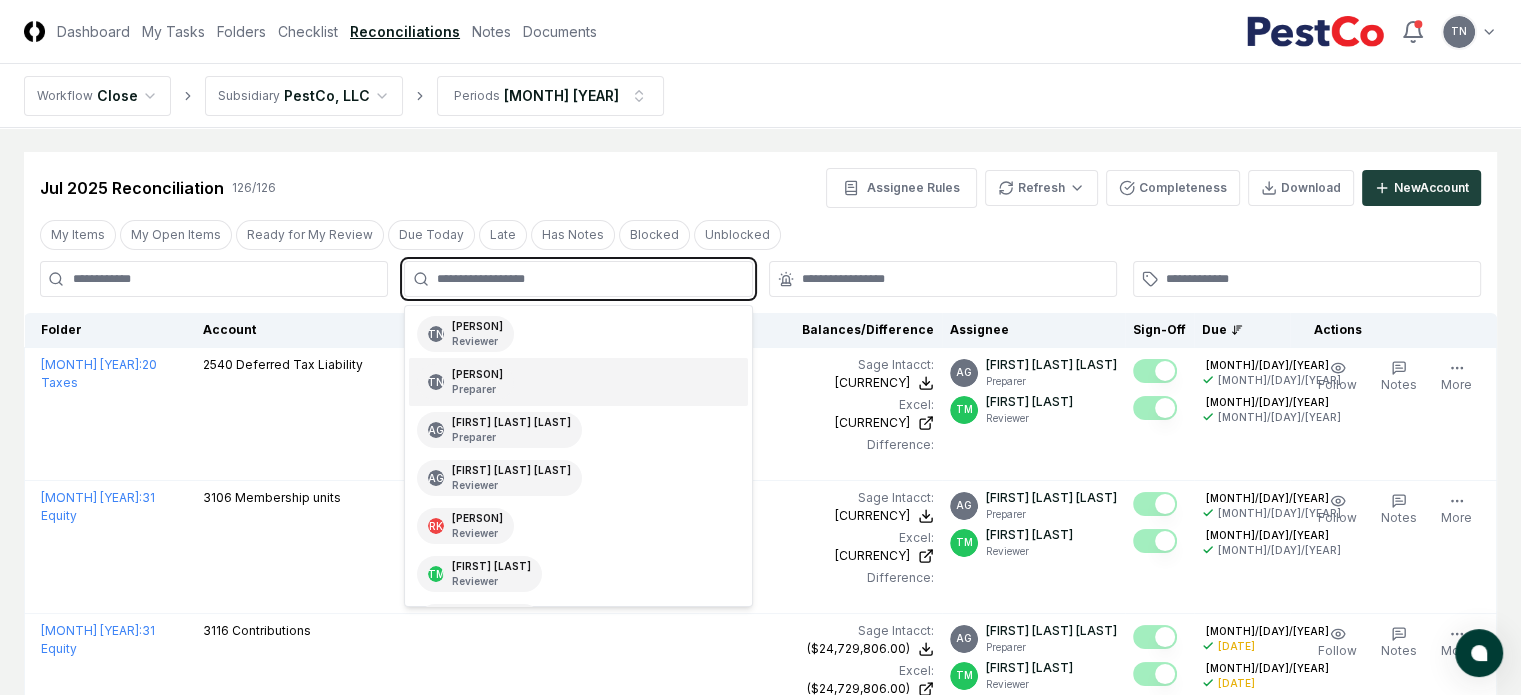click on "Preparer" at bounding box center (477, 389) 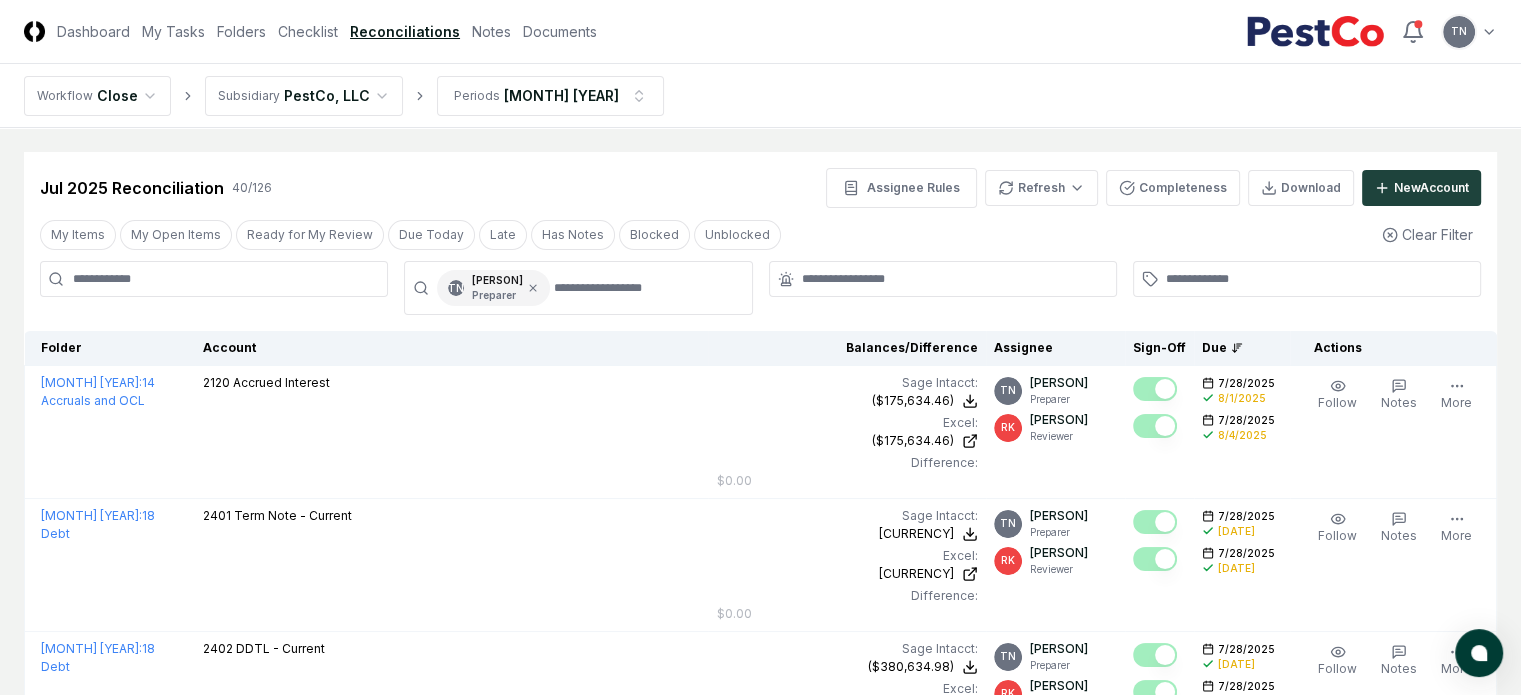 click at bounding box center (943, 288) 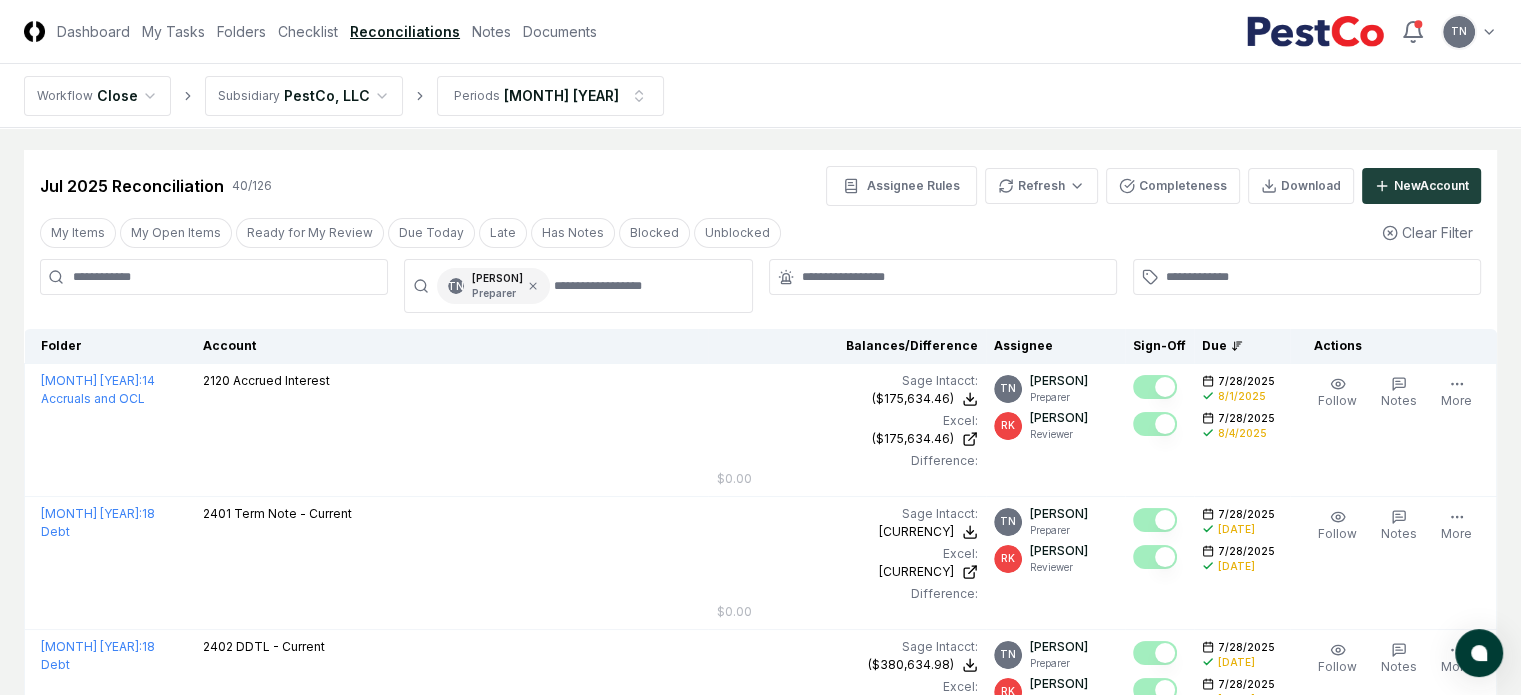 scroll, scrollTop: 0, scrollLeft: 0, axis: both 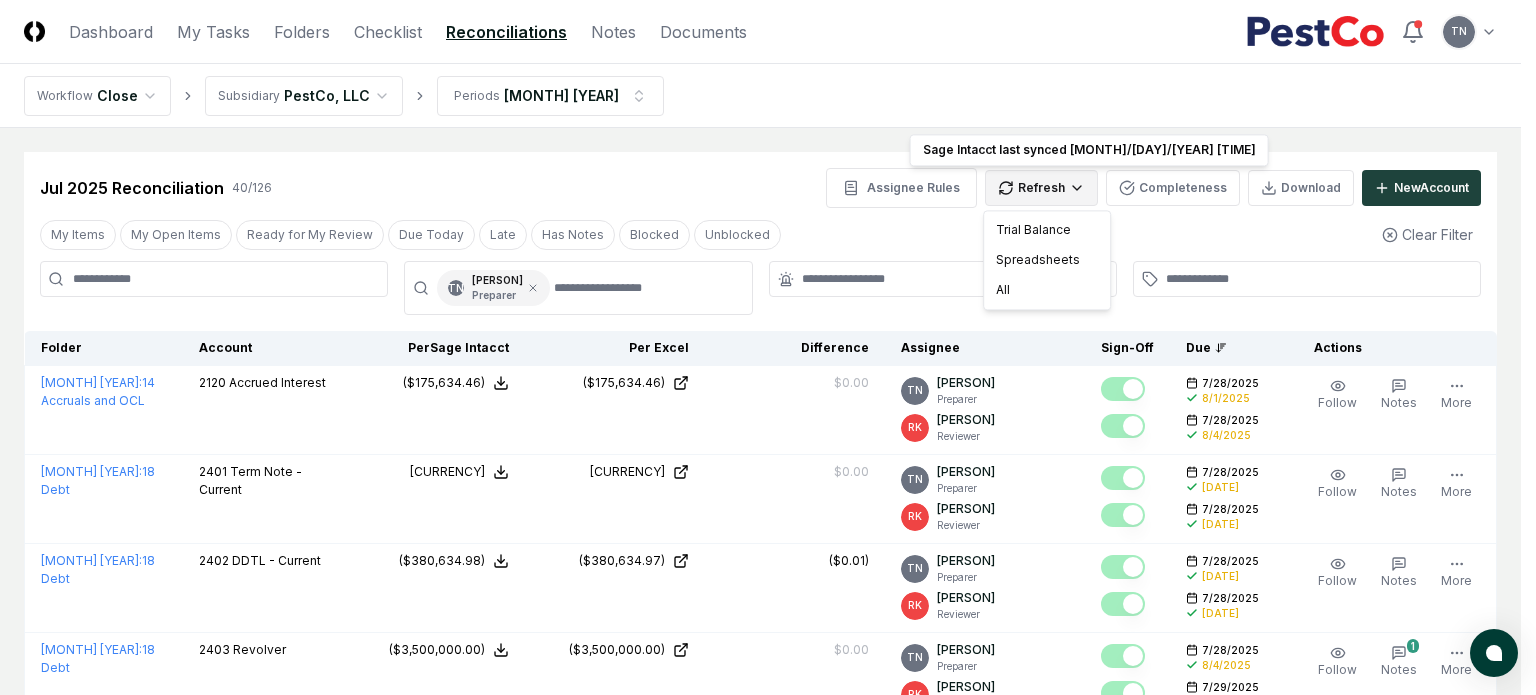 click on "CloseCore Dashboard My Tasks Folders Checklist Reconciliations Notes Documents Toggle navigation menu TN Toggle user menu Workflow Close Subsidiary PestCo, LLC Periods Jul [YEAR] Cancel Reassign Jul [YEAR] Reconciliation [NUMBER] / [NUMBER] Assignee Rules Refresh Sage Intacct last synced [DATE] [TIME] Sage Intacct last synced [DATE] [TIME] Completeness Download New Account My Items My Open Items Ready for My Review Due Today Late Has Notes Blocked Unblocked Clear Filter TN [PERSON] Preparer Folder Account Balances/Difference Per Sage Intacct Per Excel Difference Assignee Sign-Off Due Actions July [YEAR] : [NUMBER] Accruals and OCL [NUMBER] Accrued Interest Sage Intacct : ([CURRENCY]) Excel: ([CURRENCY]) Difference: $0.00 ([CURRENCY]) ([CURRENCY]) $0.00 TN [PERSON] Preparer RK [PERSON] Reviewer [DATE] [DATE] [DATE] [DATE] Follow Notes Edit Task More July [YEAR] : [NUMBER] Debt [NUMBER] Term Note - Current Sage Intacct : ([CURRENCY]) Excel: ([CURRENCY]) Difference: $0.00 ([CURRENCY]) $0.00 TN RK" at bounding box center (768, 2035) 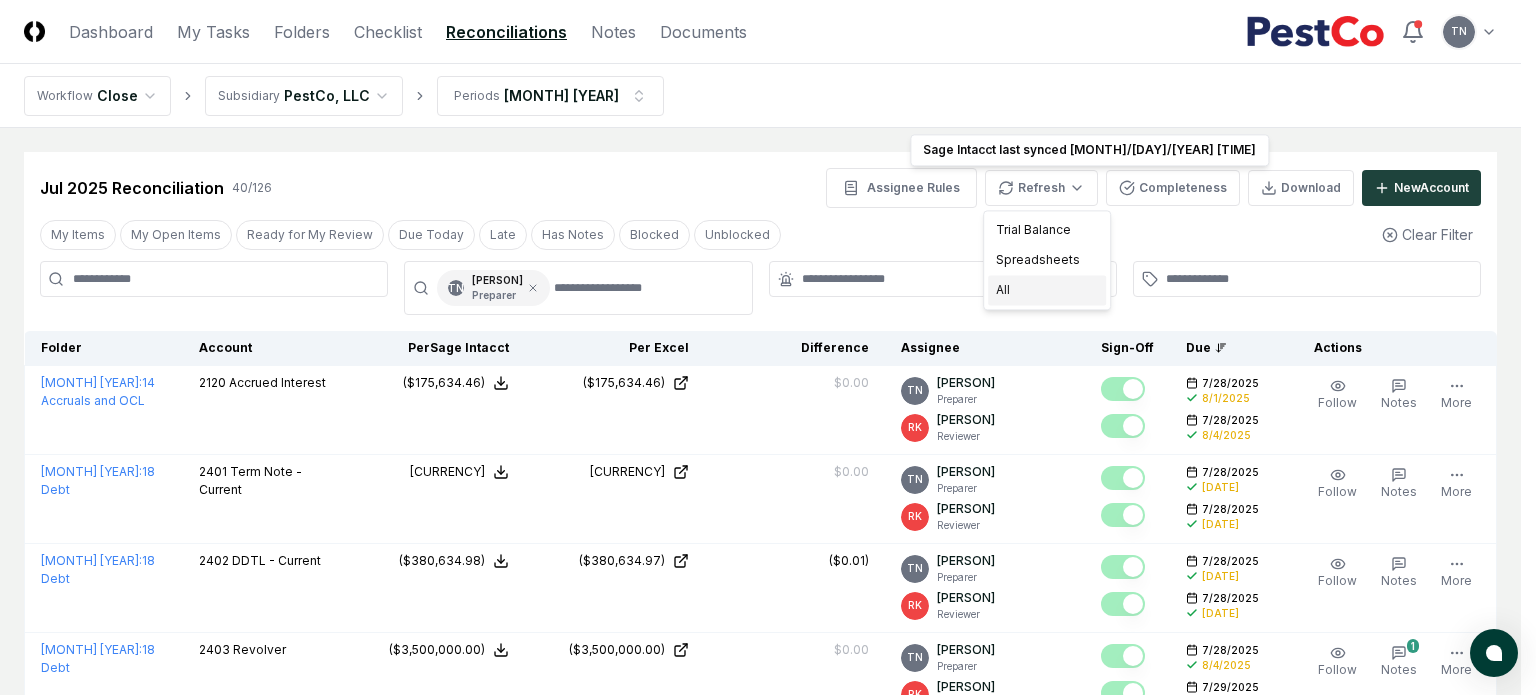 click on "All" at bounding box center (1047, 290) 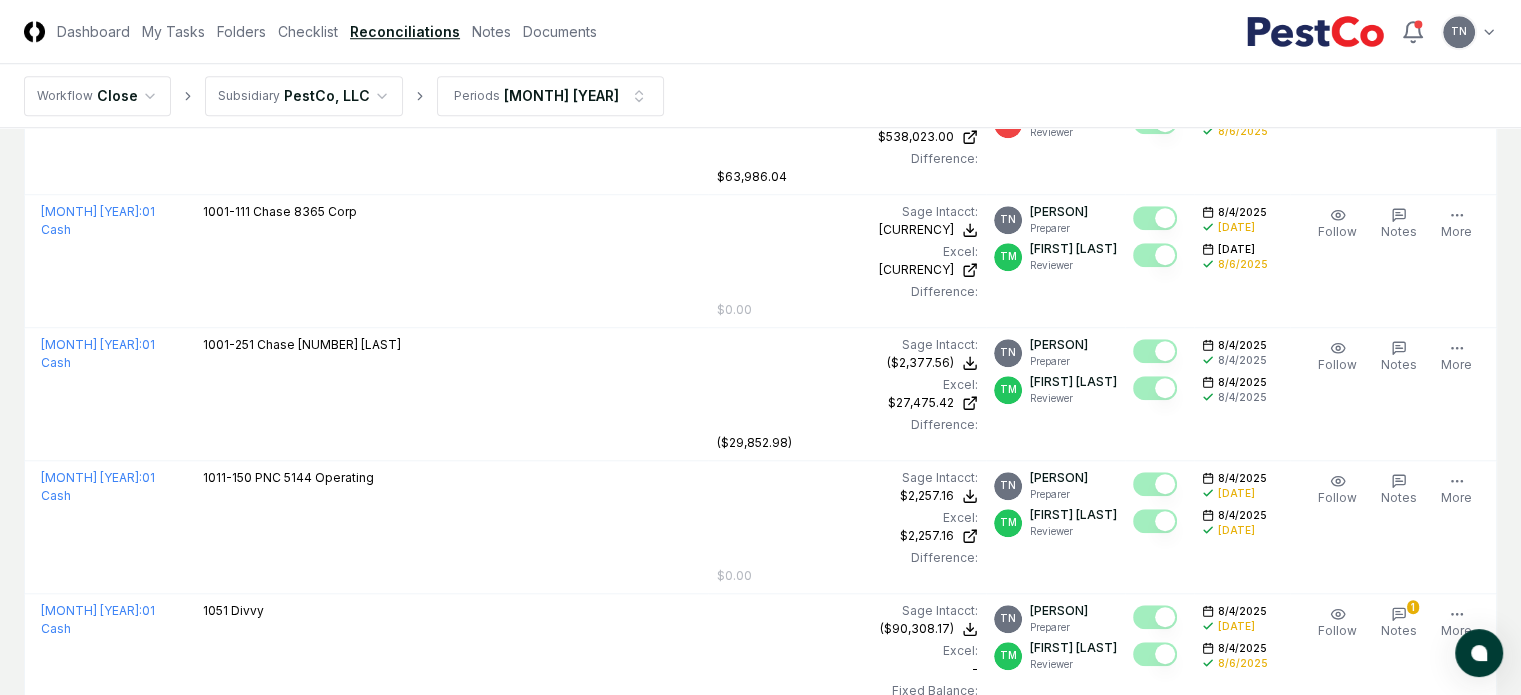 scroll, scrollTop: 1638, scrollLeft: 0, axis: vertical 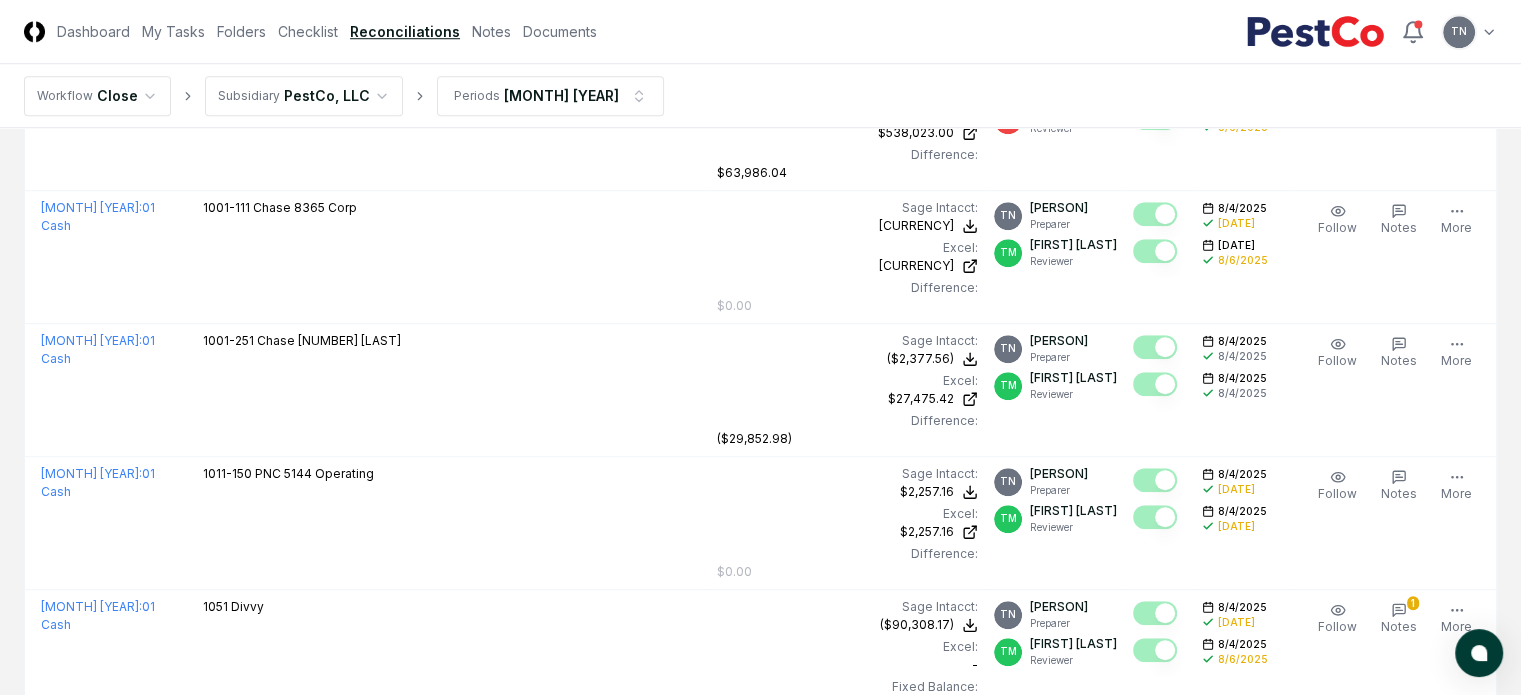 click on "Notes" at bounding box center [1399, 1198] 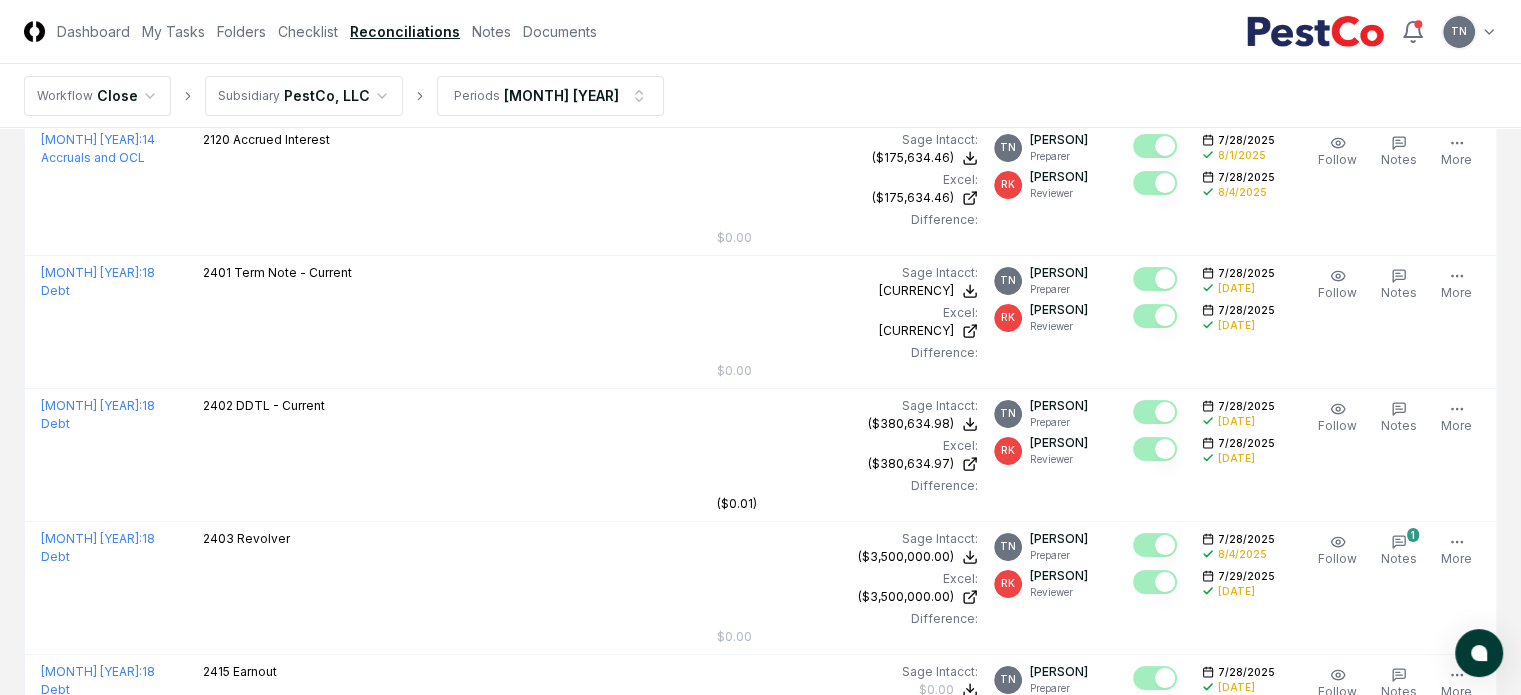 scroll, scrollTop: 0, scrollLeft: 0, axis: both 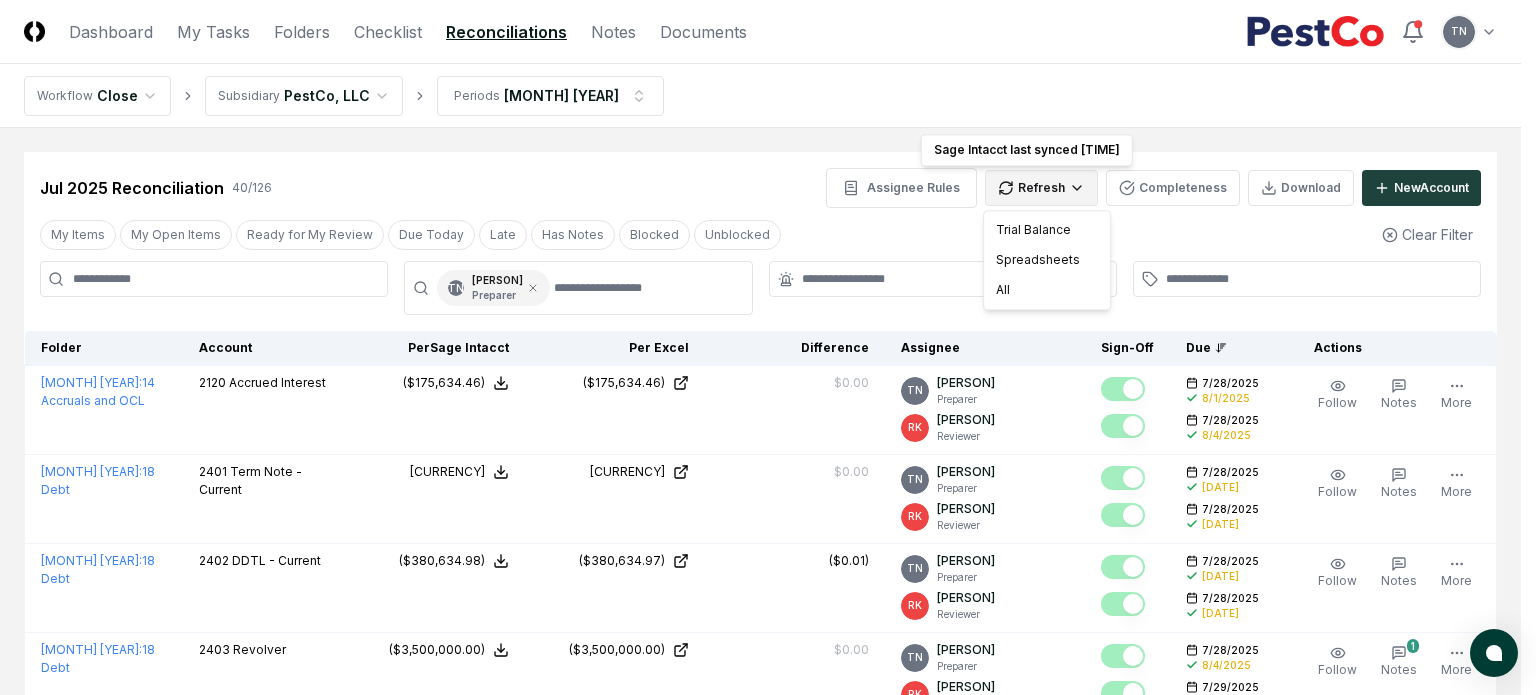 click on "CloseCore Dashboard My Tasks Folders Checklist Reconciliations Notes Documents Toggle navigation menu TN Toggle user menu Workflow Close Subsidiary PestCo, LLC Periods Jul [YEAR] Cancel Reassign Jul [YEAR] Reconciliation [NUMBER] / [NUMBER] Assignee Rules Refresh Sage Intacct last synced [TIME] Sage Intacct last synced [TIME] Completeness Download New Account My Items My Open Items Ready for My Review Due Today Late Has Notes Blocked Unblocked Clear Filter TN [PERSON] Preparer Folder Account Balances/Difference Per Sage Intacct Per Excel Difference Assignee Sign-Off Due Actions July [YEAR] : [NUMBER] Accruals and OCL [NUMBER] Accrued Interest Sage Intacct : ([CURRENCY]) Excel: ([CURRENCY]) Difference: $0.00 ([CURRENCY]) ([CURRENCY]) $0.00 TN [PERSON] Preparer RK [PERSON] Reviewer [DATE] [DATE] [DATE] [DATE] Follow Notes Edit Task More July [YEAR] : [NUMBER] Debt [NUMBER] Term Note - Current Sage Intacct : ([CURRENCY]) Excel: ([CURRENCY]) Difference: $0.00 ([CURRENCY]) ([CURRENCY])" at bounding box center [768, 2035] 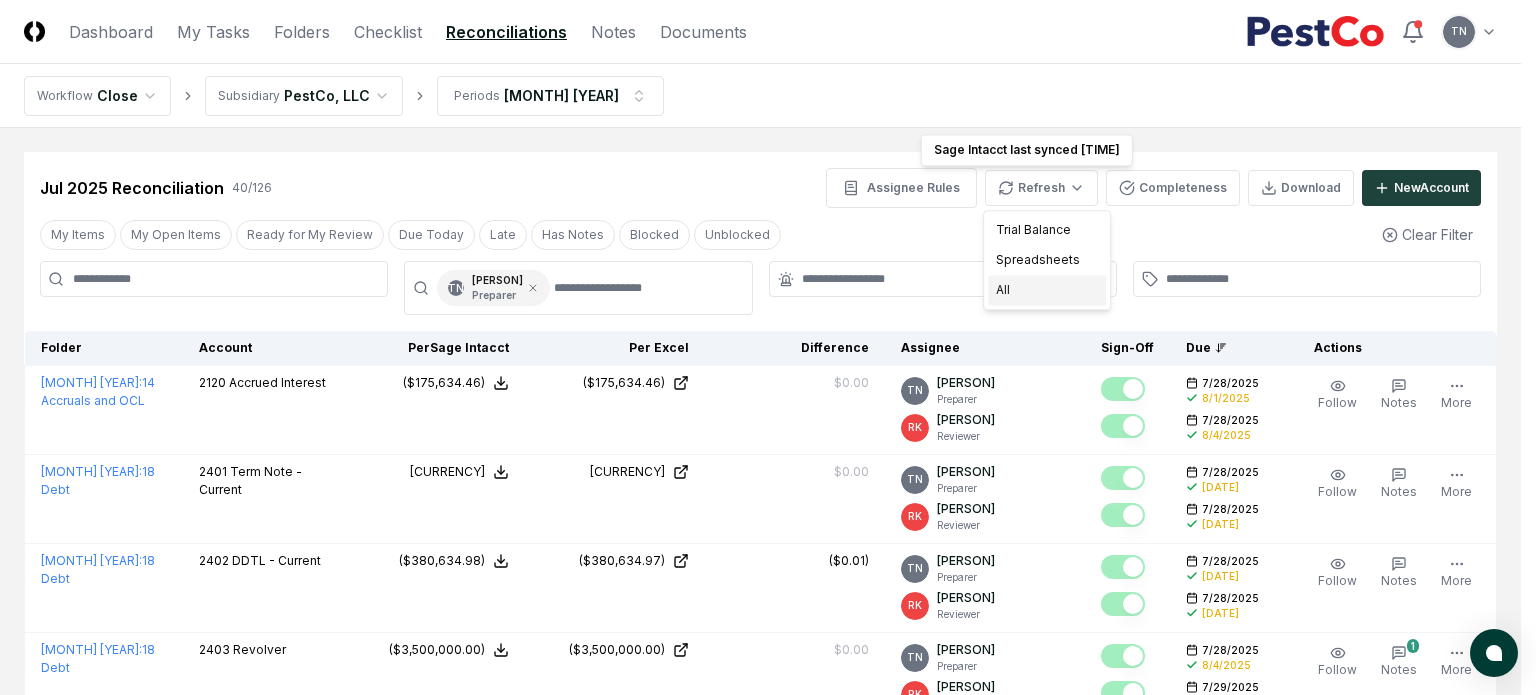 click on "All" at bounding box center [1047, 290] 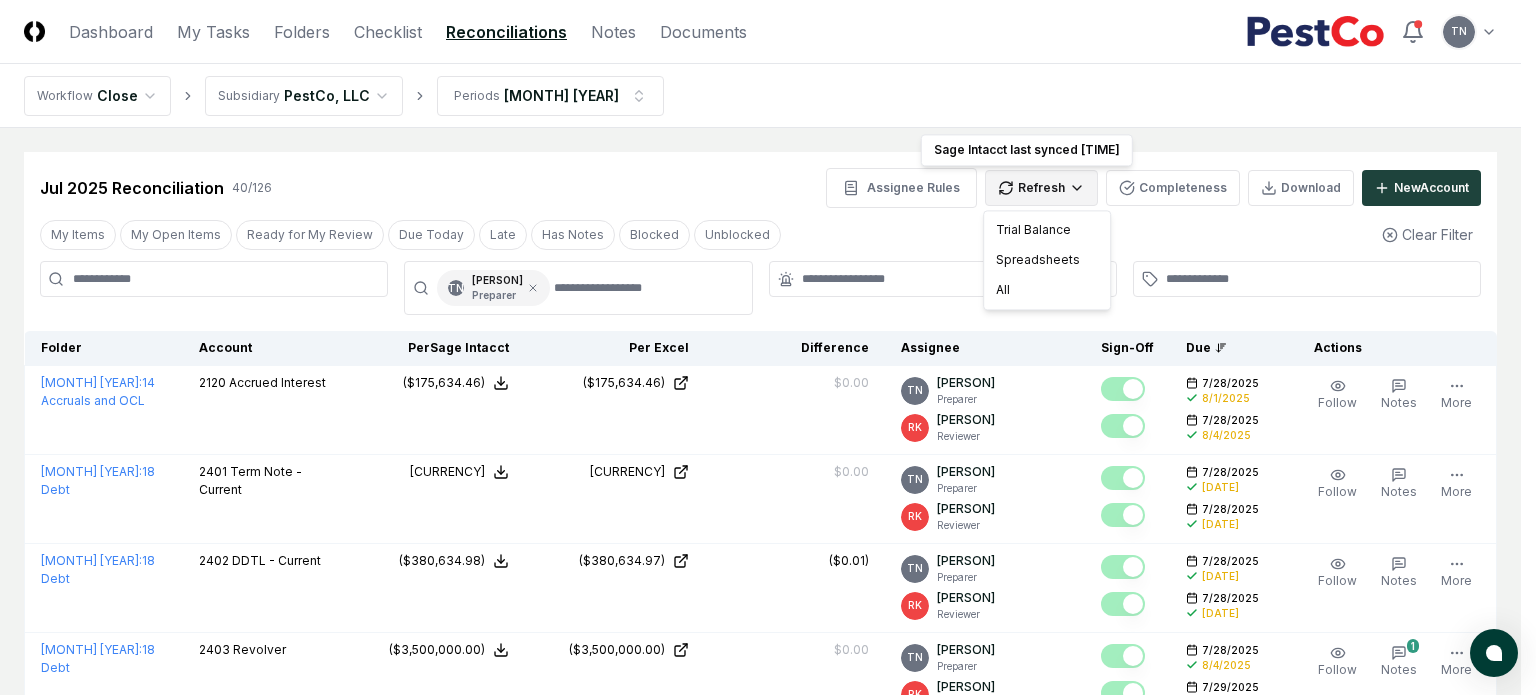 click on "CloseCore Dashboard My Tasks Folders Checklist Reconciliations Notes Documents Toggle navigation menu TN Toggle user menu Workflow Close Subsidiary PestCo, LLC Periods Jul [YEAR] Cancel Reassign Jul [YEAR] Reconciliation [NUMBER] / [NUMBER] Assignee Rules Refresh Sage Intacct last synced [TIME] Sage Intacct last synced [TIME] Completeness Download New Account My Items My Open Items Ready for My Review Due Today Late Has Notes Blocked Unblocked Clear Filter TN [PERSON] Preparer Folder Account Balances/Difference Per Sage Intacct Per Excel Difference Assignee Sign-Off Due Actions July [YEAR] : [NUMBER] Accruals and OCL [NUMBER] Accrued Interest Sage Intacct : ([CURRENCY]) Excel: ([CURRENCY]) Difference: $0.00 ([CURRENCY]) ([CURRENCY]) $0.00 TN [PERSON] Preparer RK [PERSON] Reviewer [DATE] [DATE] [DATE] [DATE] Follow Notes Edit Task More July [YEAR] : [NUMBER] Debt [NUMBER] Term Note - Current Sage Intacct : ([CURRENCY]) Excel: ([CURRENCY]) Difference: $0.00 ([CURRENCY]) ([CURRENCY])" at bounding box center [768, 2035] 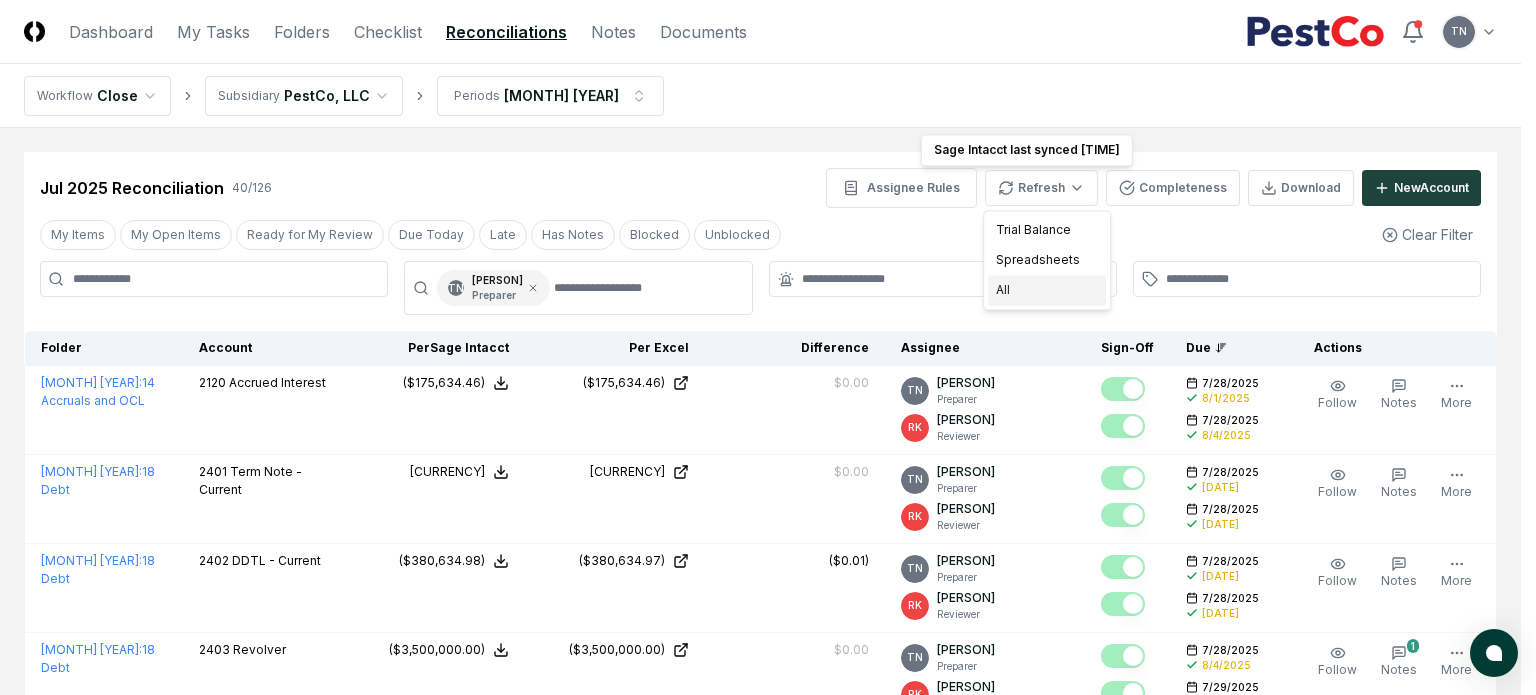 click on "All" at bounding box center (1047, 290) 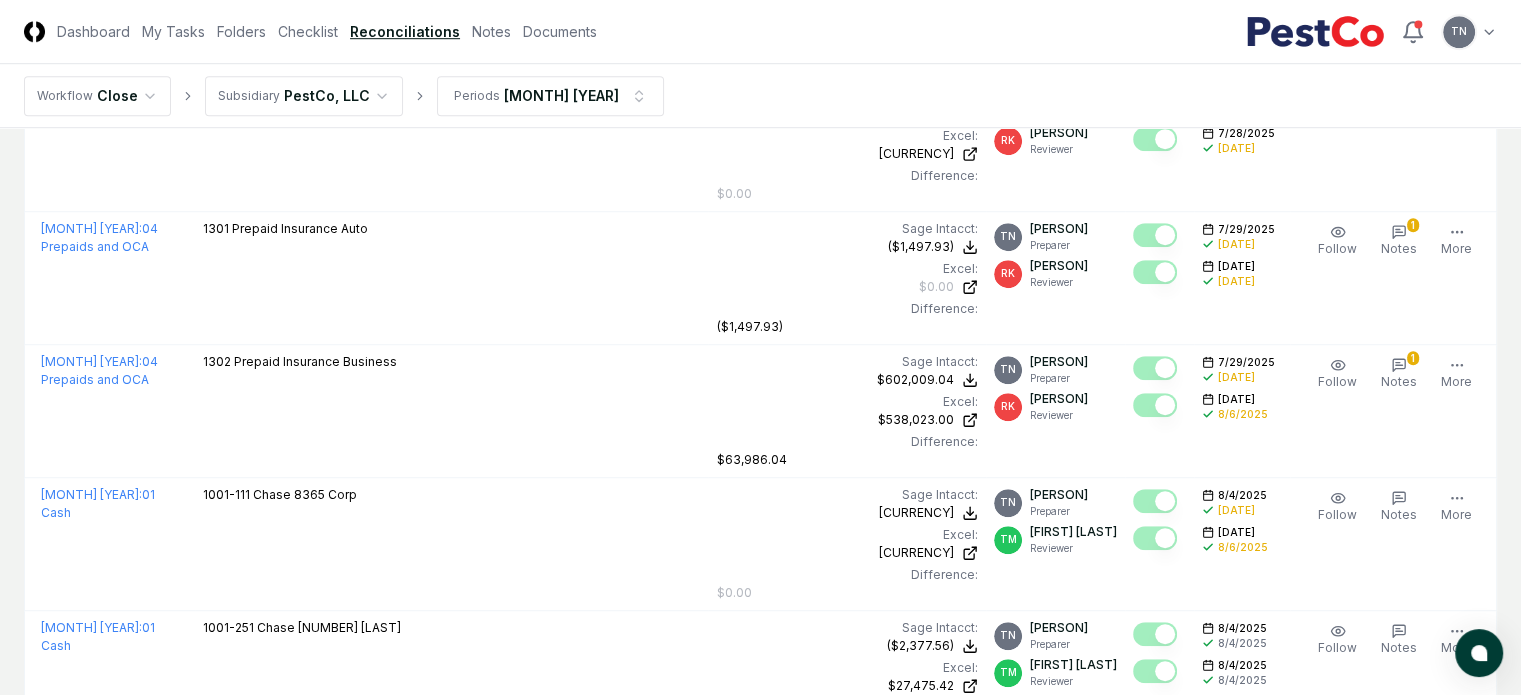 scroll, scrollTop: 1352, scrollLeft: 0, axis: vertical 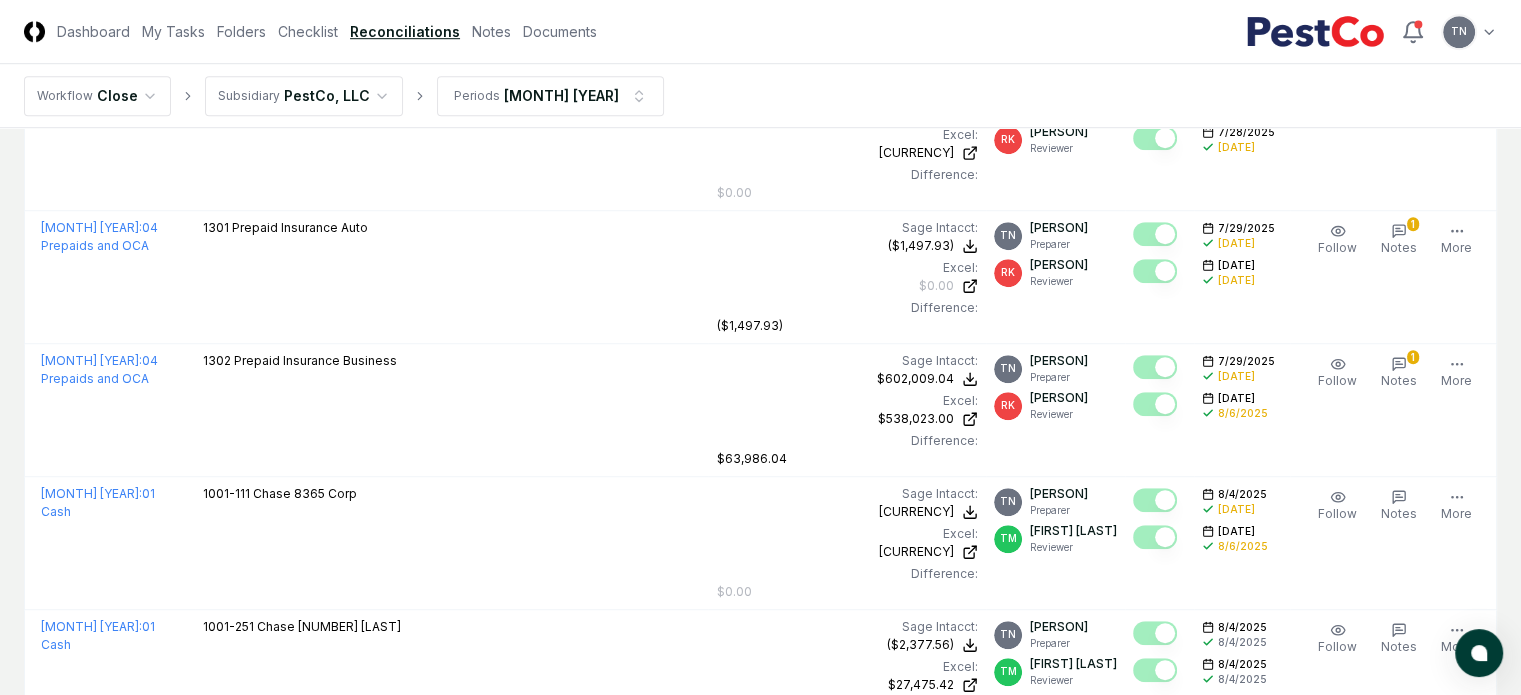 click at bounding box center [1155, 1475] 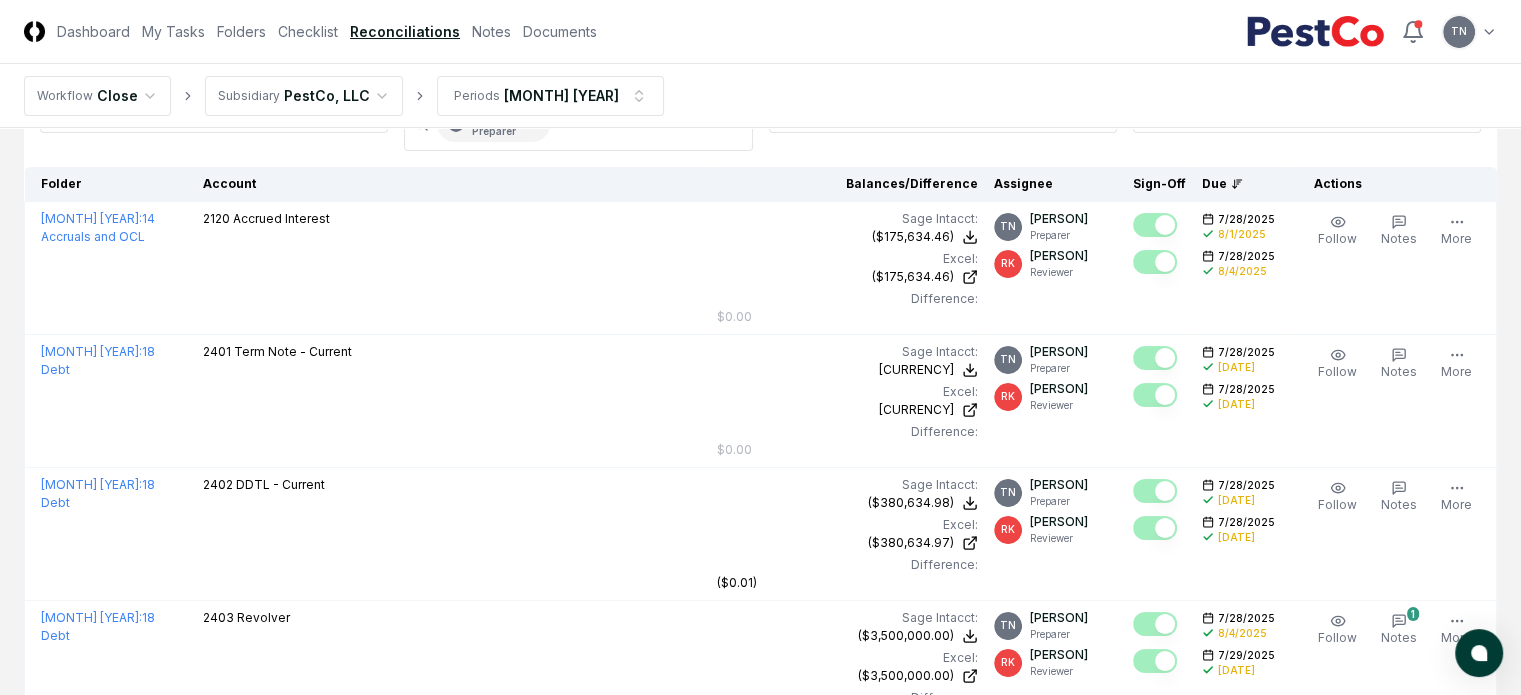 scroll, scrollTop: 0, scrollLeft: 0, axis: both 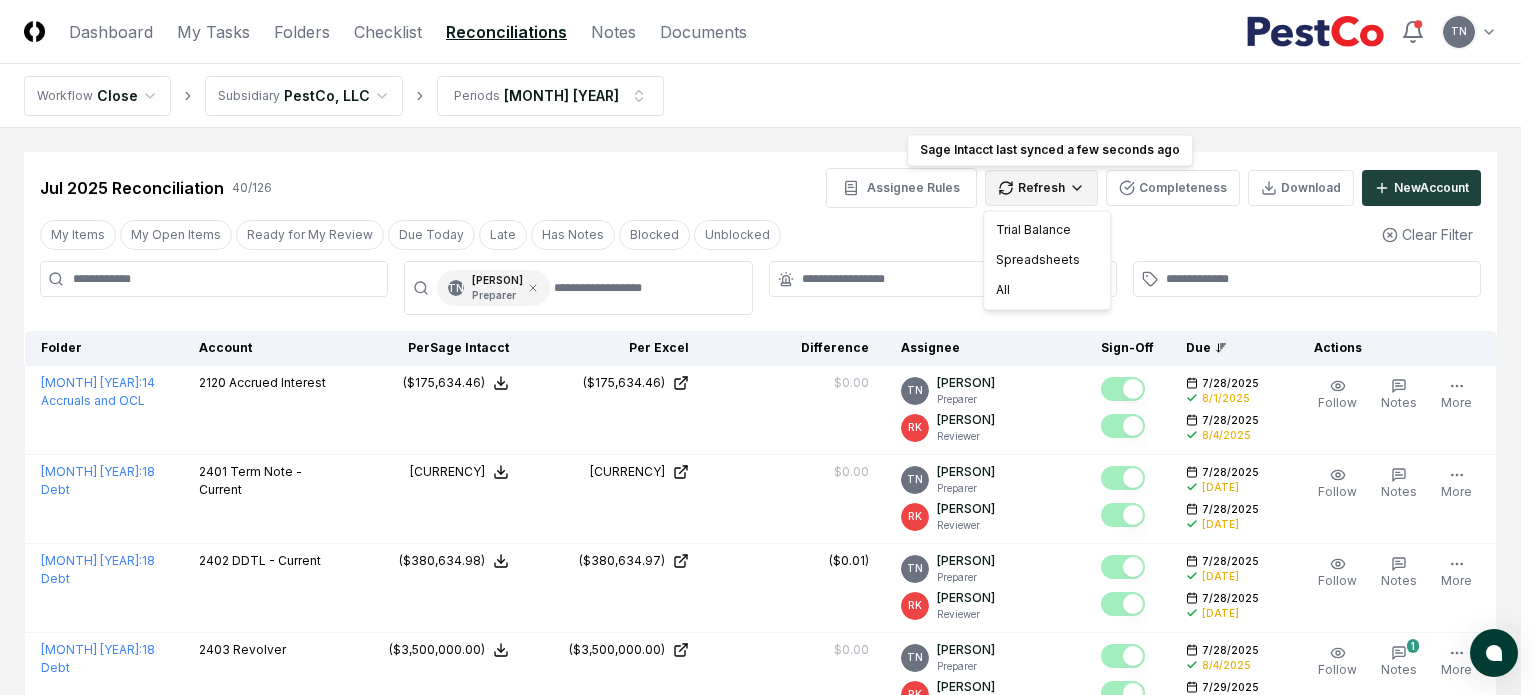 click on "CloseCore Dashboard My Tasks Folders Checklist Reconciliations Notes Documents Toggle navigation menu TN Toggle user menu Workflow Close Subsidiary PestCo, LLC Periods Jul [YEAR] Cancel Reassign Jul [YEAR] Reconciliation [NUMBER] / [NUMBER] Assignee Rules Refresh Sage Intacct last synced [TIME] Sage Intacct last synced [TIME] Completeness Download New Account My Items My Open Items Ready for My Review Due Today Late Has Notes Blocked Unblocked Clear Filter TN [PERSON] Preparer Folder Account Balances/Difference Per Sage Intacct Per Excel Difference Assignee Sign-Off Due Actions July [YEAR] : [NUMBER] Accruals and OCL [NUMBER] Accrued Interest Sage Intacct : ([CURRENCY]) Excel: ([CURRENCY]) Difference: $0.00 ([CURRENCY]) ([CURRENCY]) $0.00 TN [PERSON] Preparer RK [PERSON] Reviewer [DATE] [DATE] [DATE] [DATE] Follow Notes Edit Task More July [YEAR] : [NUMBER] Debt [NUMBER] Term Note - Current Sage Intacct : ([CURRENCY]) Excel: ([CURRENCY]) Difference: $0.00 ([CURRENCY]) $0.00 TN" at bounding box center [768, 2035] 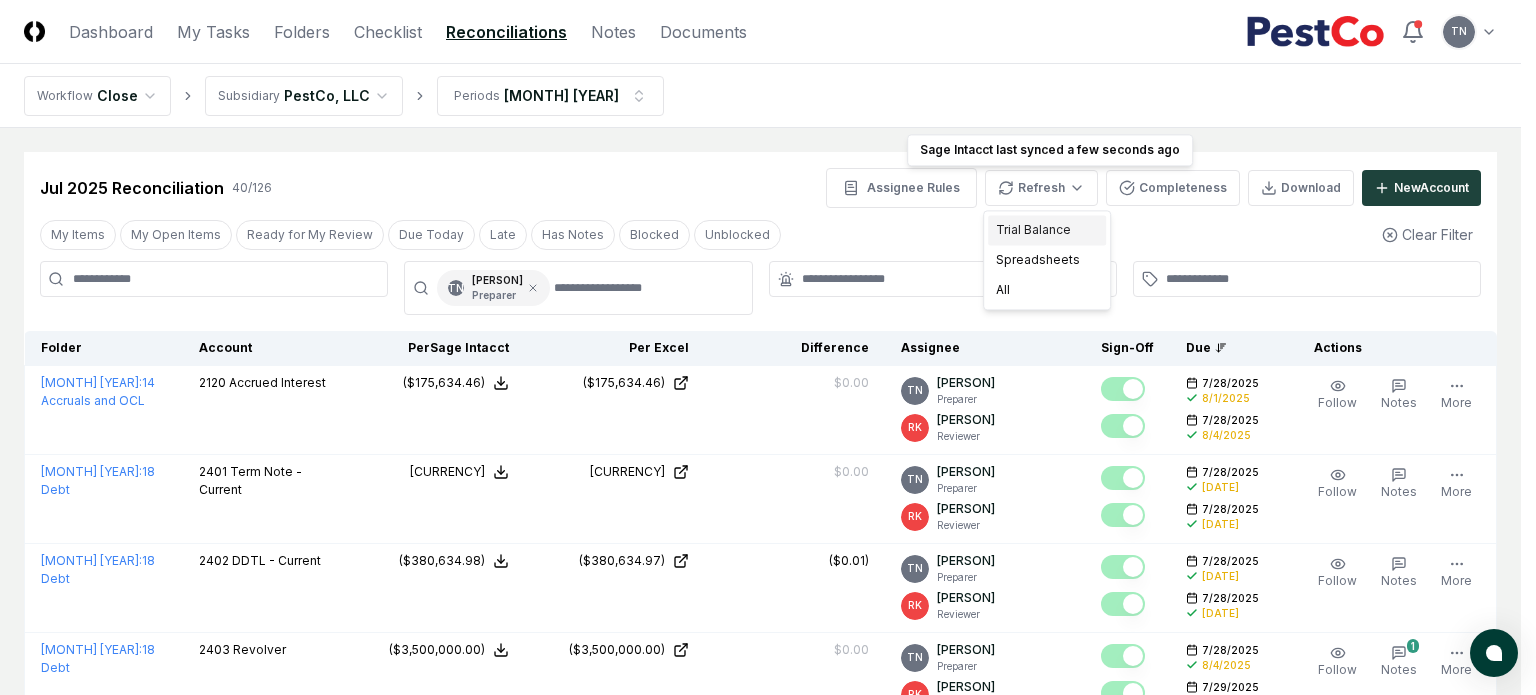 click on "Trial Balance" at bounding box center [1047, 230] 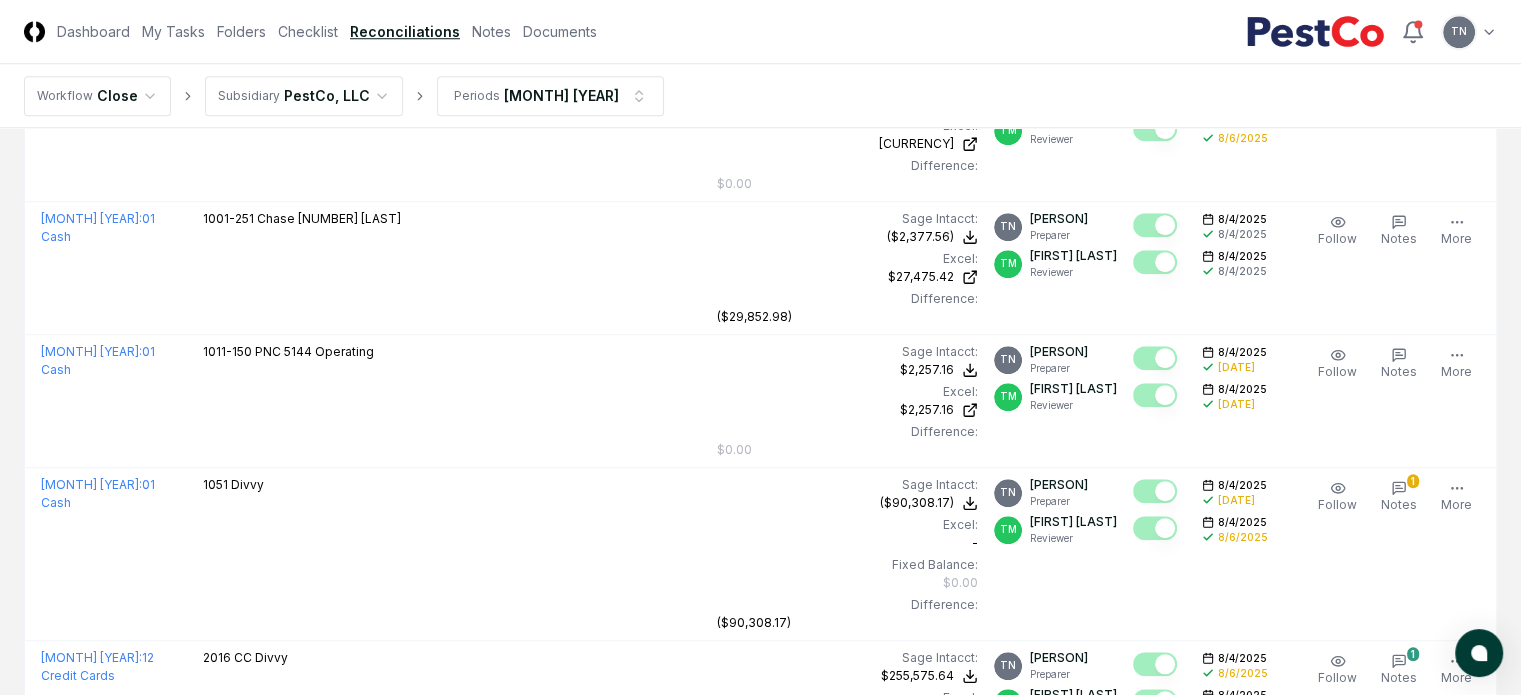 scroll, scrollTop: 1764, scrollLeft: 0, axis: vertical 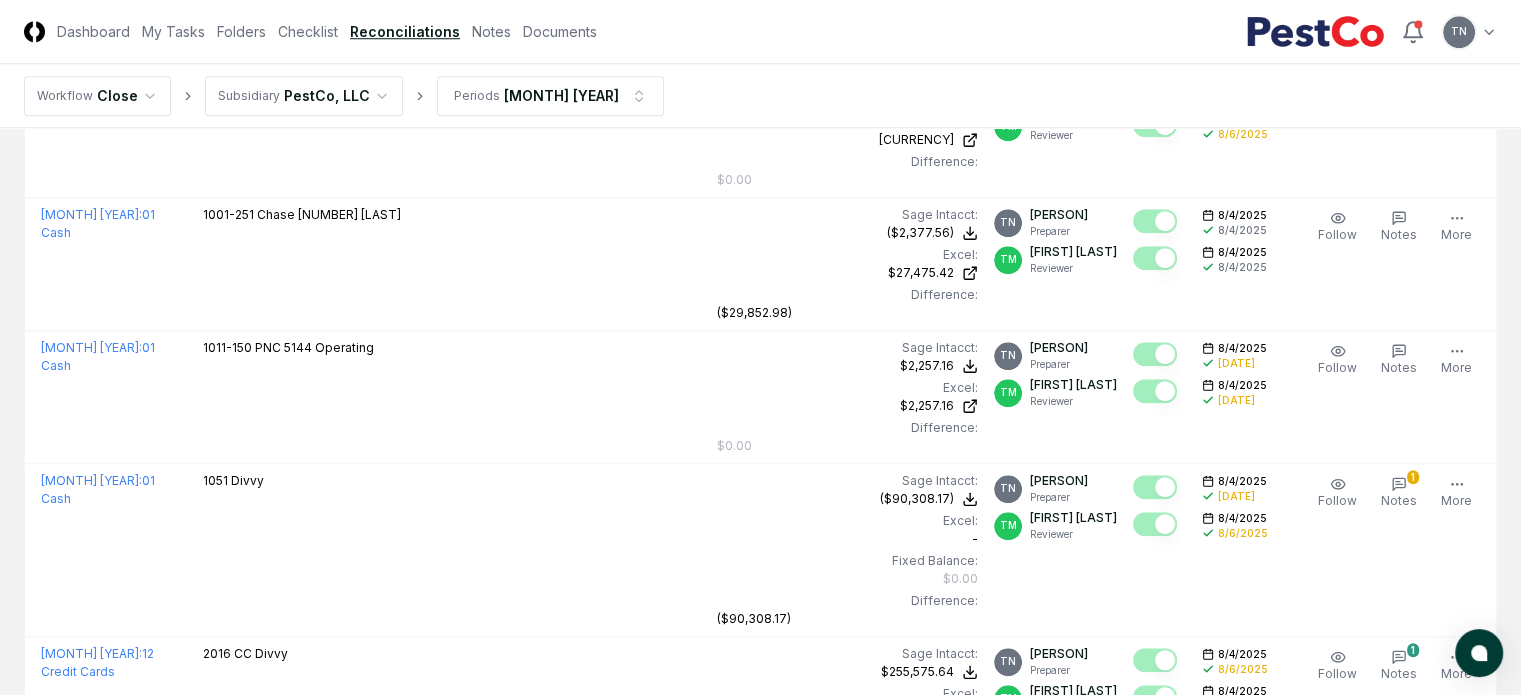 click at bounding box center [1159, 1408] 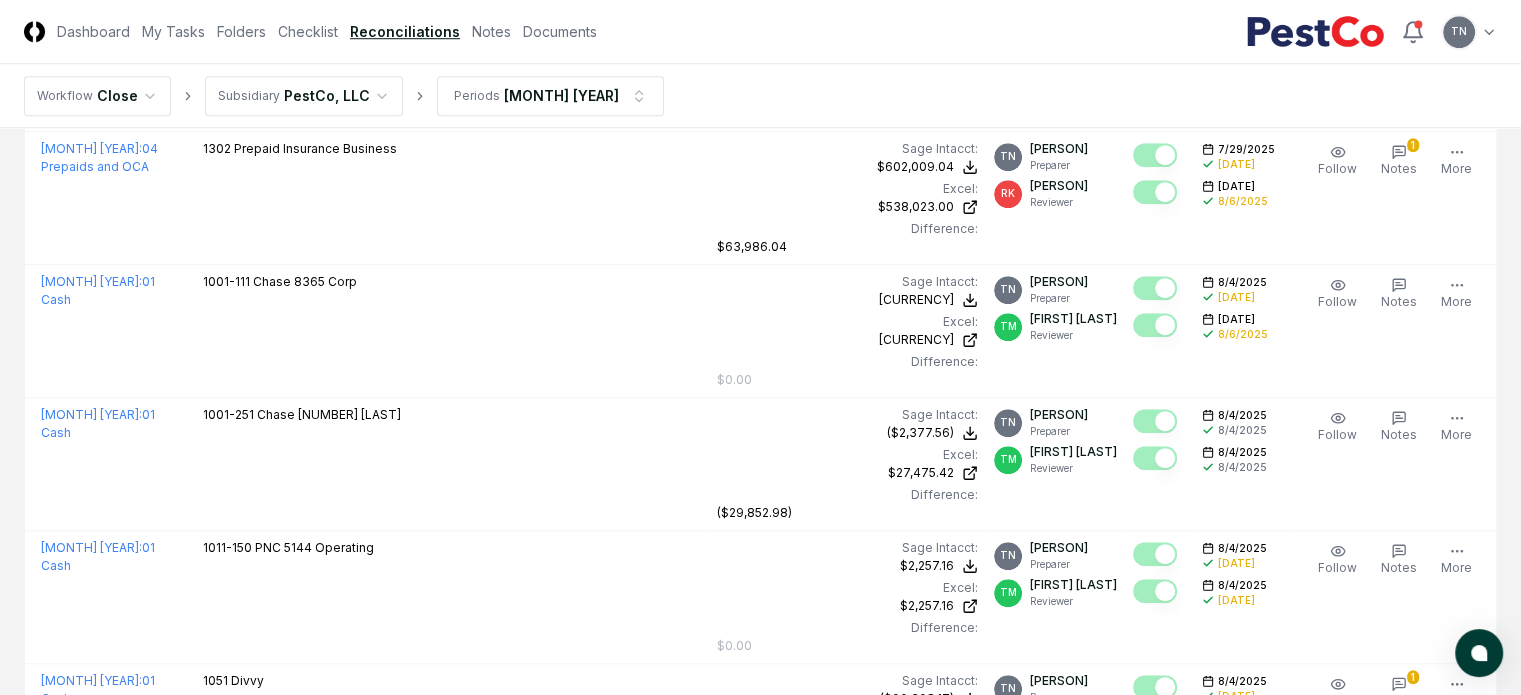 scroll, scrollTop: 1563, scrollLeft: 0, axis: vertical 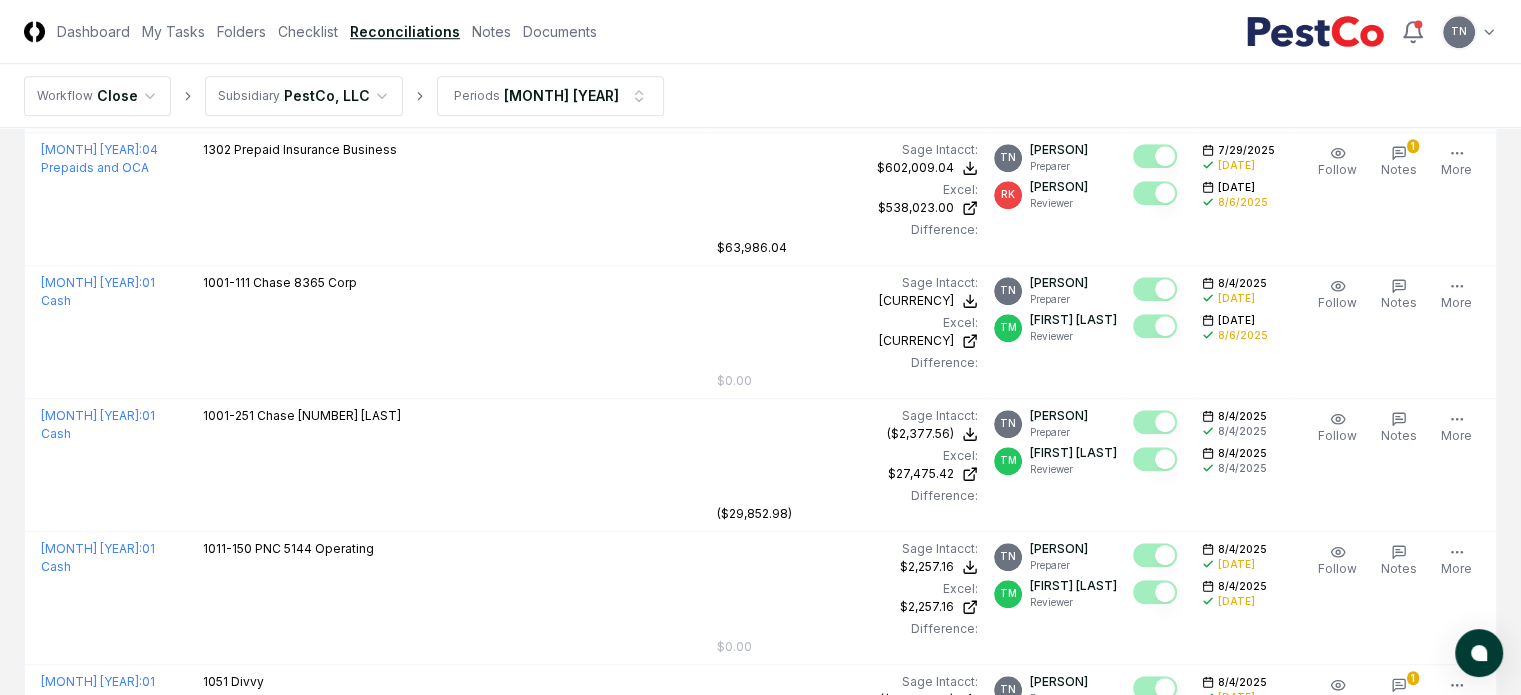 click at bounding box center [1155, 994] 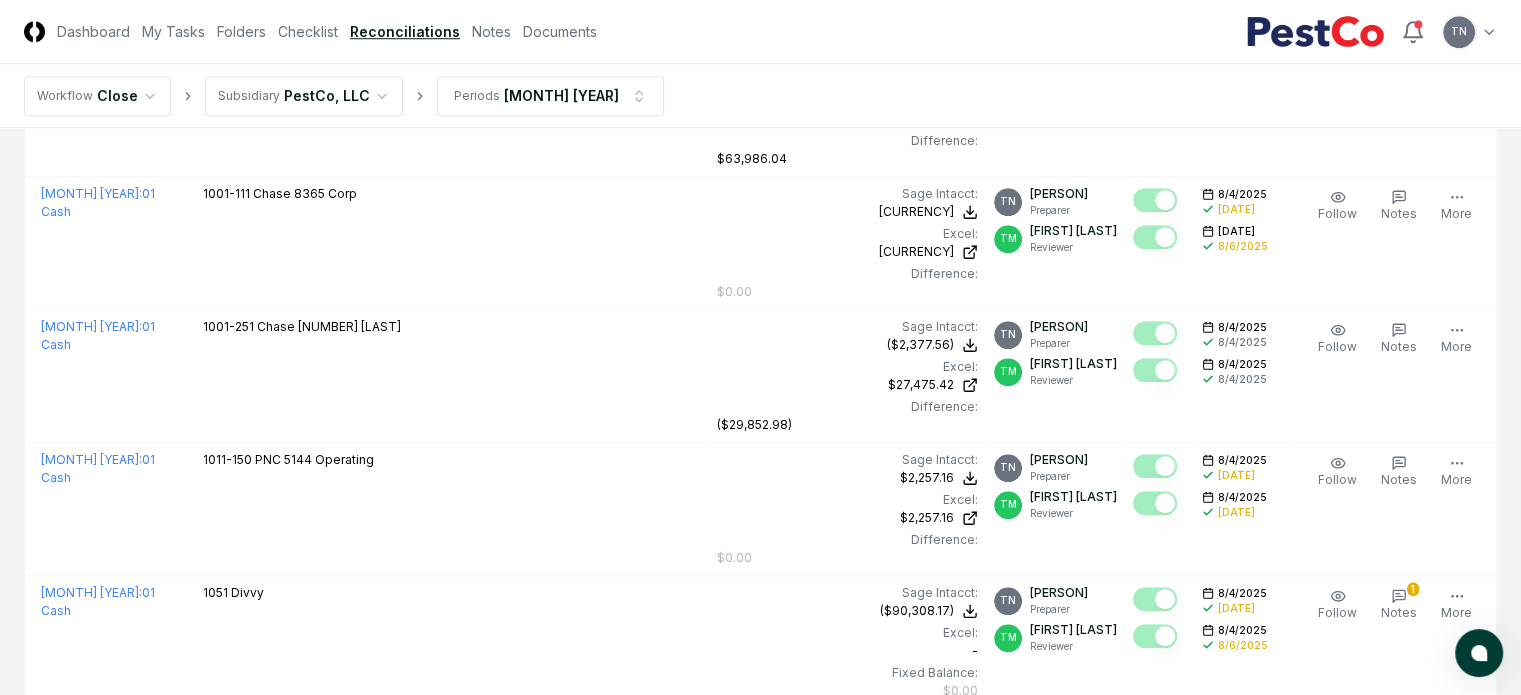 scroll, scrollTop: 1718, scrollLeft: 0, axis: vertical 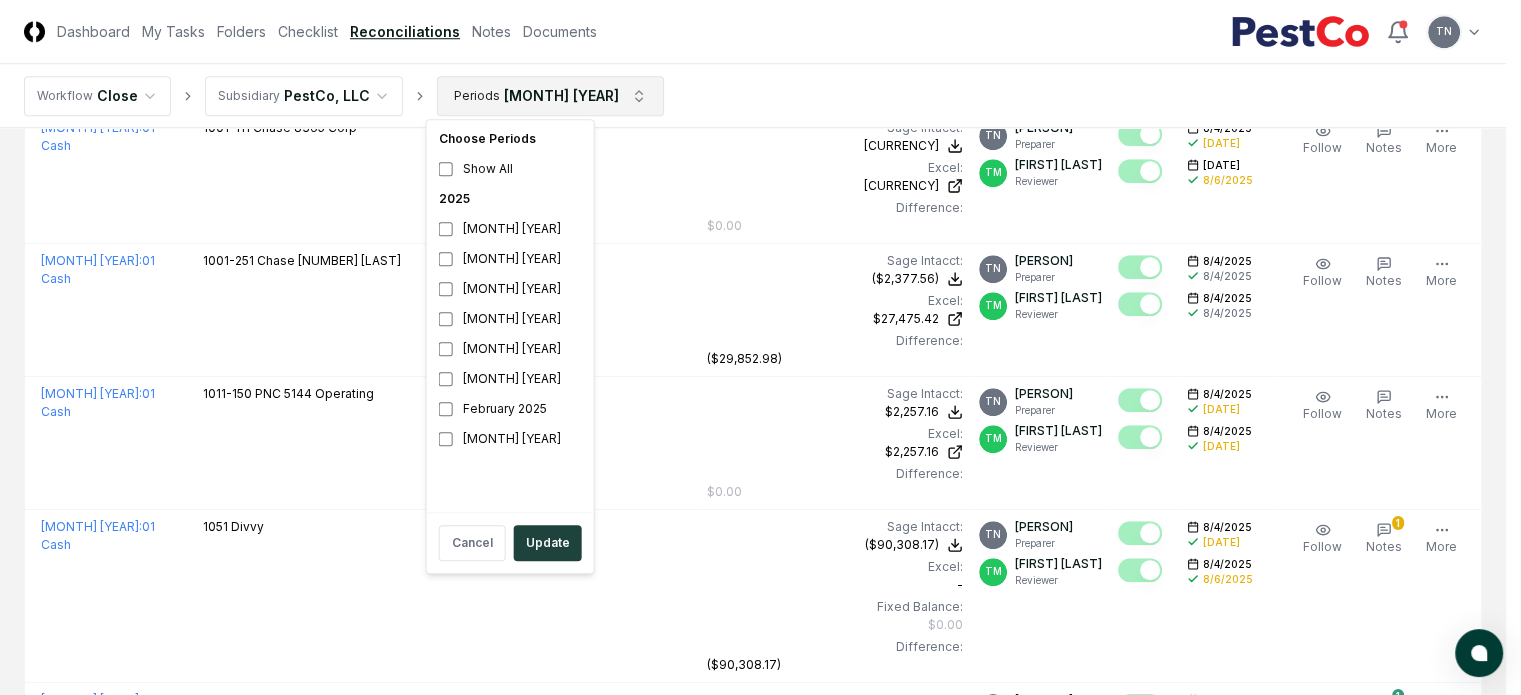 click on "CloseCore Dashboard My Tasks Folders Checklist Reconciliations Notes Documents Toggle navigation menu TN Toggle user menu Workflow Close Subsidiary PestCo, LLC Periods Jul [YEAR] Cancel Reassign Jul [YEAR] Reconciliation [NUMBER] / [NUMBER] Assignee Rules Refresh Completeness Download New Account My Items My Open Items Ready for My Review Due Today Late Has Notes Blocked Unblocked Clear Filter TN [PERSON] Preparer Folder Account Balances/Difference Per Sage Intacct Per Excel Difference Assignee Sign-Off Due Actions July [YEAR] : [NUMBER] Accruals and OCL [NUMBER] Accrued Interest Sage Intacct : ([CURRENCY]) Excel: ([CURRENCY]) Difference: $0.00 ([CURRENCY]) ([CURRENCY]) $0.00 TN [PERSON] Preparer RK [PERSON] Reviewer [DATE] [DATE] [DATE] [DATE] Follow Notes Edit Task More July [YEAR] : [NUMBER] Debt [NUMBER] Term Note - Current Sage Intacct : ([CURRENCY]) Excel: ([CURRENCY]) Difference: $0.00 ([CURRENCY]) ([CURRENCY]) $0.00 TN [PERSON] Reviewer" at bounding box center (760, 1283) 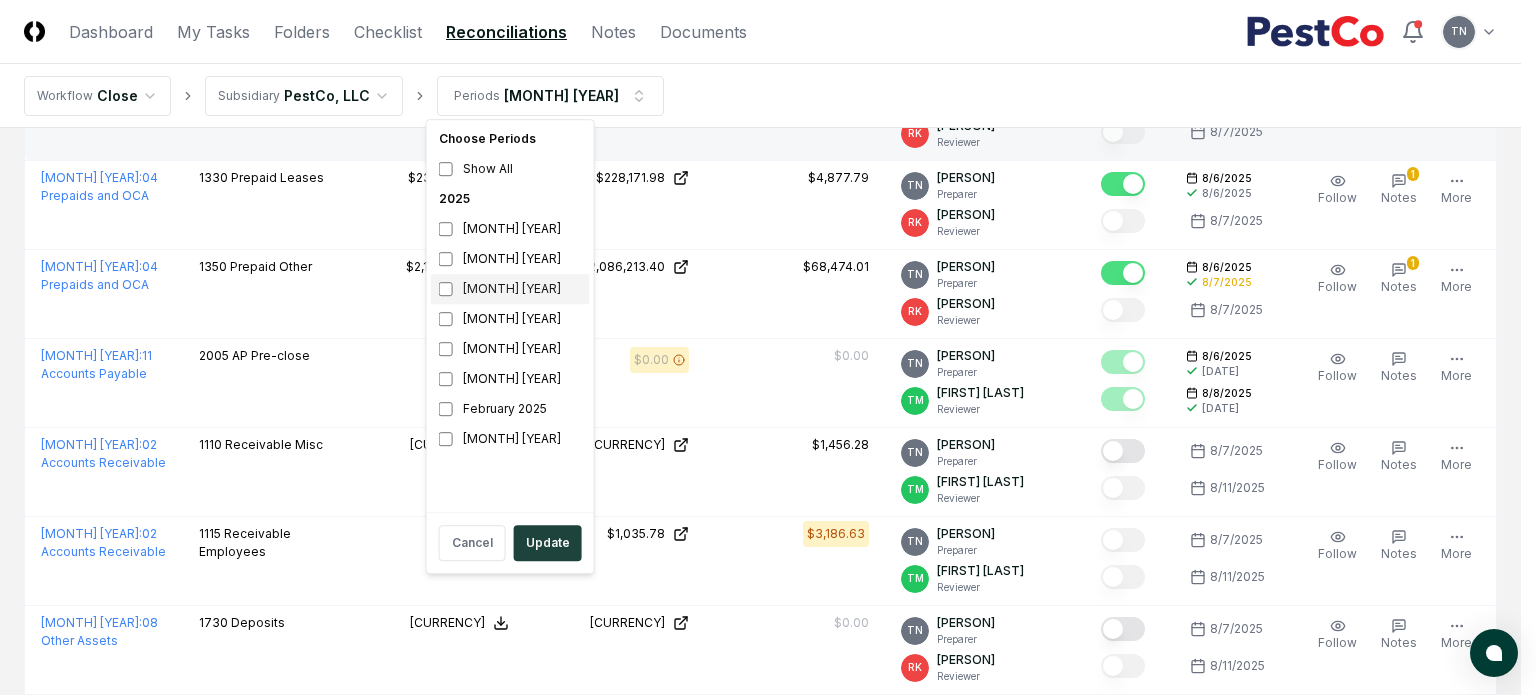 click on "[MONTH] [YEAR]" at bounding box center [510, 289] 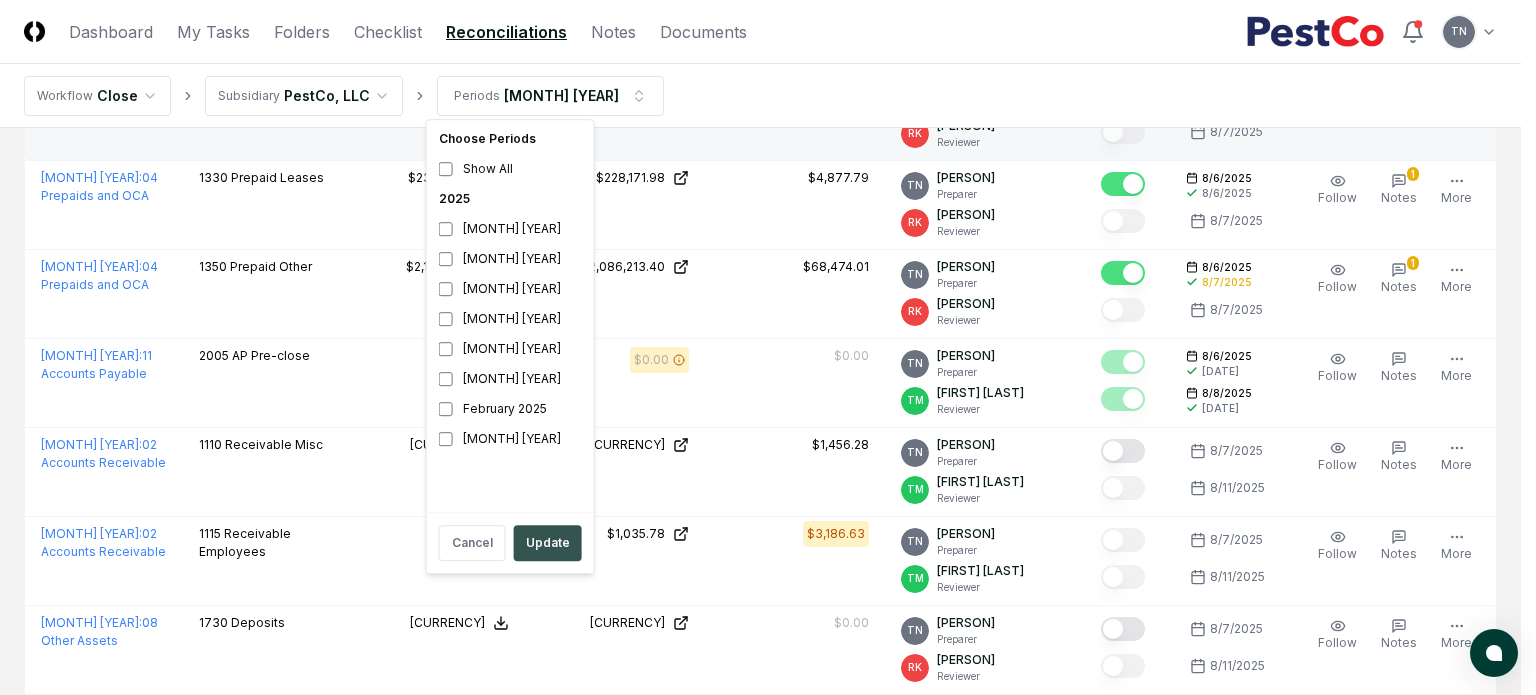 click on "Update" at bounding box center (548, 543) 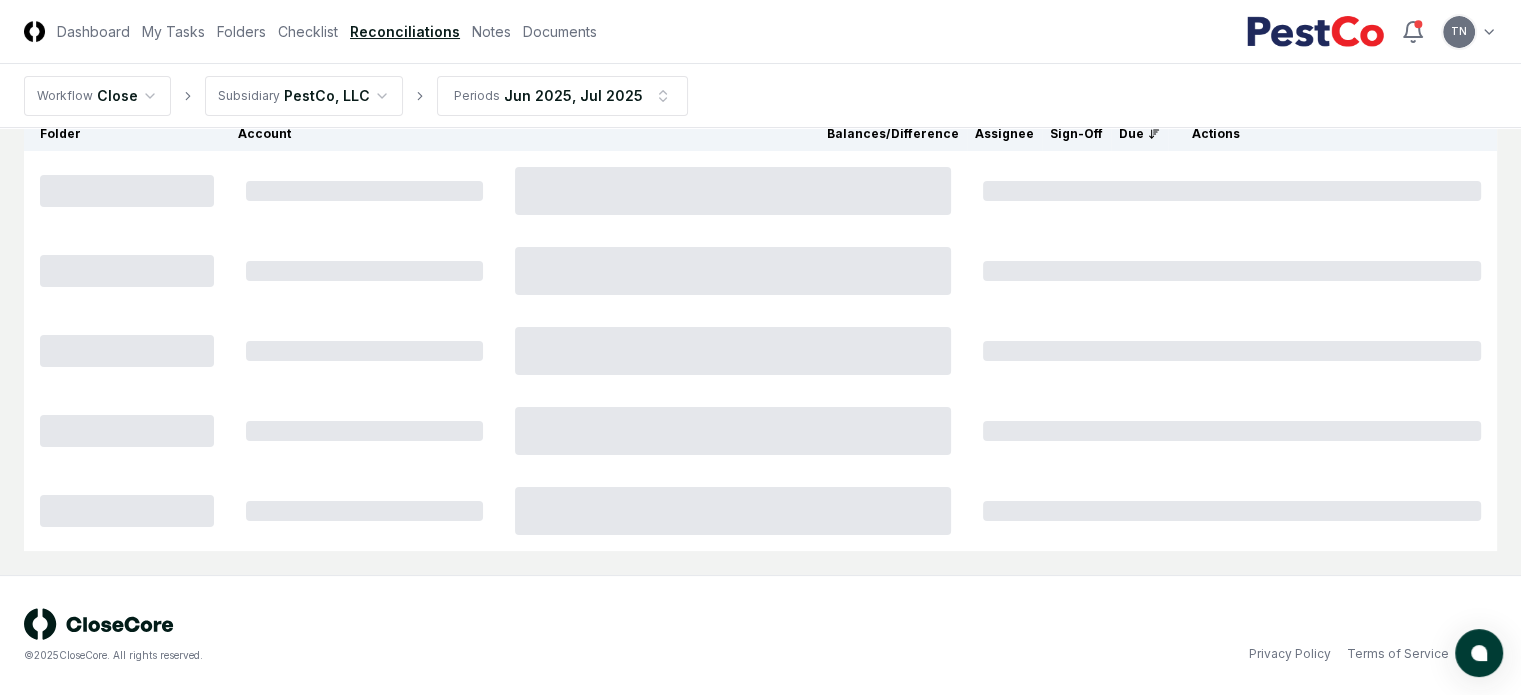 scroll, scrollTop: 0, scrollLeft: 0, axis: both 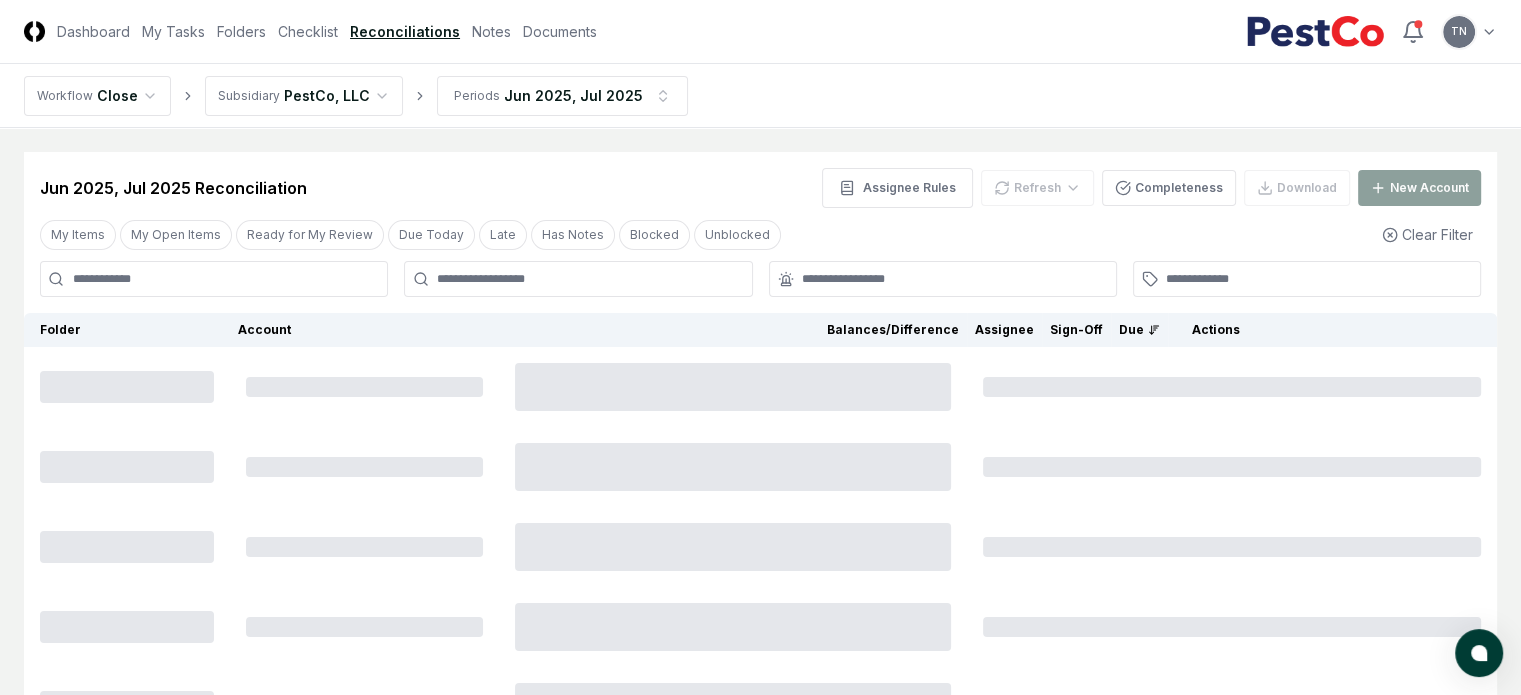click at bounding box center (214, 279) 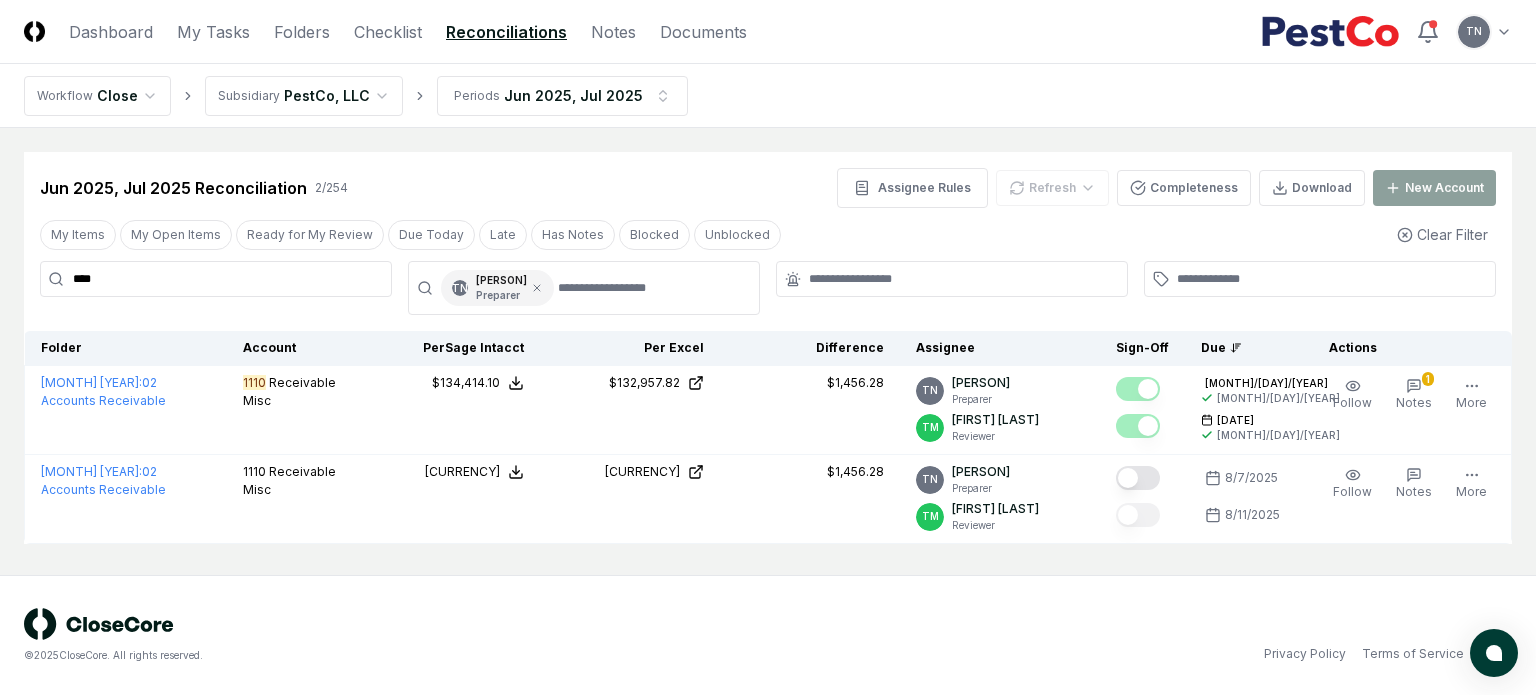 type on "****" 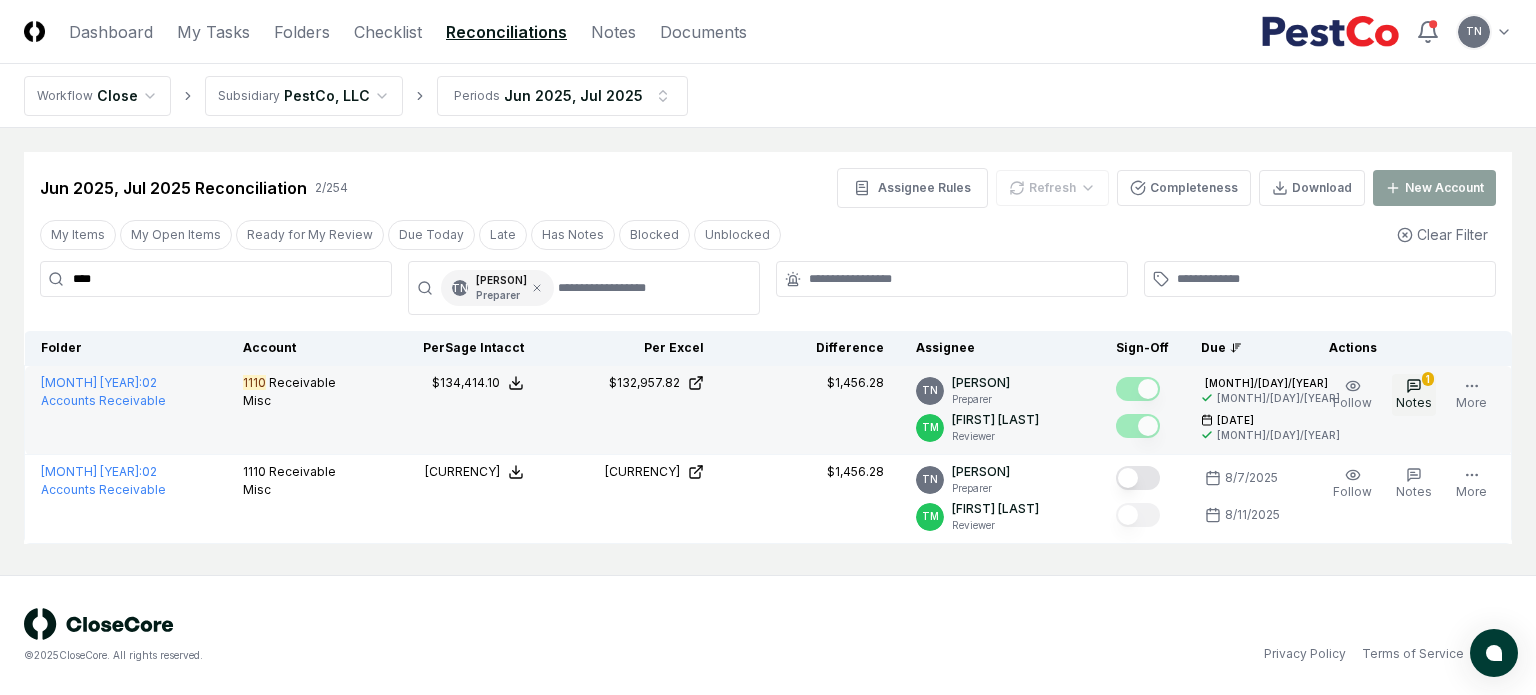 click 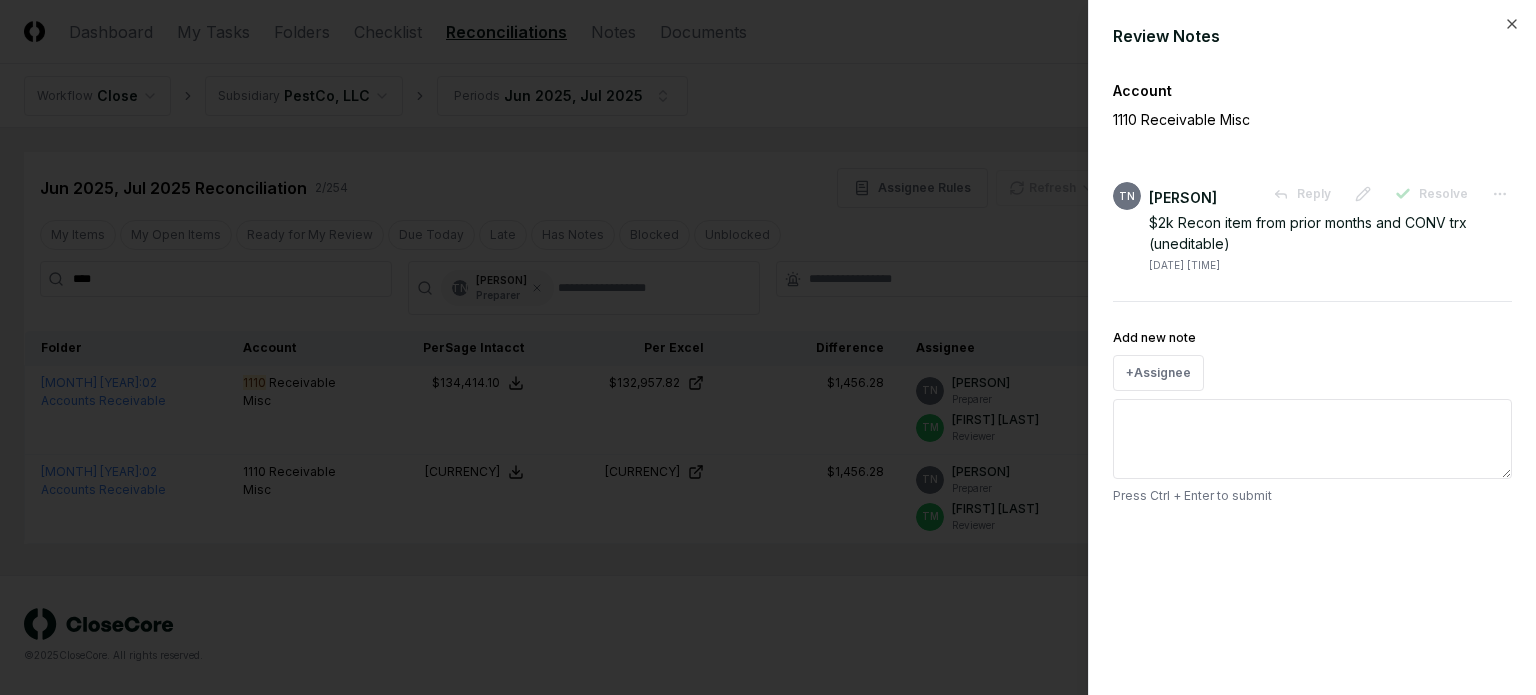 type 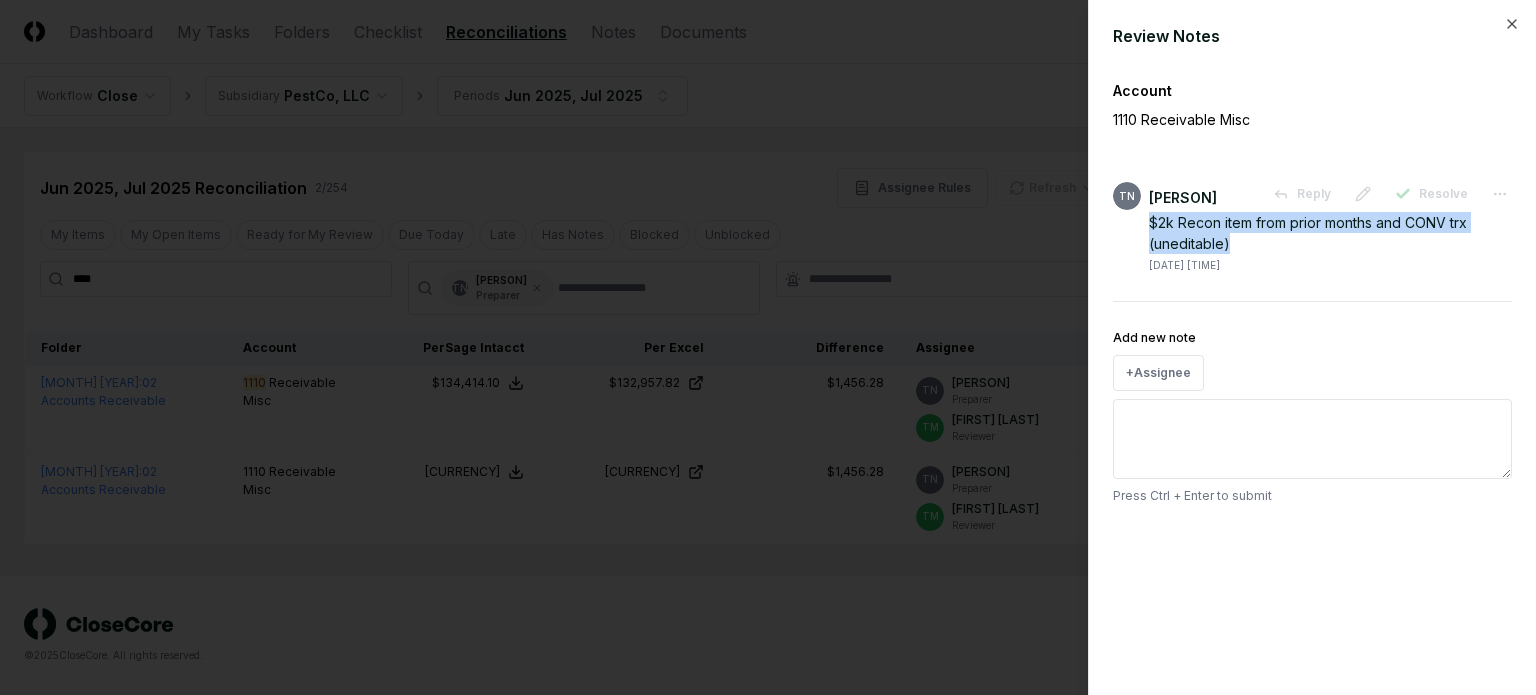 drag, startPoint x: 1238, startPoint y: 246, endPoint x: 1141, endPoint y: 227, distance: 98.84331 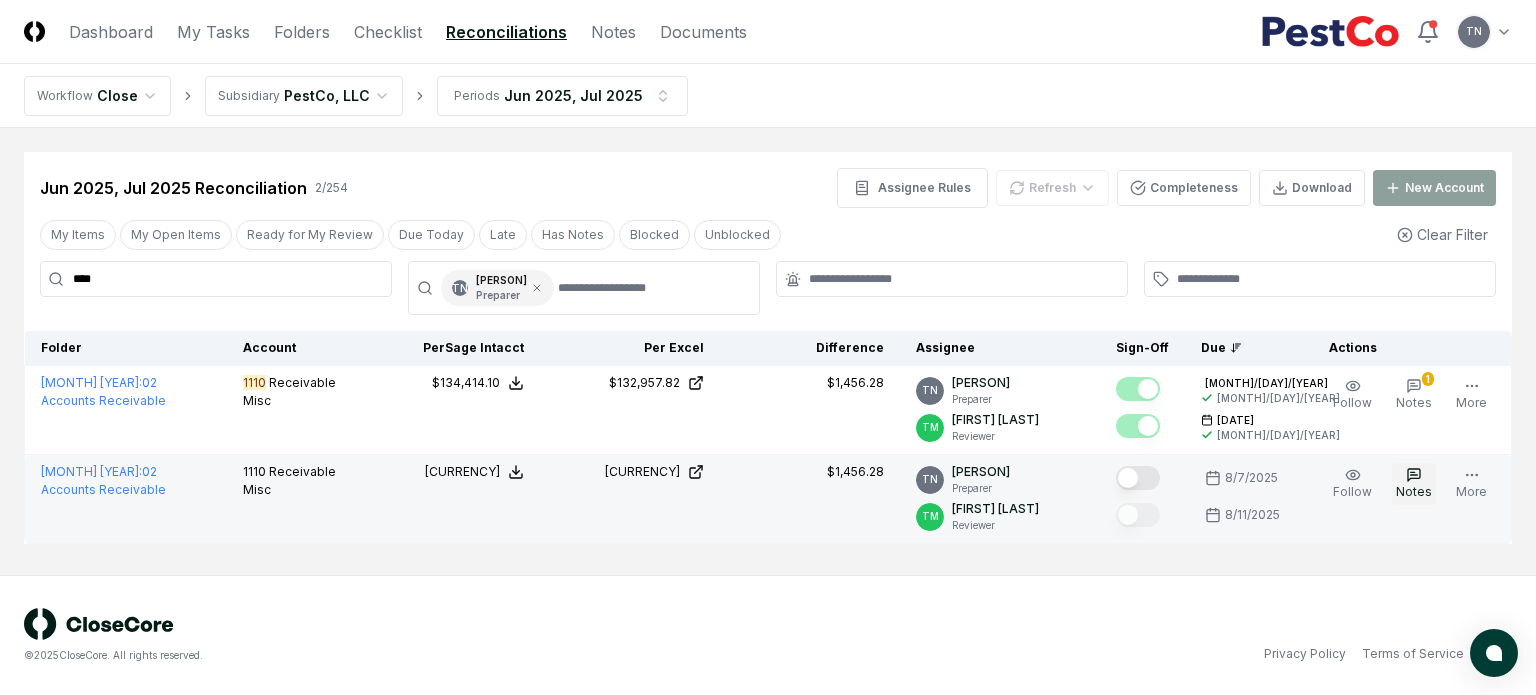 click 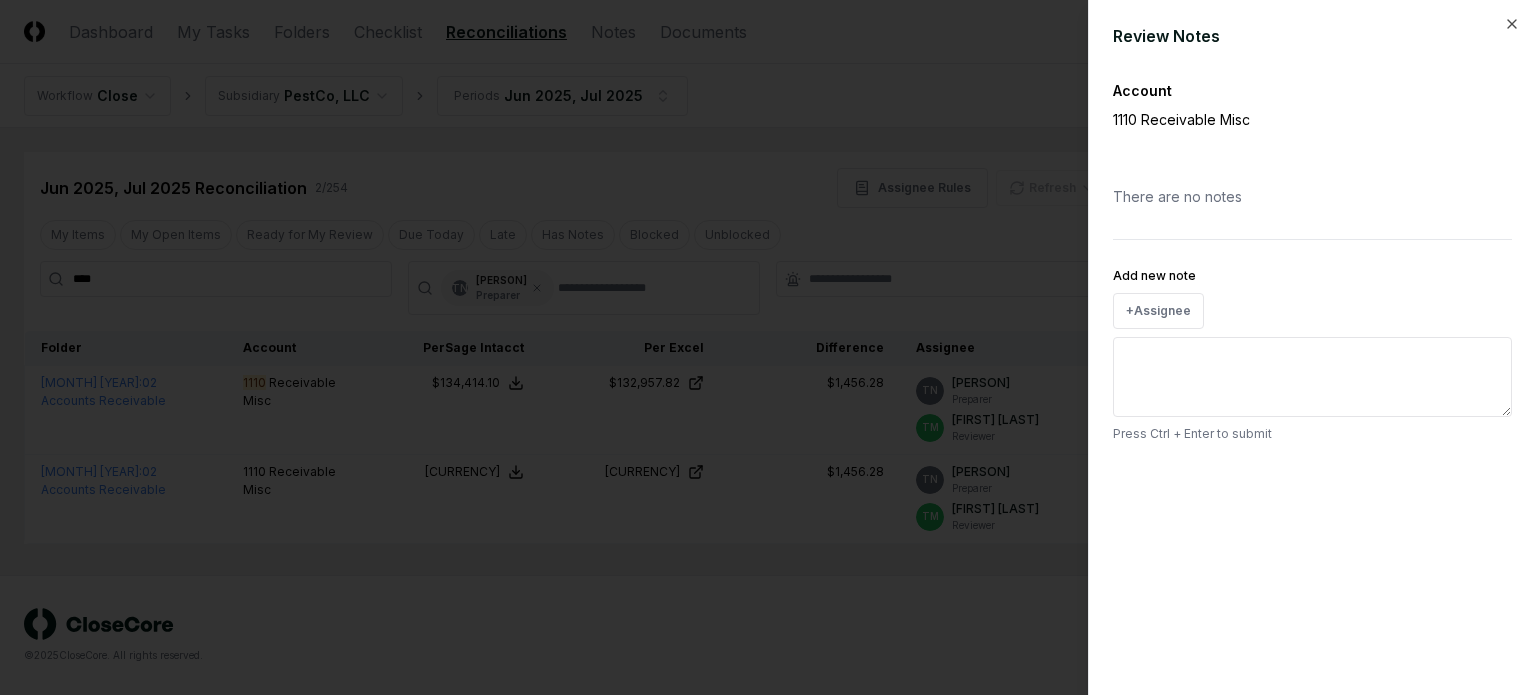click on "Add new note" at bounding box center [1312, 377] 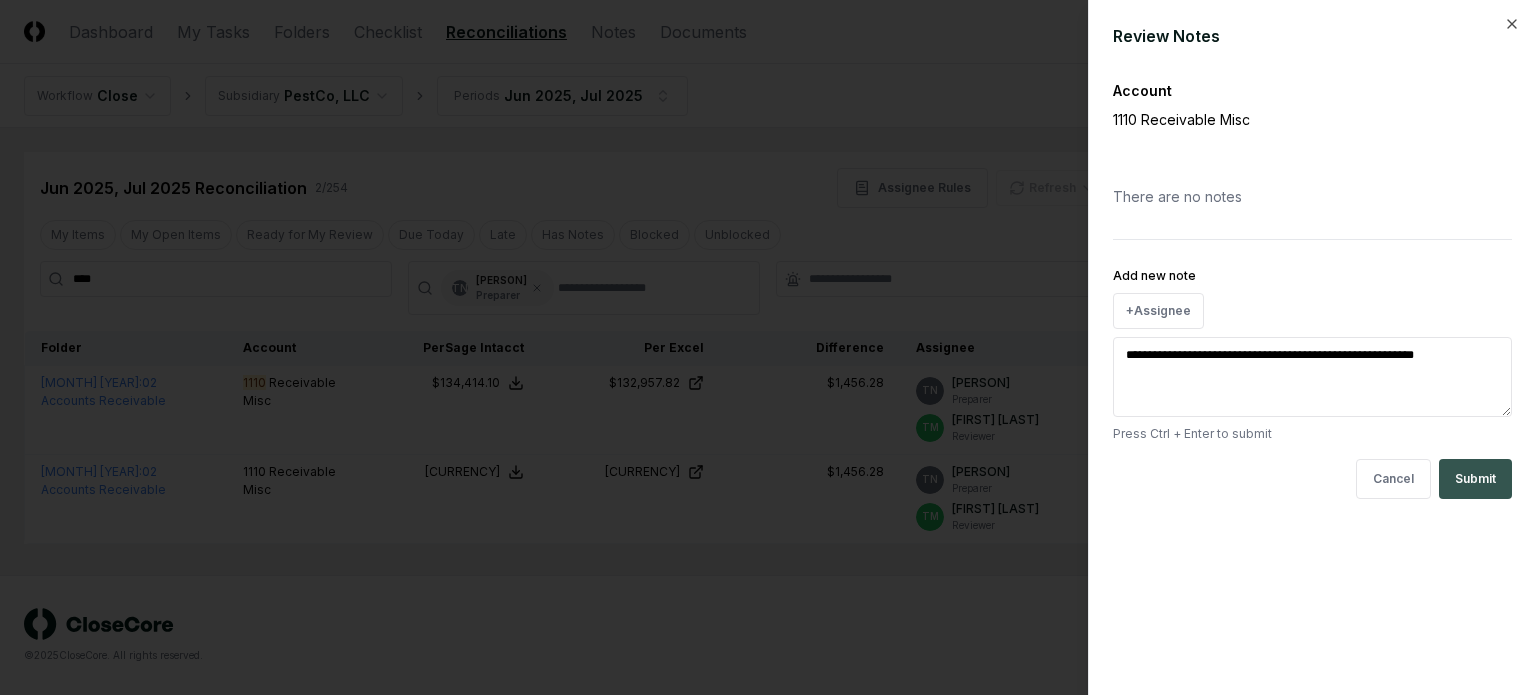 type on "**********" 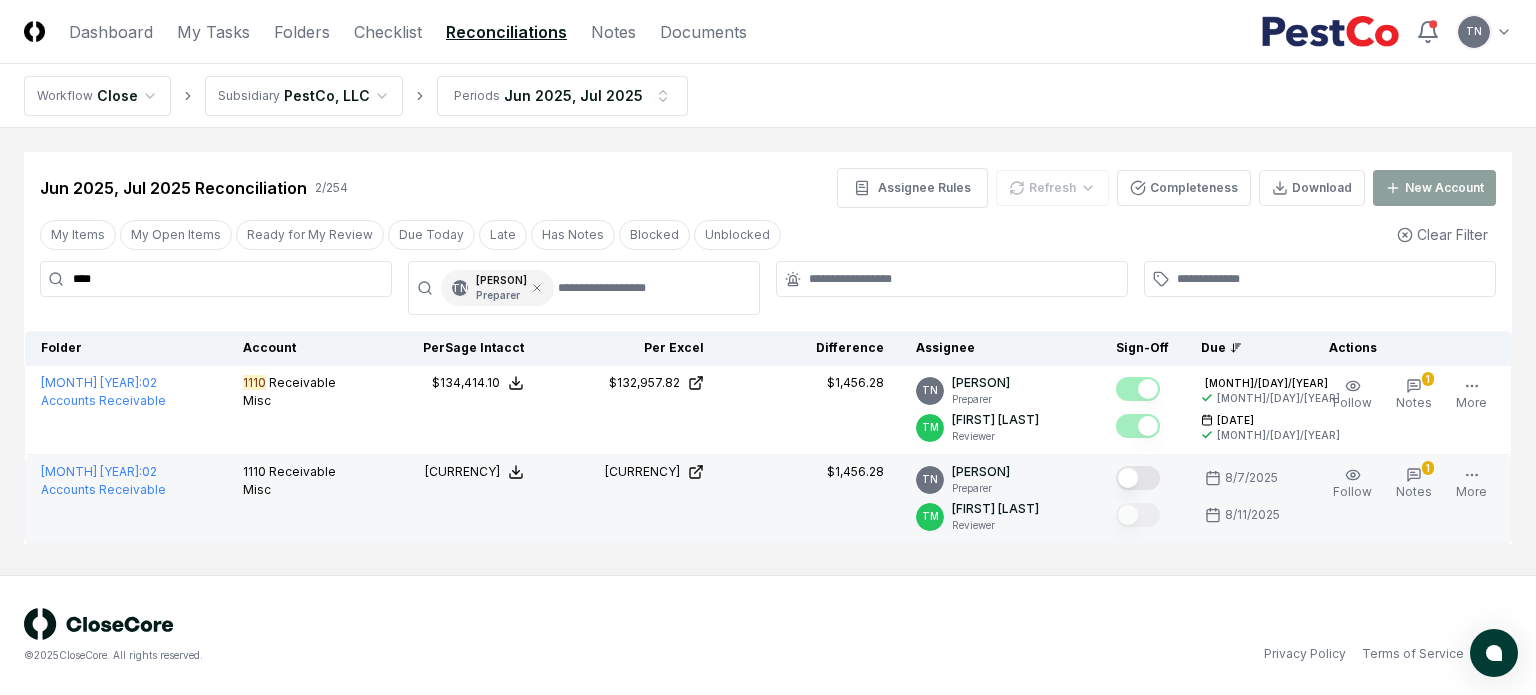 click at bounding box center [1138, 478] 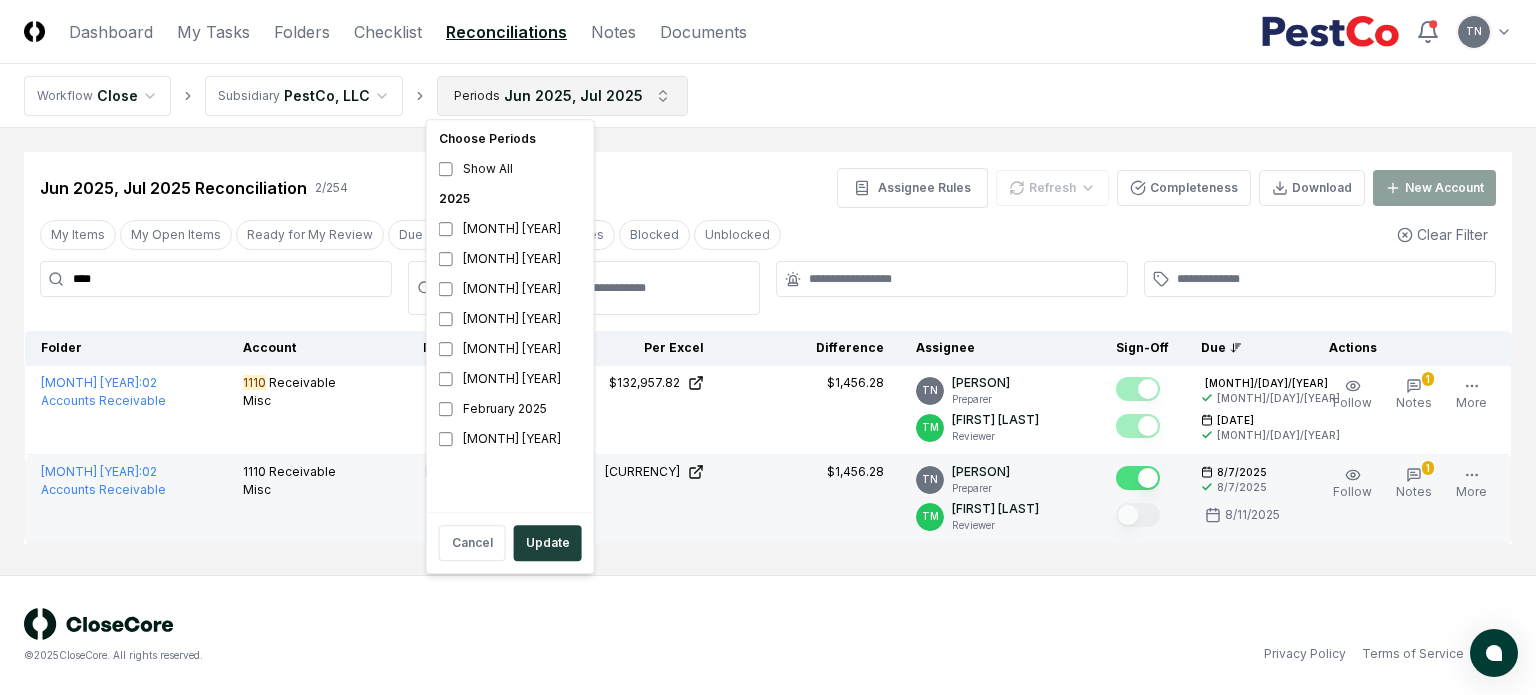 click on "CloseCore Dashboard My Tasks Folders Checklist Reconciliations Notes Documents Toggle navigation menu TN Toggle user menu Workflow Close Subsidiary PestCo, LLC Periods Jun [YEAR], Jul [YEAR] Cancel Reassign Jun [YEAR], Jul [YEAR] Reconciliation [NUMBER] / [NUMBER] Assignee Rules Refresh Completeness Download New Account My Items My Open Items Ready for My Review Due Today Late Has Notes Blocked Unblocked Clear Filter **** TN [PERSON] Preparer Folder Account Balances/Difference Per Sage Intacct Per Excel Difference Assignee Sign-Off Due Actions June [YEAR] : [NUMBER] Accounts Receivable [NUMBER] Receivable Misc Sage Intacct : [CURRENCY] Excel: [CURRENCY] Difference: [CURRENCY] [CURRENCY] [CURRENCY] [CURRENCY] TN [PERSON] Preparer TM [PERSON] Reviewer [DATE] [DATE] [DATE] [DATE] Follow 1 Notes Edit Task More July [YEAR] : [NUMBER] Accounts Receivable [NUMBER] Receivable Misc Sage Intacct : [CURRENCY] Excel: [CURRENCY] Difference: [CURRENCY] [CURRENCY] [CURRENCY] [CURRENCY] TN [PERSON] Preparer TM [PERSON] Reviewer 1 ©" at bounding box center (768, 347) 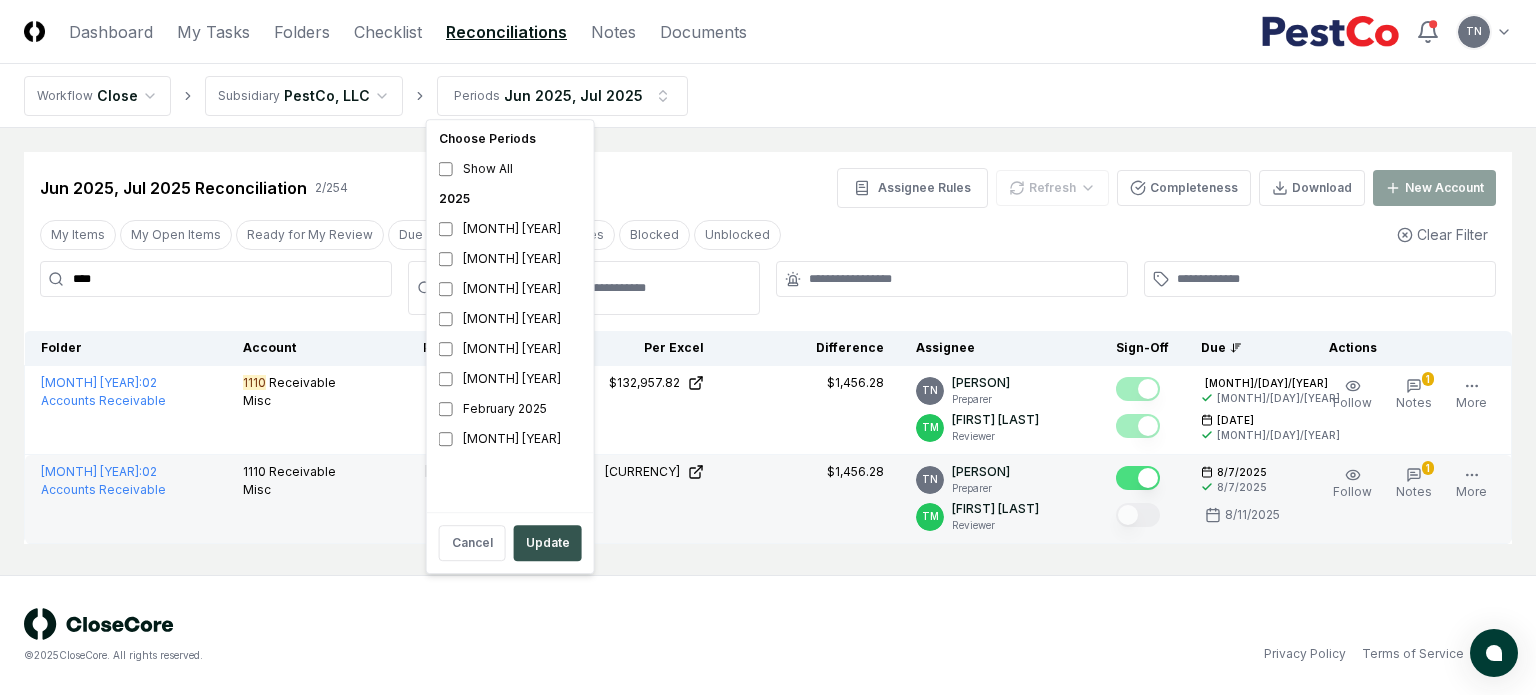 click on "Update" at bounding box center (548, 543) 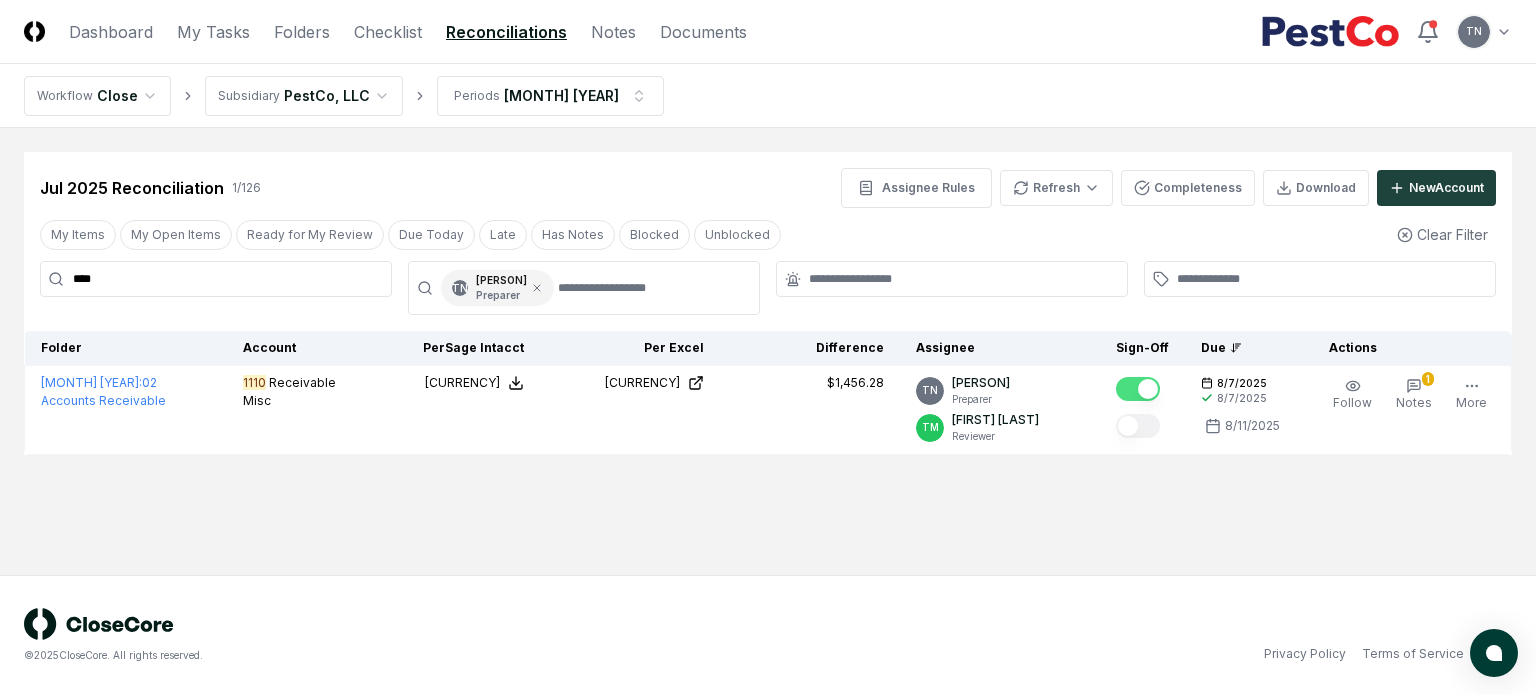 drag, startPoint x: 129, startPoint y: 274, endPoint x: 0, endPoint y: 272, distance: 129.0155 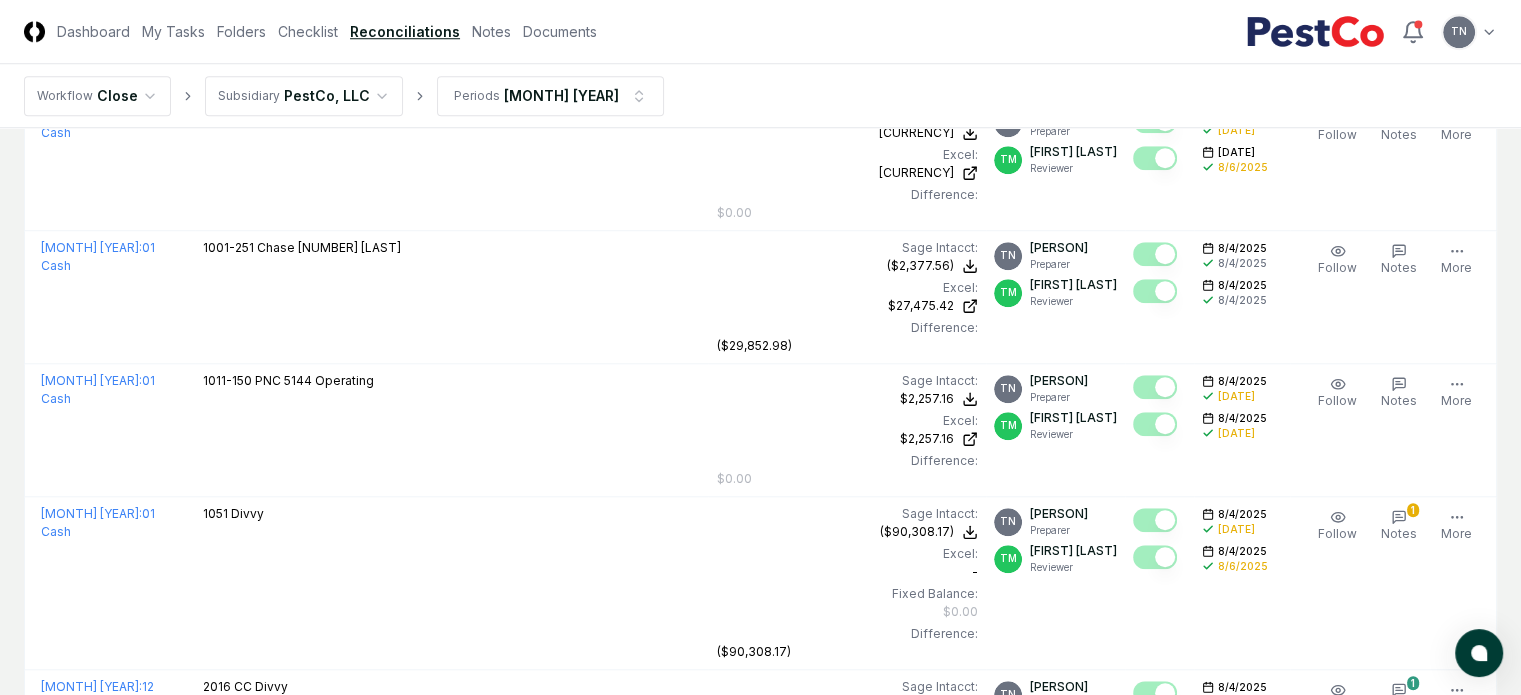 scroll, scrollTop: 1734, scrollLeft: 0, axis: vertical 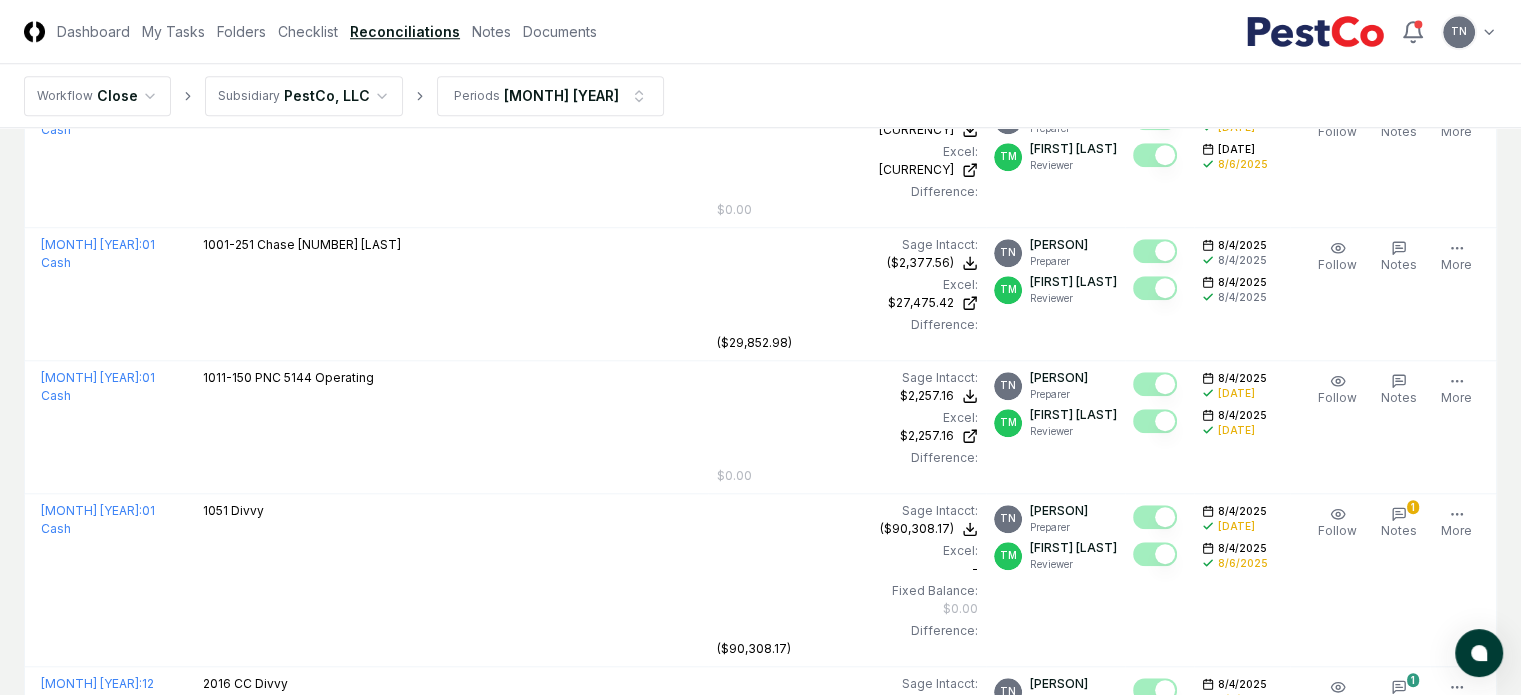 type 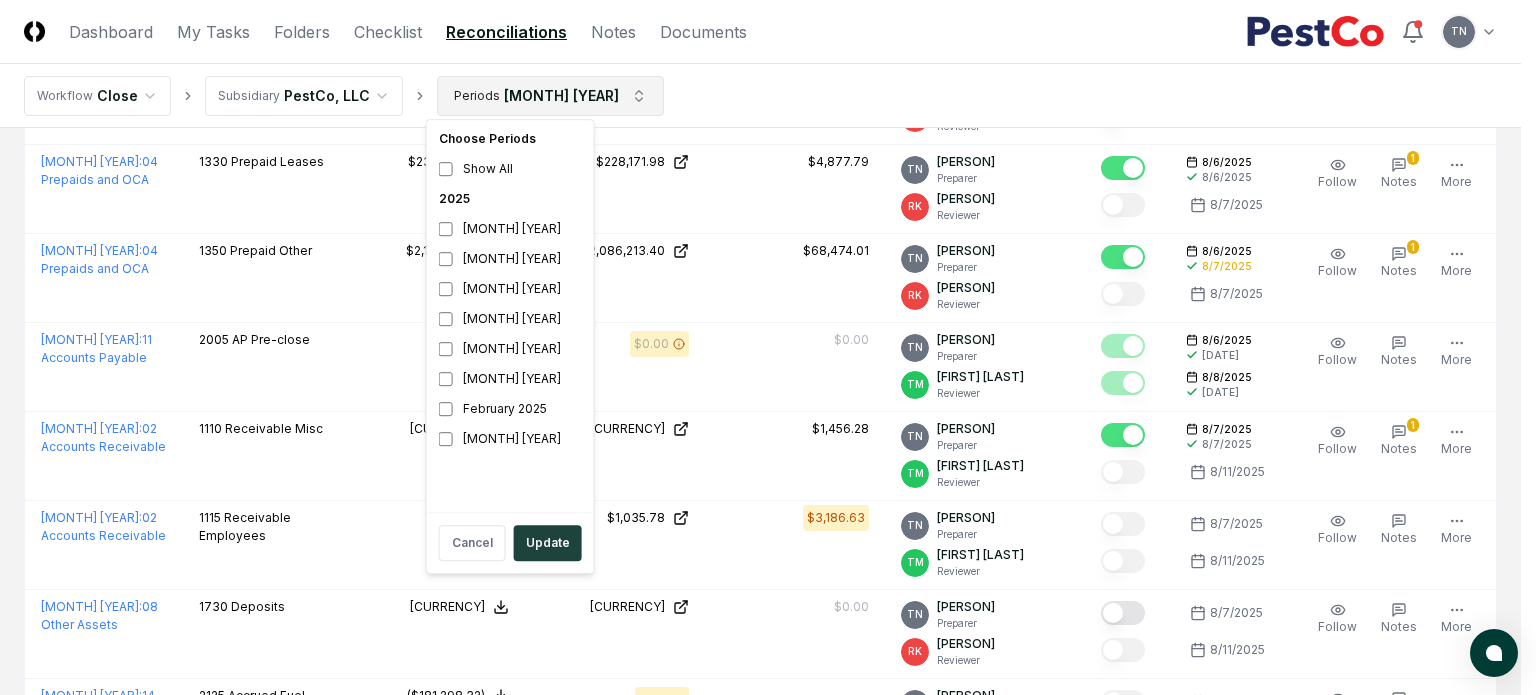 click on "CloseCore Dashboard My Tasks Folders Checklist Reconciliations Notes Documents Toggle navigation menu TN Toggle user menu Workflow Close Subsidiary PestCo, LLC Periods Jul [YEAR] Cancel Reassign Jul [YEAR] Reconciliation [NUMBER] / [NUMBER] Assignee Rules Refresh Completeness Download New Account My Items My Open Items Ready for My Review Due Today Late Has Notes Blocked Unblocked Clear Filter TN [PERSON] Preparer Folder Account Balances/Difference Per Sage Intacct Per Excel Difference Assignee Sign-Off Due Actions July [YEAR] : [NUMBER] Accruals and OCL [NUMBER] Accrued Interest Sage Intacct : ([CURRENCY]) Excel: ([CURRENCY]) Difference: $0.00 ([CURRENCY]) ([CURRENCY]) $0.00 TN [PERSON] Preparer RK [PERSON] Reviewer [DATE] [DATE] [DATE] [DATE] Follow Notes Edit Task More July [YEAR] : [NUMBER] Debt [NUMBER] Term Note - Current Sage Intacct : ([CURRENCY]) Excel: ([CURRENCY]) Difference: $0.00 ([CURRENCY]) ([CURRENCY]) $0.00 TN [PERSON] Reviewer" at bounding box center [768, 301] 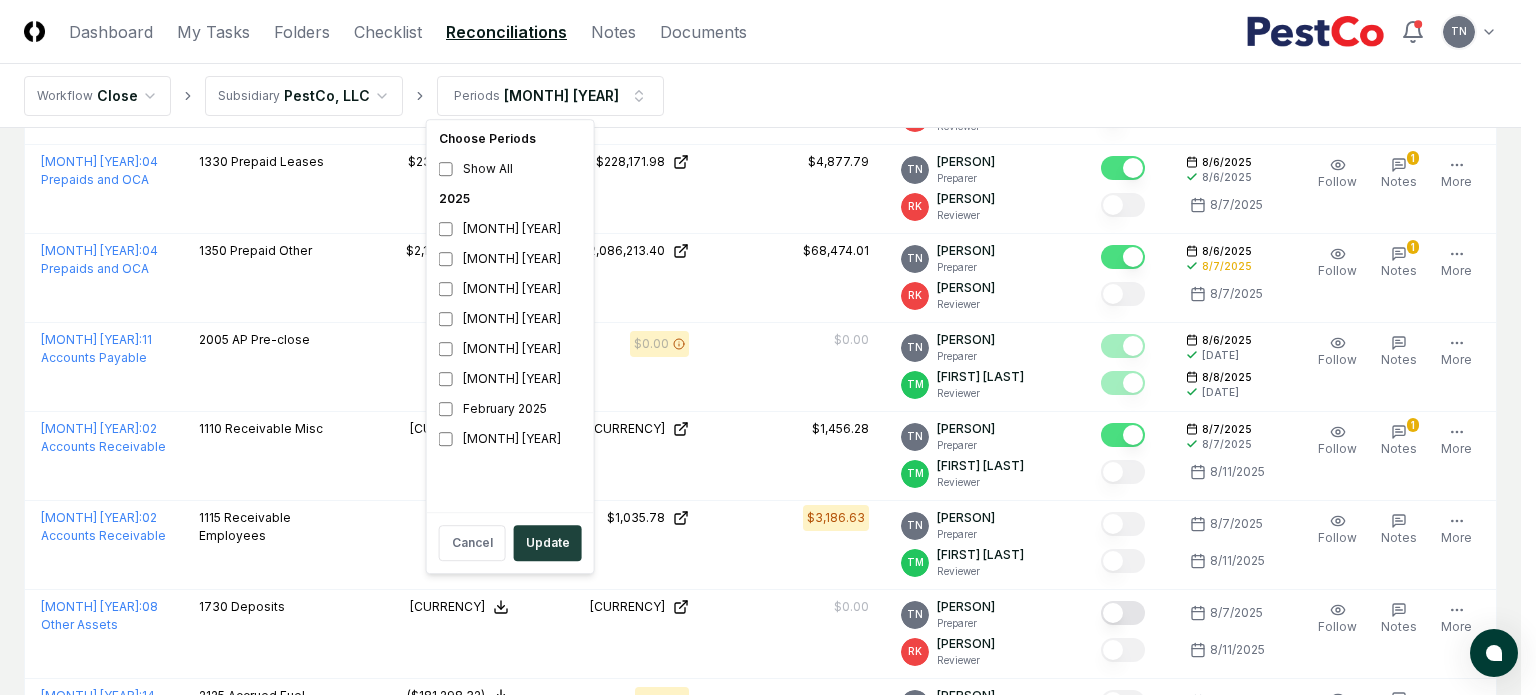 click on "CloseCore Dashboard My Tasks Folders Checklist Reconciliations Notes Documents Toggle navigation menu TN Toggle user menu Workflow Close Subsidiary PestCo, LLC Periods Jul [YEAR] Cancel Reassign Jul [YEAR] Reconciliation [NUMBER] / [NUMBER] Assignee Rules Refresh Completeness Download New Account My Items My Open Items Ready for My Review Due Today Late Has Notes Blocked Unblocked Clear Filter TN [PERSON] Preparer Folder Account Balances/Difference Per Sage Intacct Per Excel Difference Assignee Sign-Off Due Actions July [YEAR] : [NUMBER] Accruals and OCL [NUMBER] Accrued Interest Sage Intacct : ([CURRENCY]) Excel: ([CURRENCY]) Difference: $0.00 ([CURRENCY]) ([CURRENCY]) $0.00 TN [PERSON] Preparer RK [PERSON] Reviewer [DATE] [DATE] [DATE] [DATE] Follow Notes Edit Task More July [YEAR] : [NUMBER] Debt [NUMBER] Term Note - Current Sage Intacct : ([CURRENCY]) Excel: ([CURRENCY]) Difference: $0.00 ([CURRENCY]) ([CURRENCY]) $0.00 TN [PERSON] Reviewer" at bounding box center [768, 301] 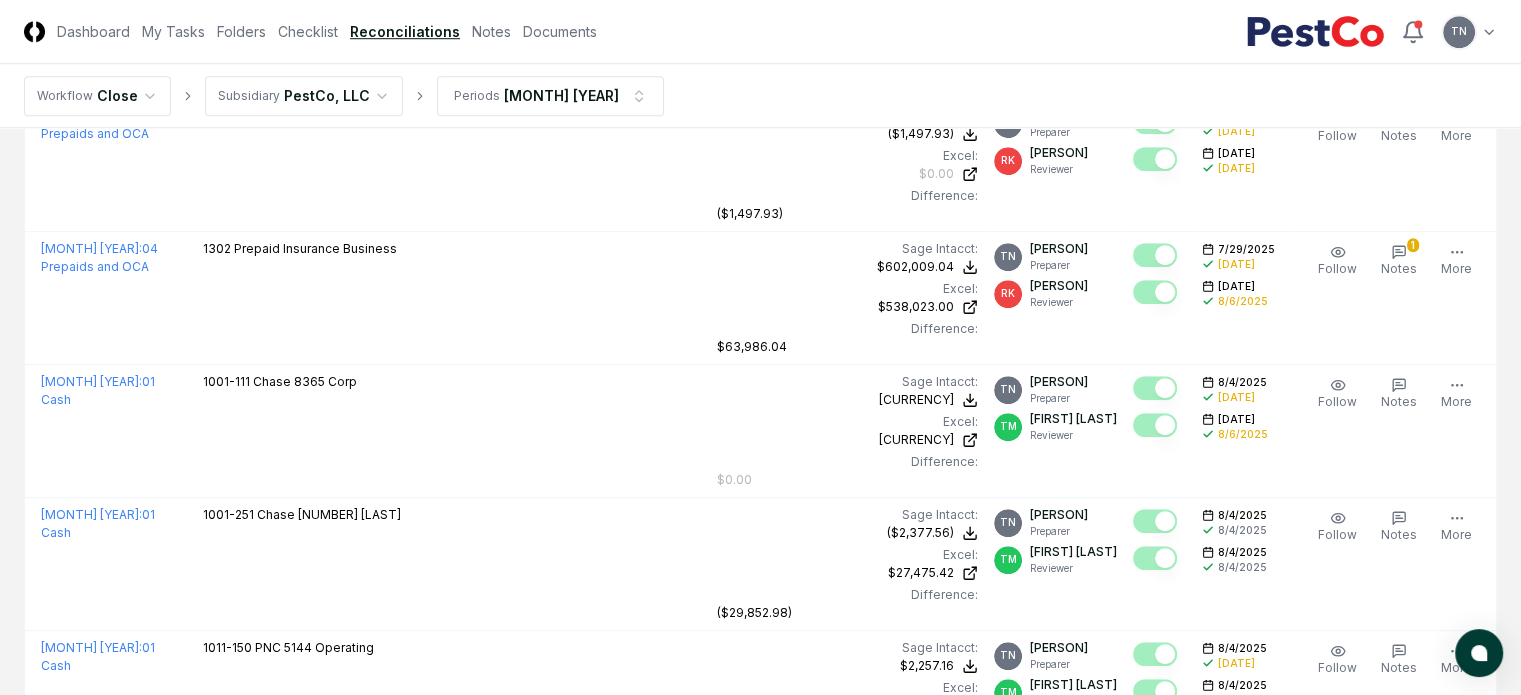 scroll, scrollTop: 1463, scrollLeft: 0, axis: vertical 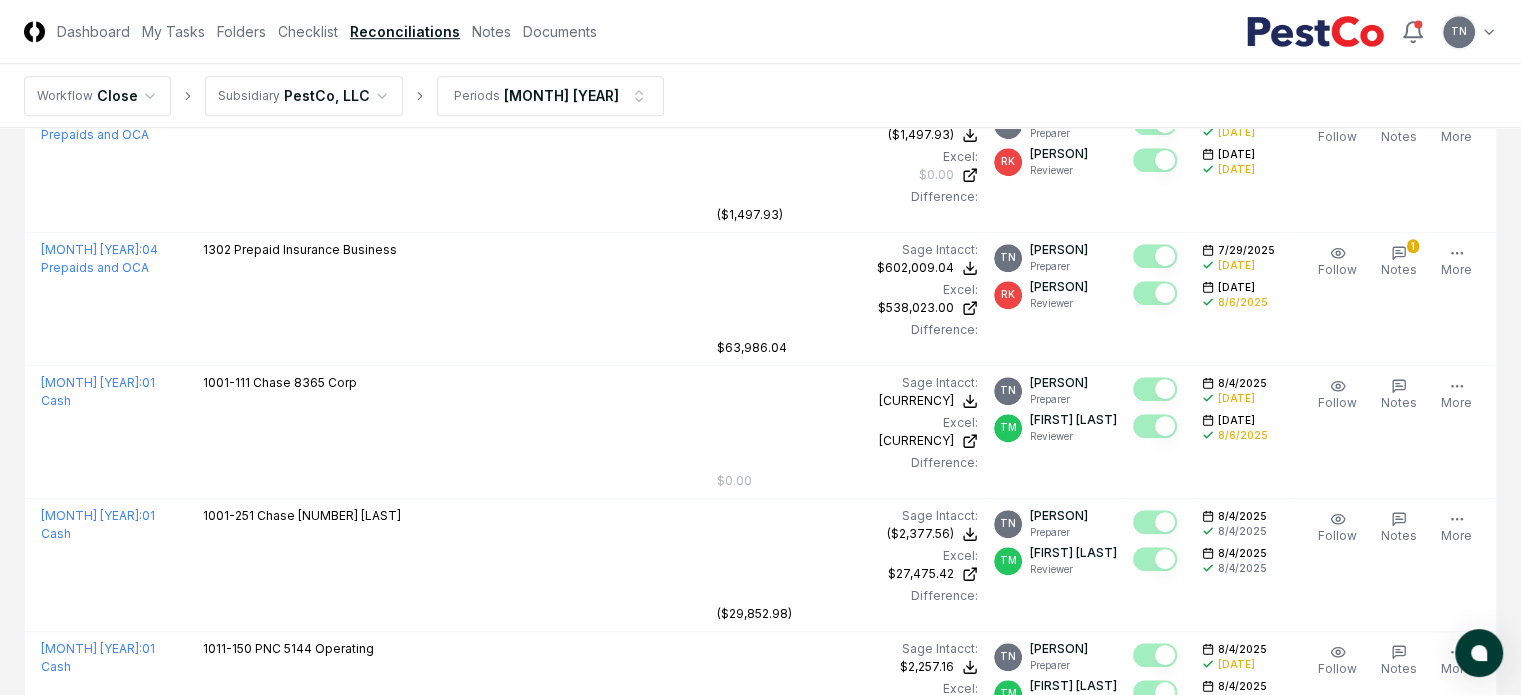 type 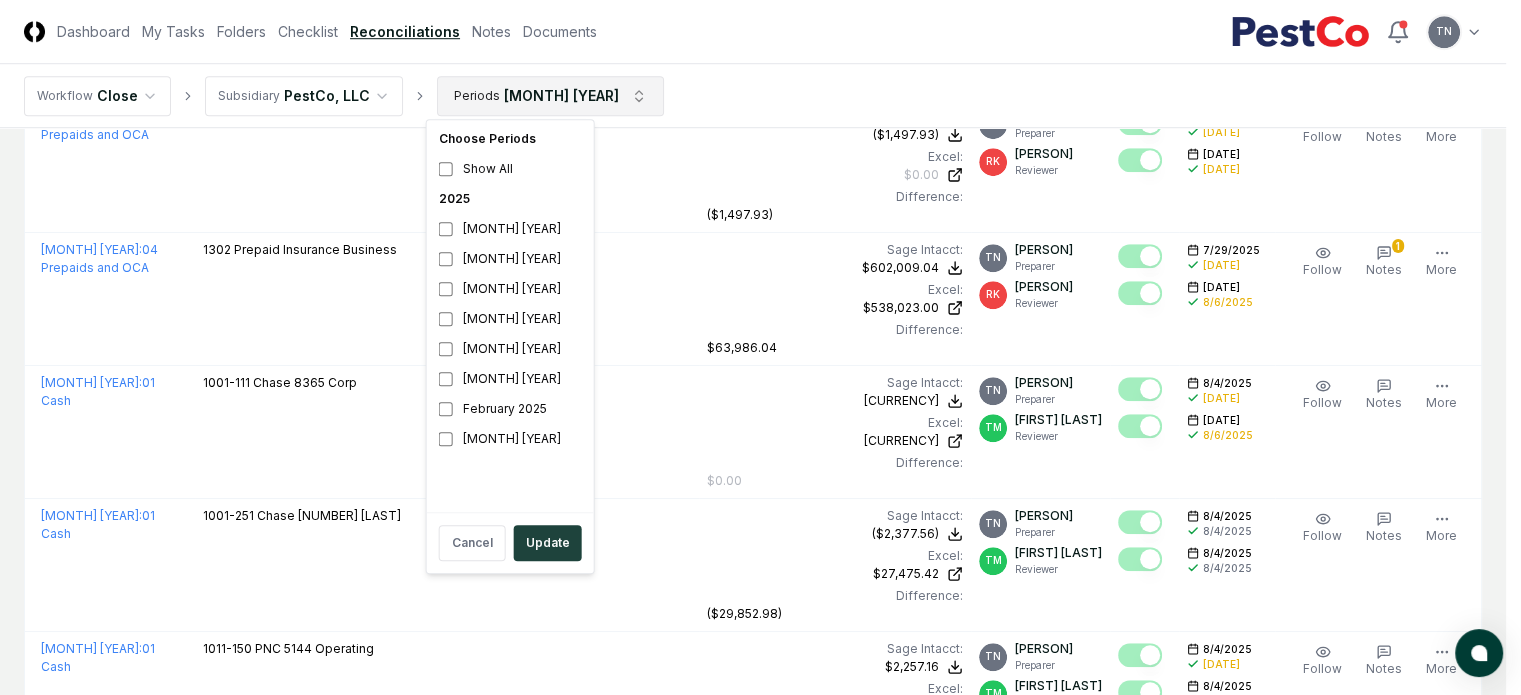 click on "CloseCore Dashboard My Tasks Folders Checklist Reconciliations Notes Documents Toggle navigation menu TN Toggle user menu Workflow Close Subsidiary PestCo, LLC Periods Jul [YEAR] Cancel Reassign Jul [YEAR] Reconciliation [NUMBER] / [NUMBER] Assignee Rules Refresh Completeness Download New Account My Items My Open Items Ready for My Review Due Today Late Has Notes Blocked Unblocked Clear Filter TN [PERSON] Preparer Folder Account Balances/Difference Per Sage Intacct Per Excel Difference Assignee Sign-Off Due Actions July [YEAR] : [NUMBER] Accruals and OCL [NUMBER] Accrued Interest Sage Intacct : ([CURRENCY]) Excel: ([CURRENCY]) Difference: $0.00 ([CURRENCY]) ([CURRENCY]) $0.00 TN [PERSON] Preparer RK [PERSON] Reviewer [DATE] [DATE] [DATE] [DATE] Follow Notes Edit Task More July [YEAR] : [NUMBER] Debt [NUMBER] Term Note - Current Sage Intacct : ([CURRENCY]) Excel: ([CURRENCY]) Difference: $0.00 ([CURRENCY]) ([CURRENCY]) $0.00 TN [PERSON] Reviewer" at bounding box center [760, 1538] 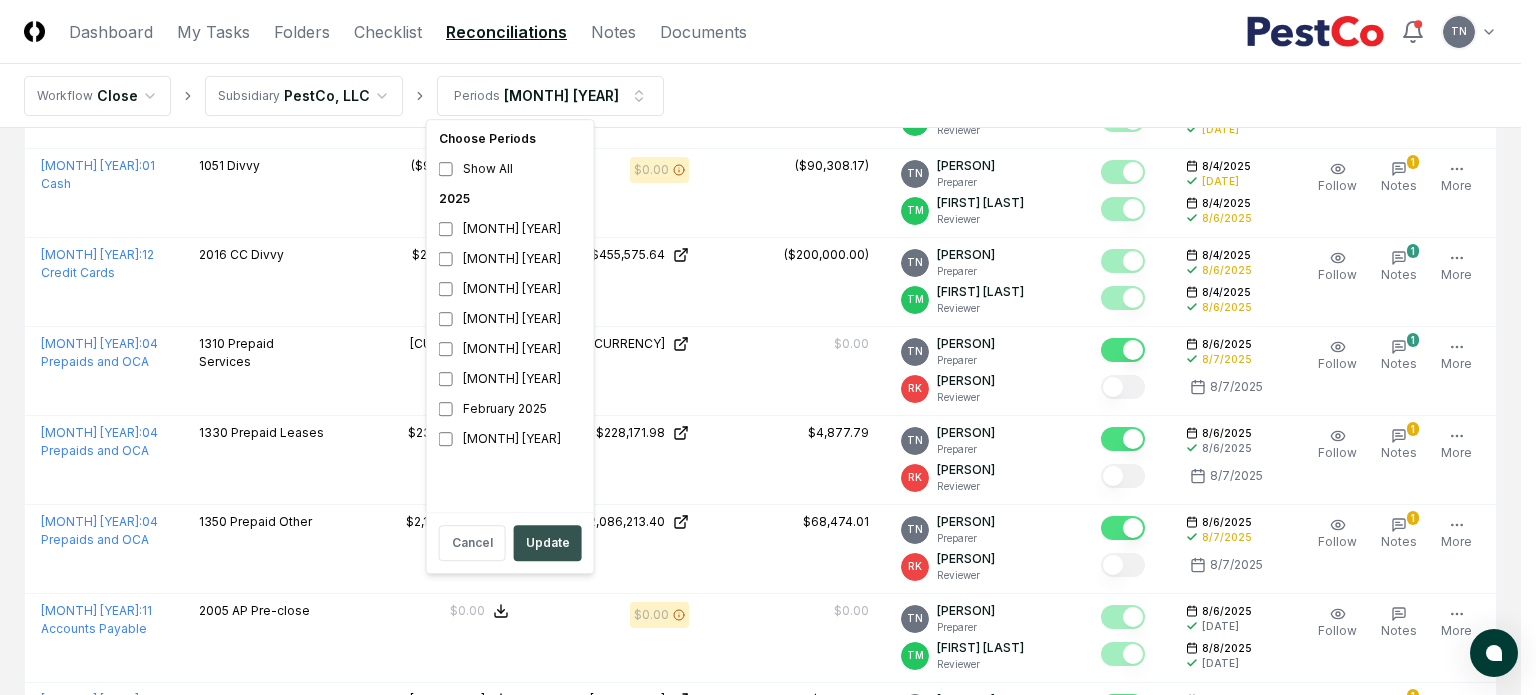click on "Update" at bounding box center (548, 543) 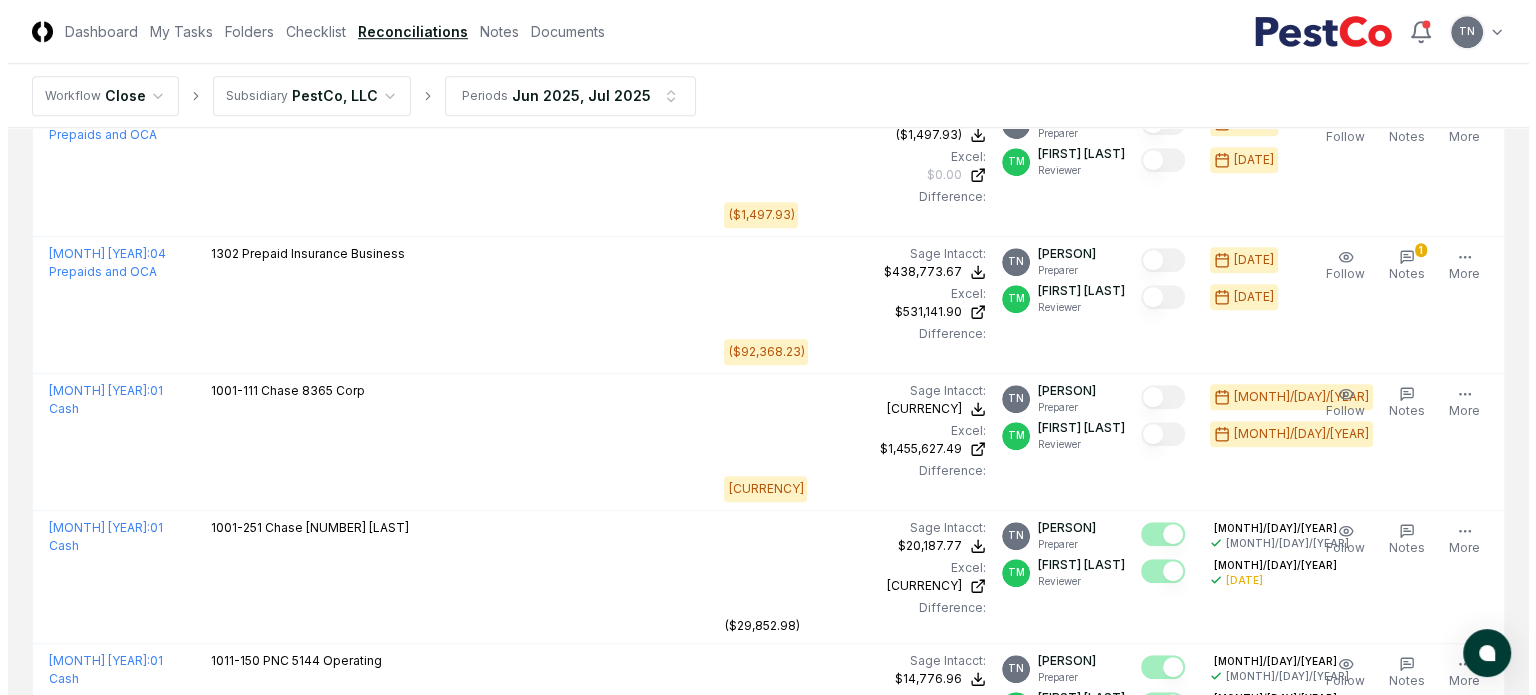 scroll, scrollTop: 0, scrollLeft: 0, axis: both 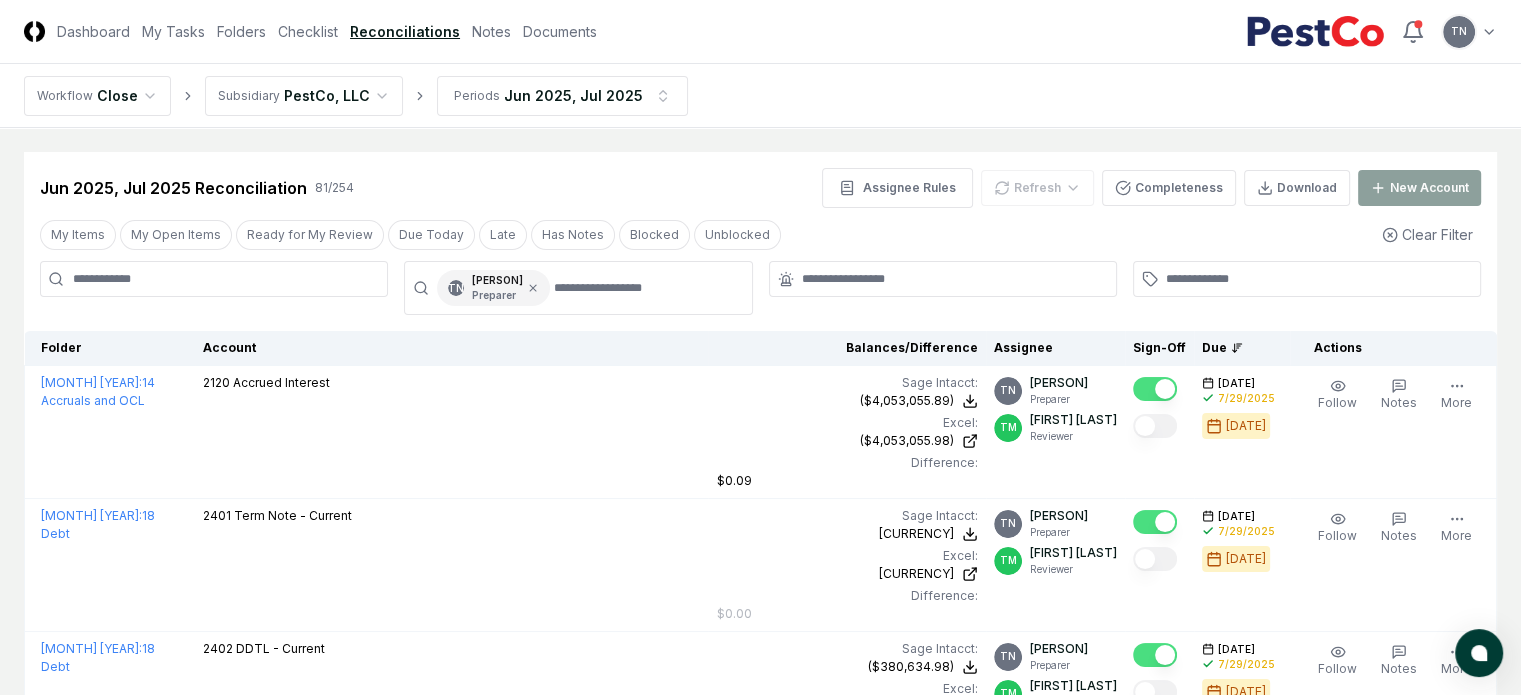 click at bounding box center (214, 279) 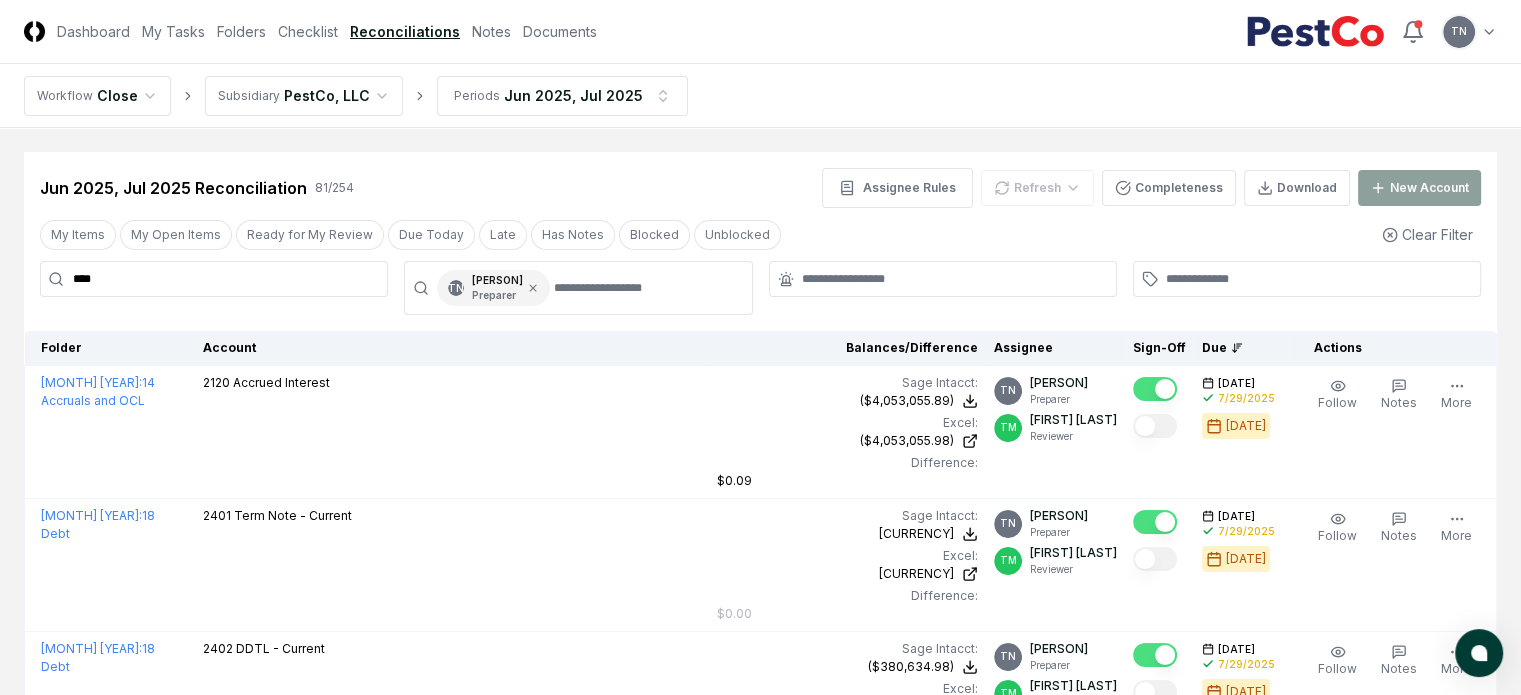 type on "****" 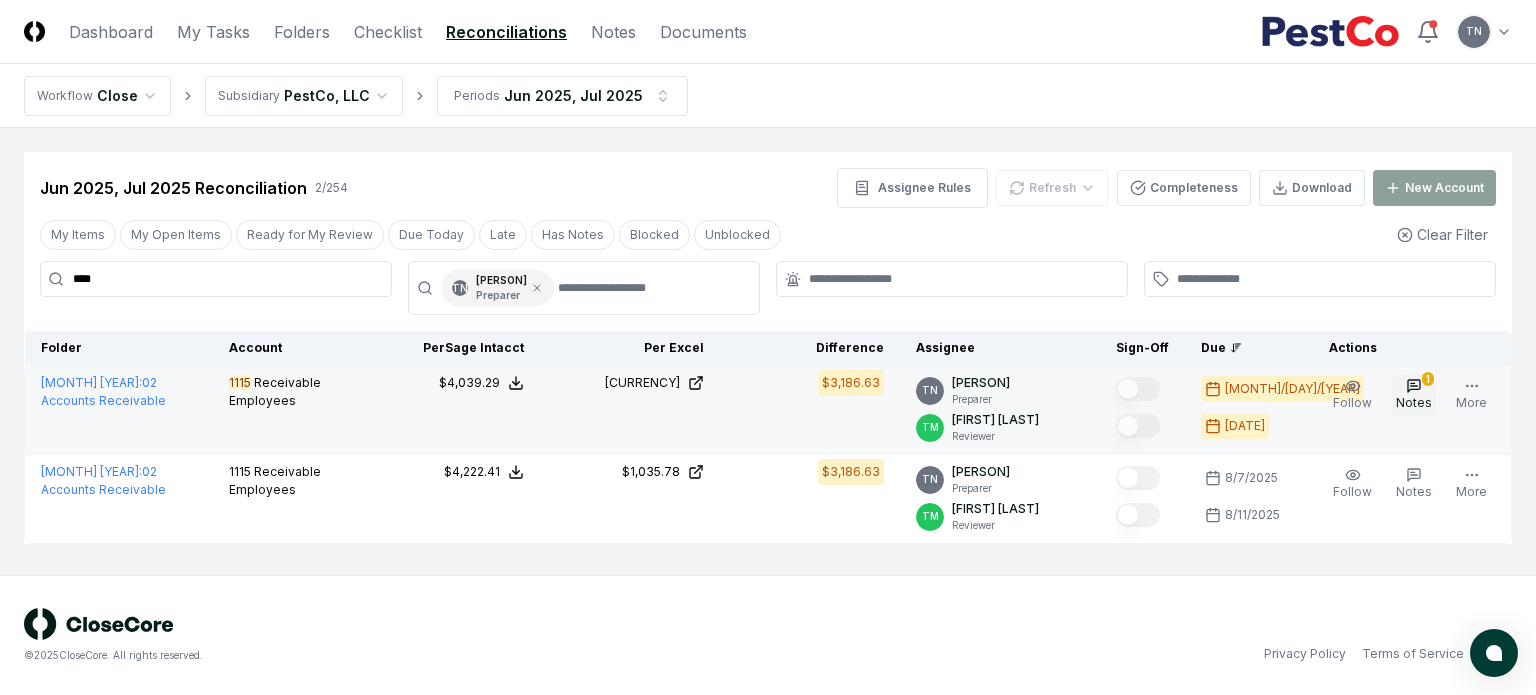 click on "Notes" at bounding box center [1414, 402] 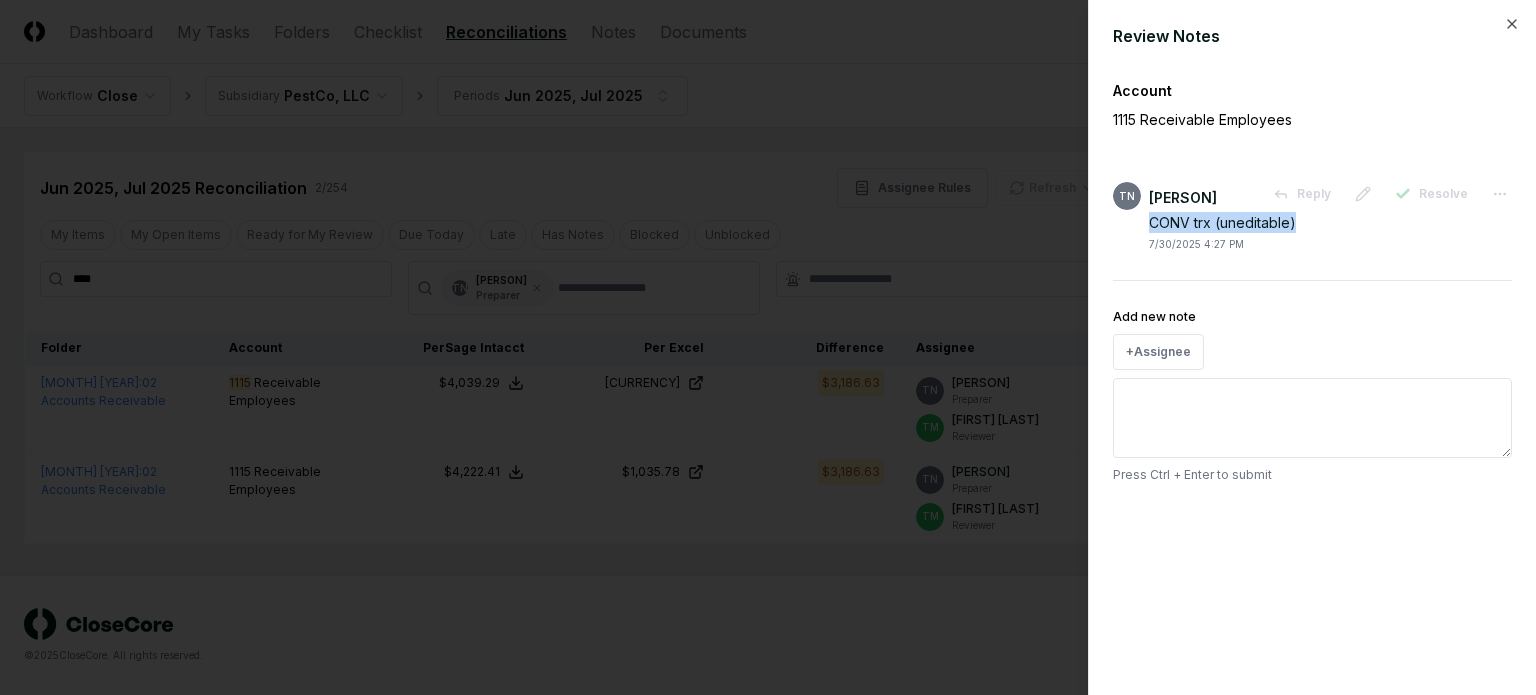 drag, startPoint x: 1310, startPoint y: 223, endPoint x: 1147, endPoint y: 221, distance: 163.01227 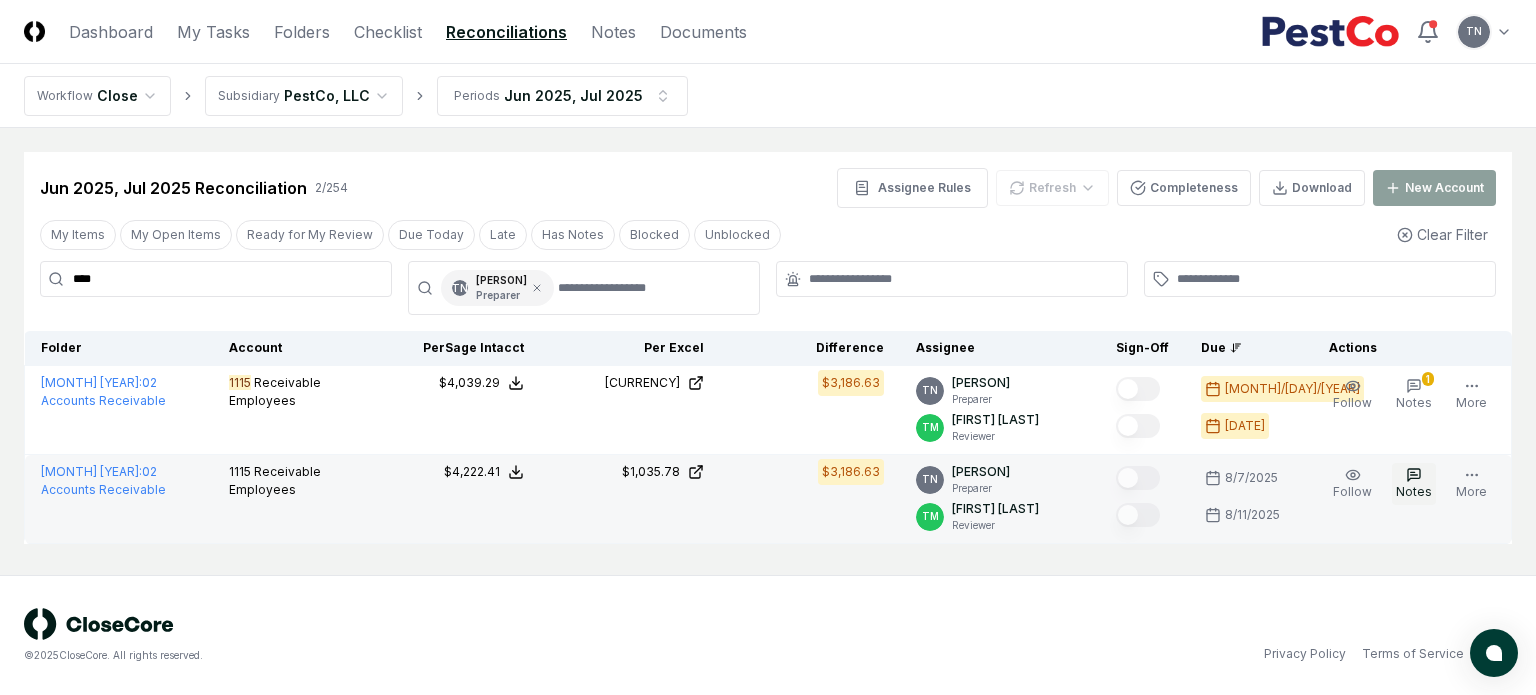 click 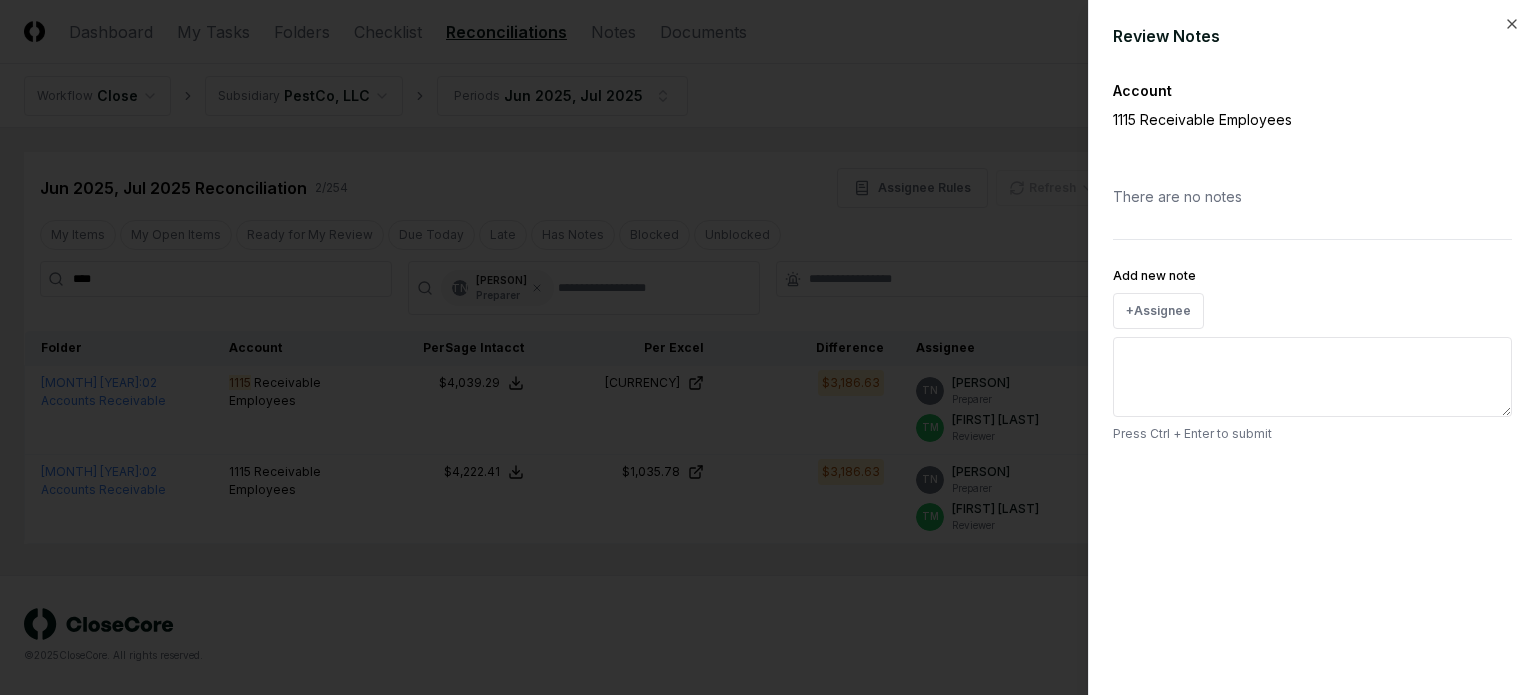 click on "Add new note" at bounding box center [1312, 377] 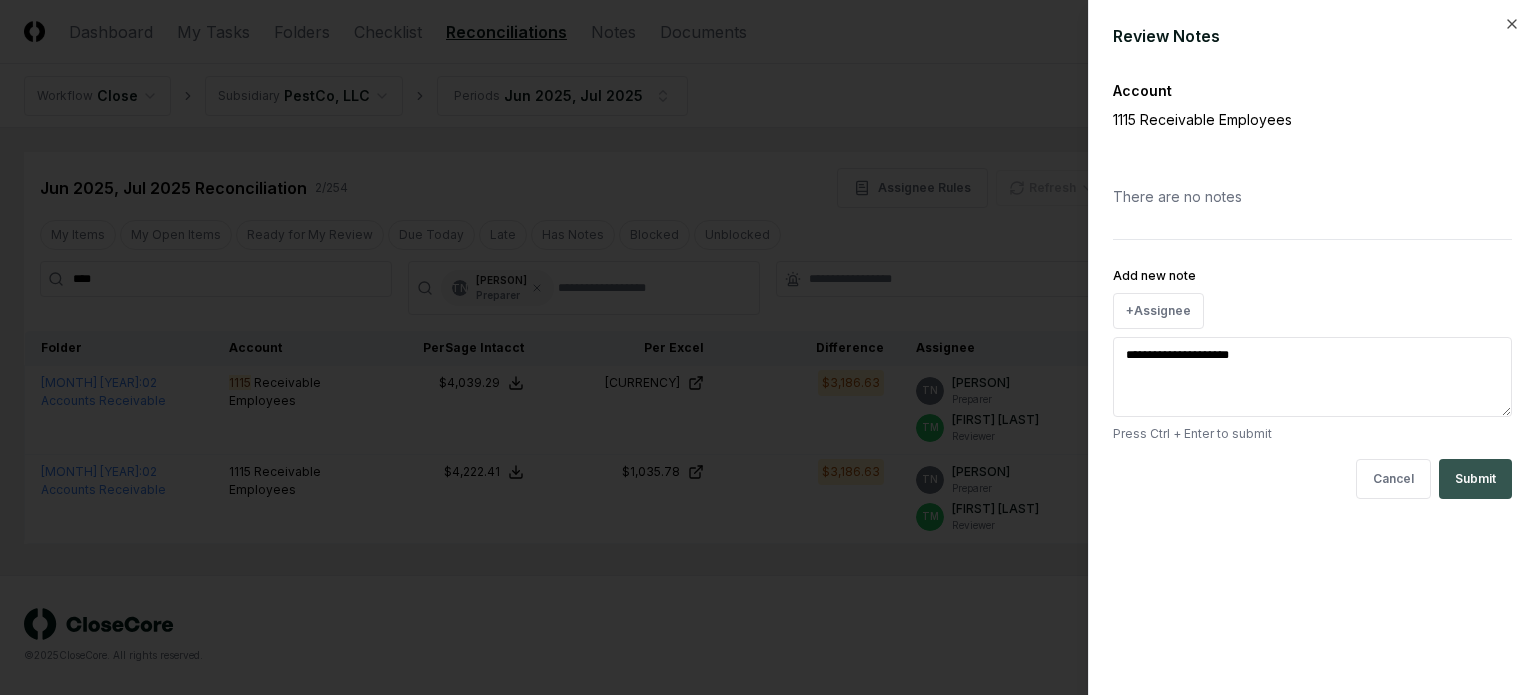 type on "**********" 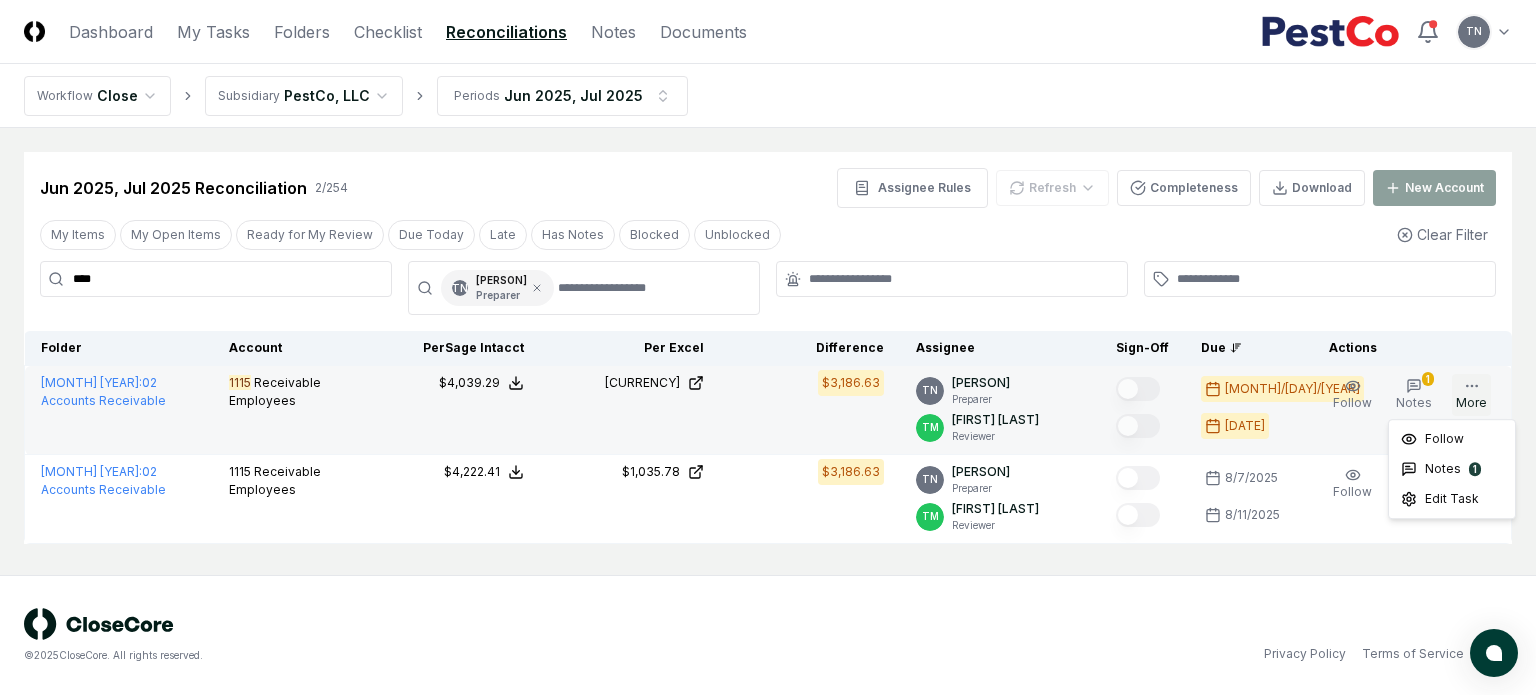click 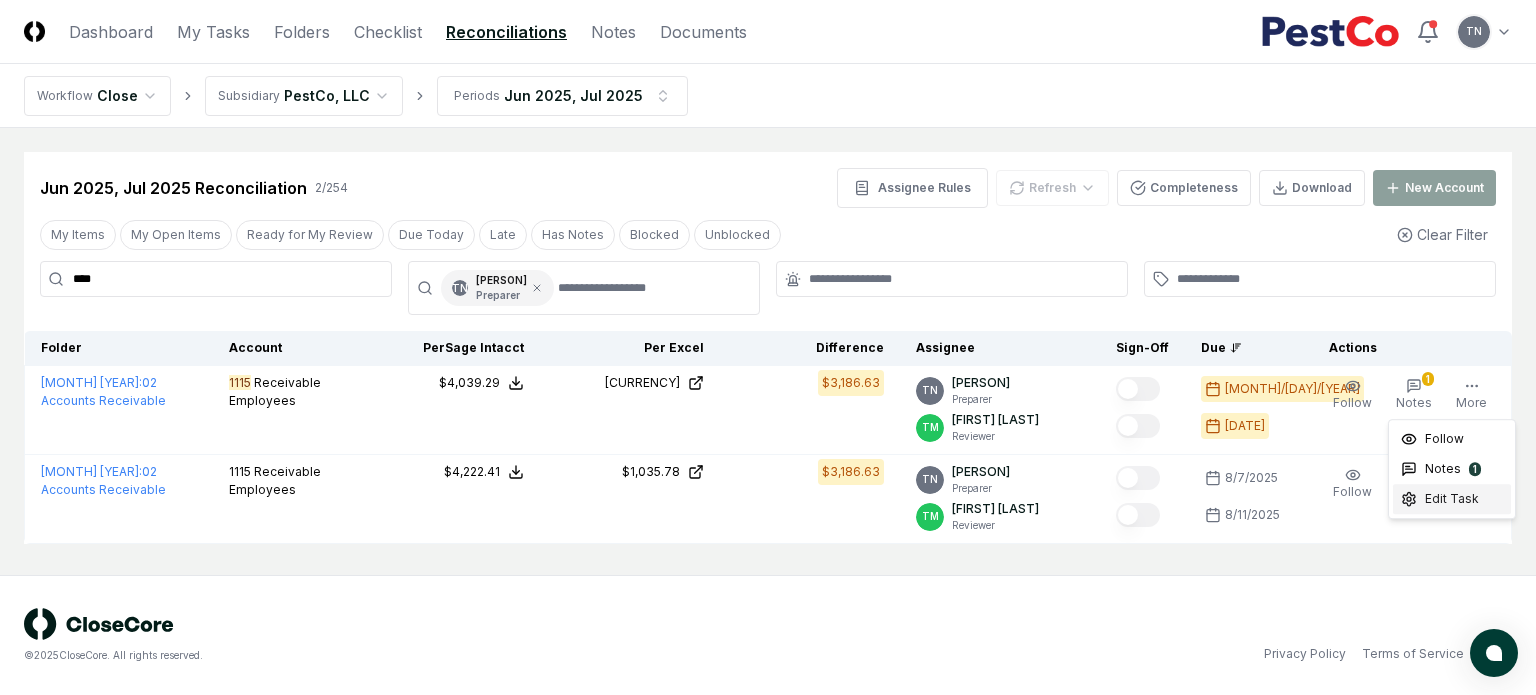click on "Edit Task" at bounding box center [1452, 499] 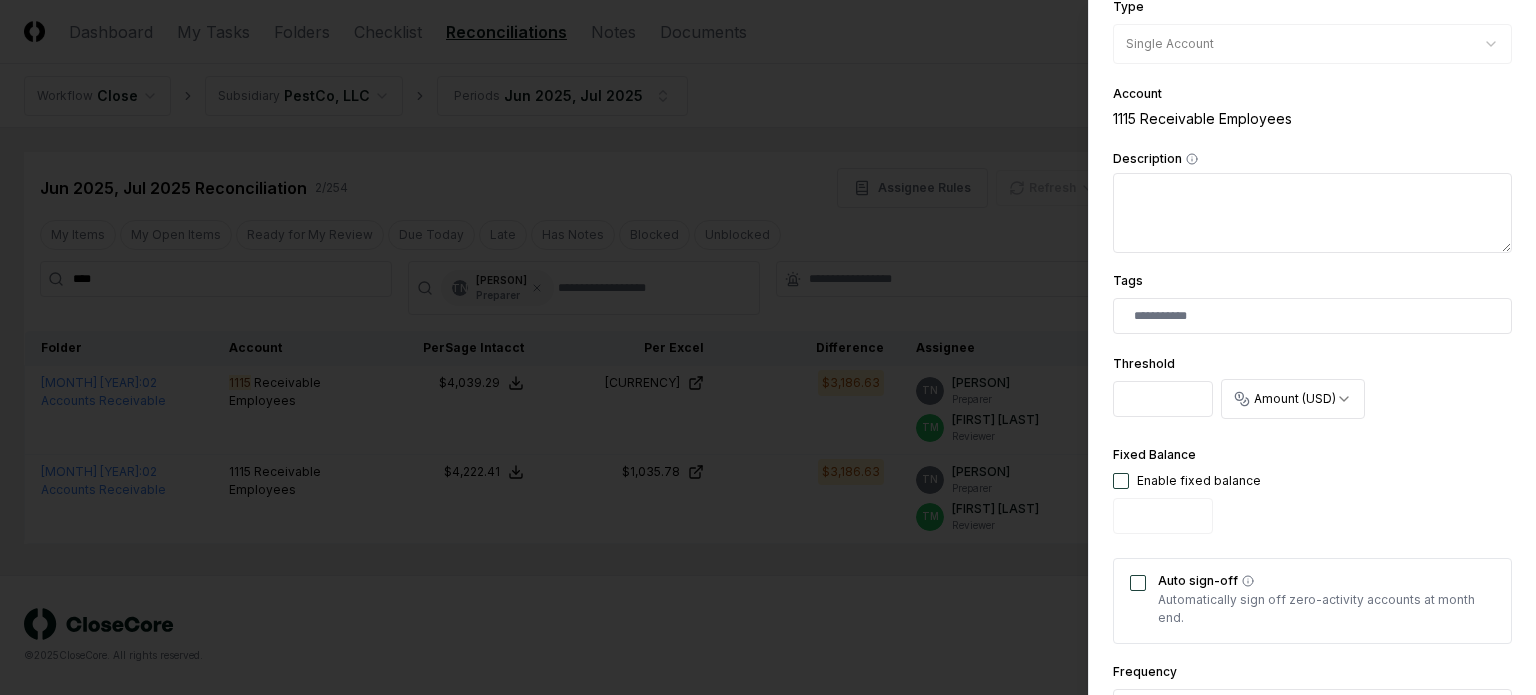 scroll, scrollTop: 302, scrollLeft: 0, axis: vertical 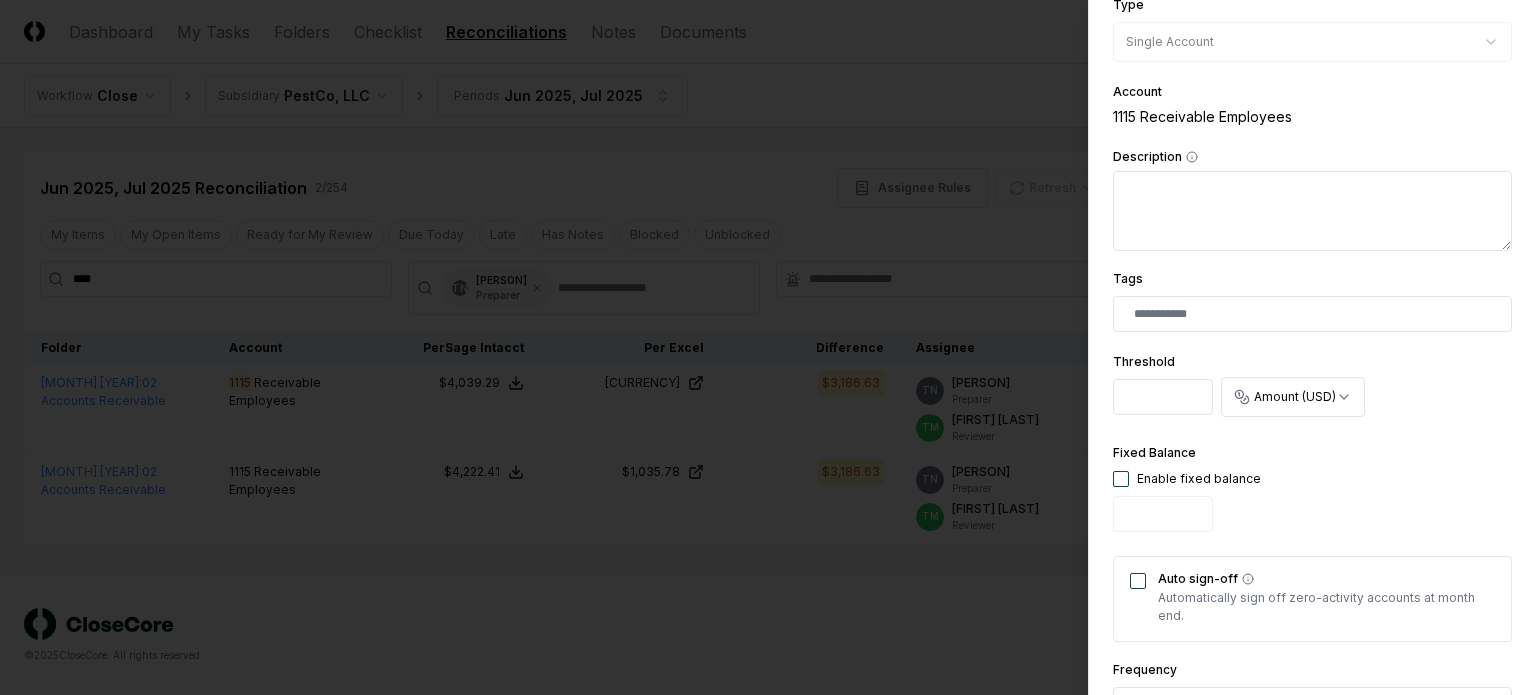 drag, startPoint x: 1168, startPoint y: 387, endPoint x: 1045, endPoint y: 394, distance: 123.19903 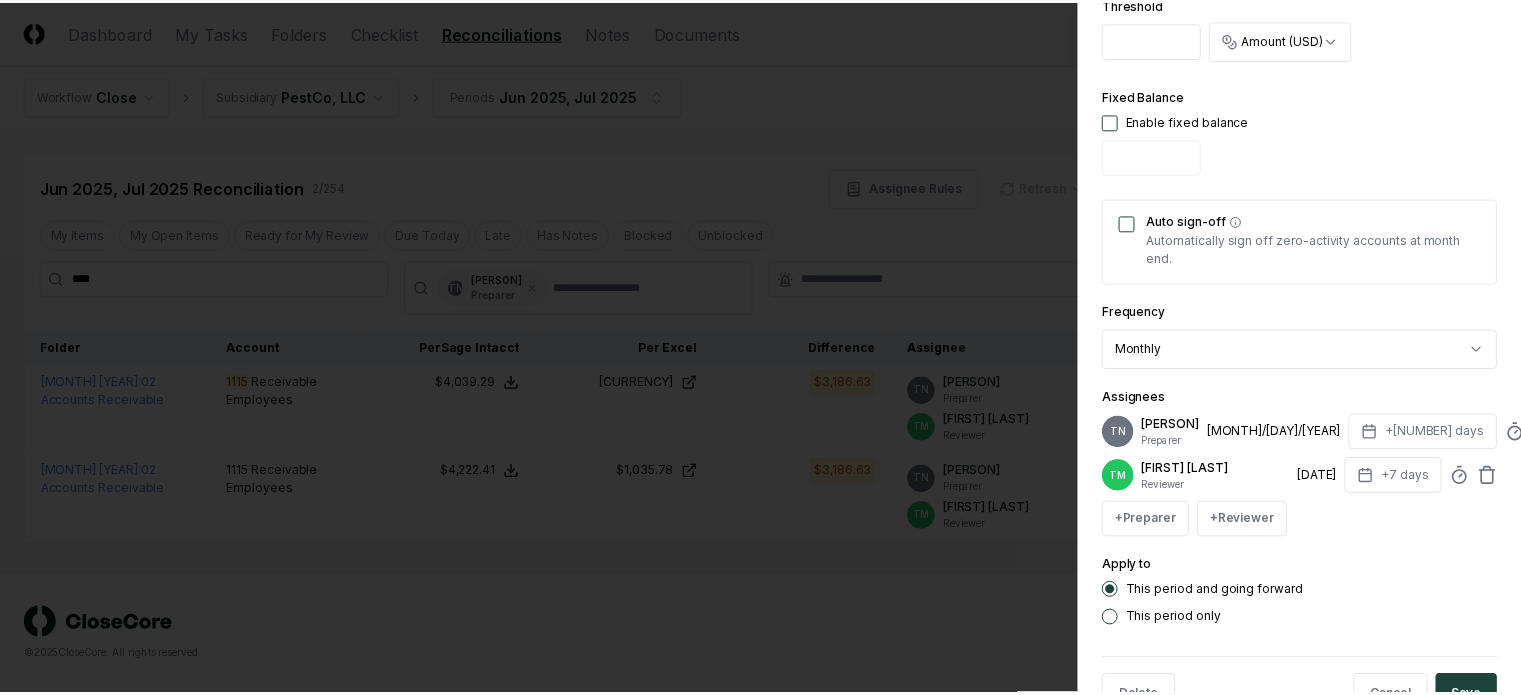 scroll, scrollTop: 735, scrollLeft: 0, axis: vertical 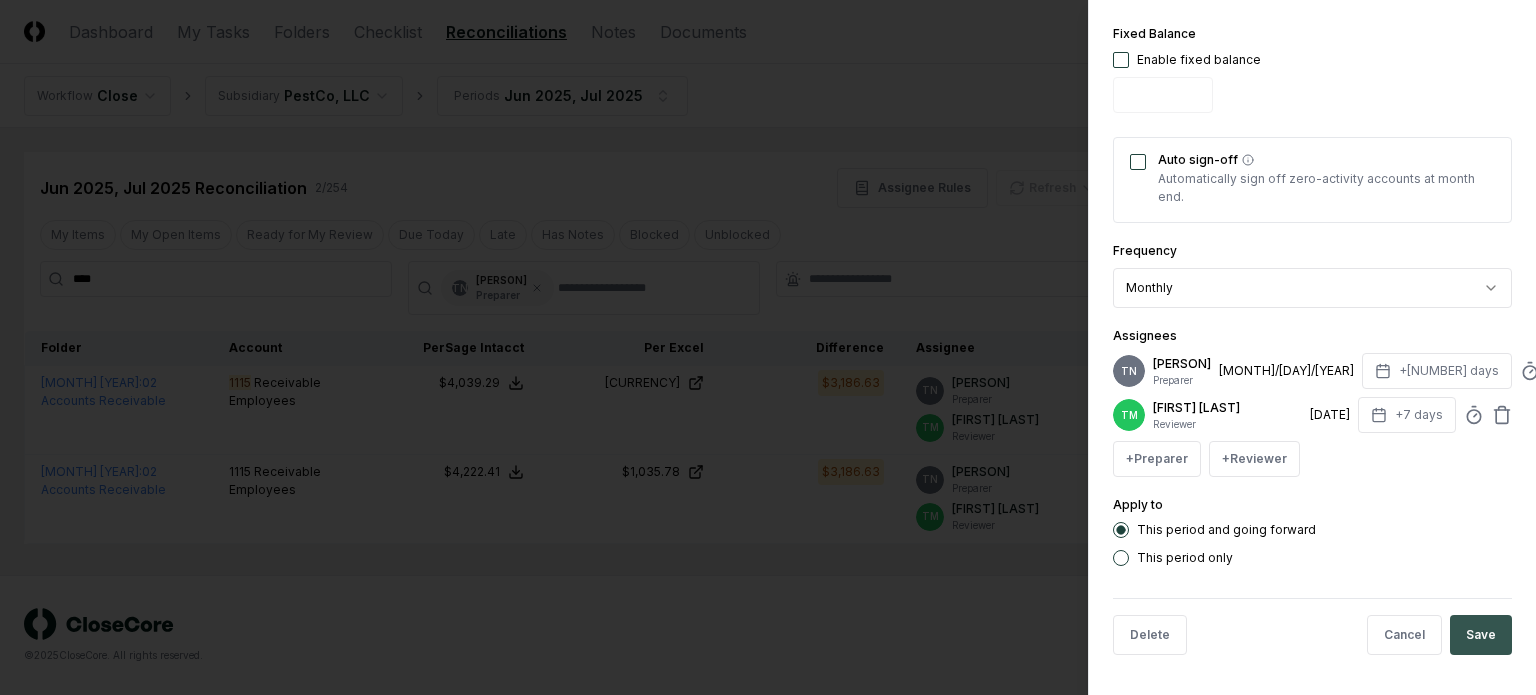 type on "****" 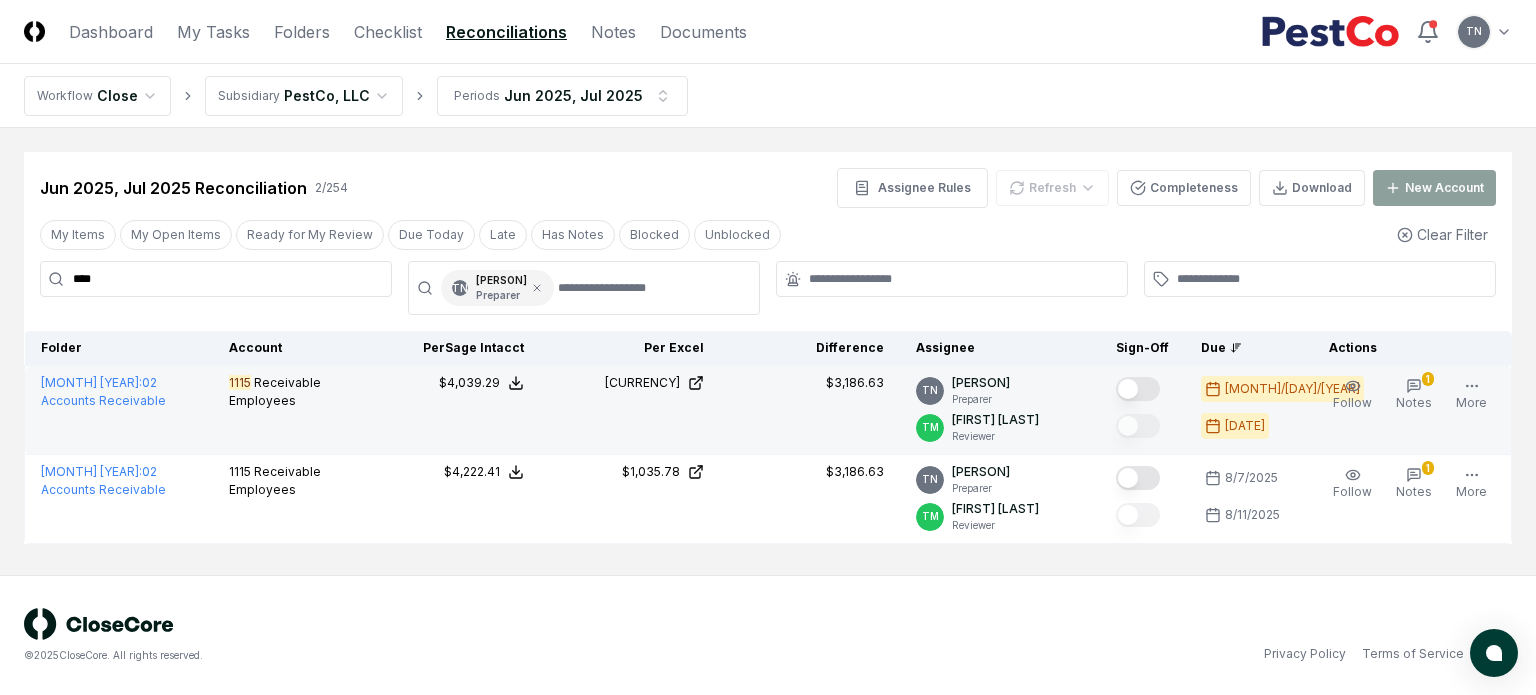 click at bounding box center [1138, 389] 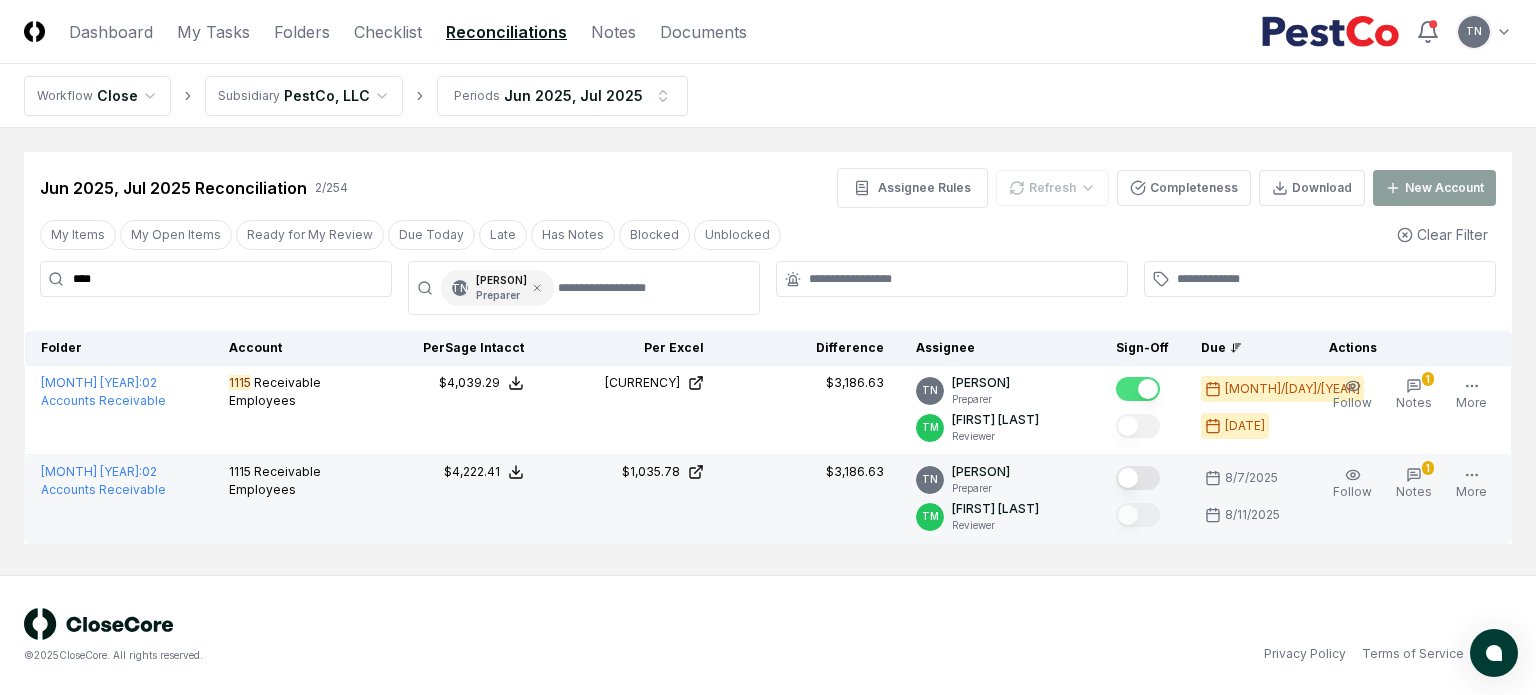 click at bounding box center (1138, 478) 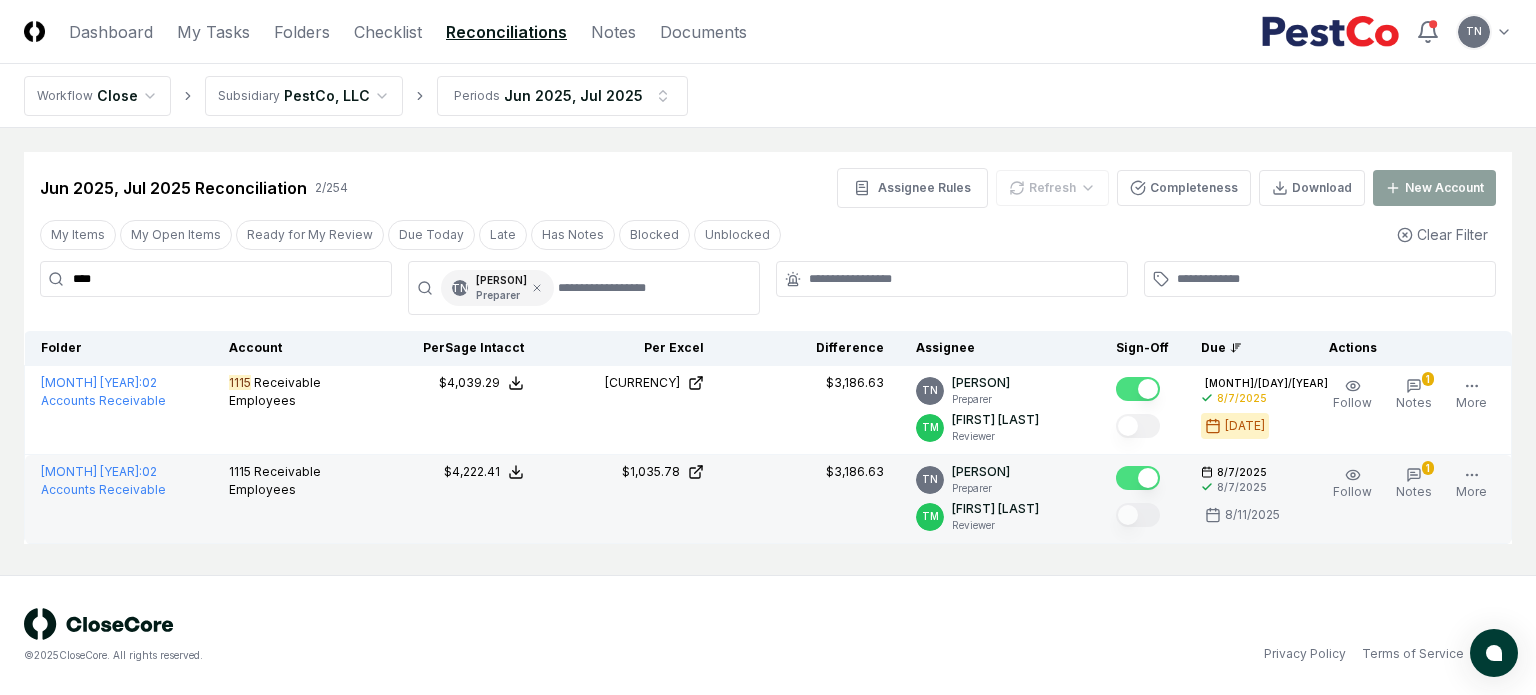 drag, startPoint x: 263, startPoint y: 270, endPoint x: 0, endPoint y: 245, distance: 264.18555 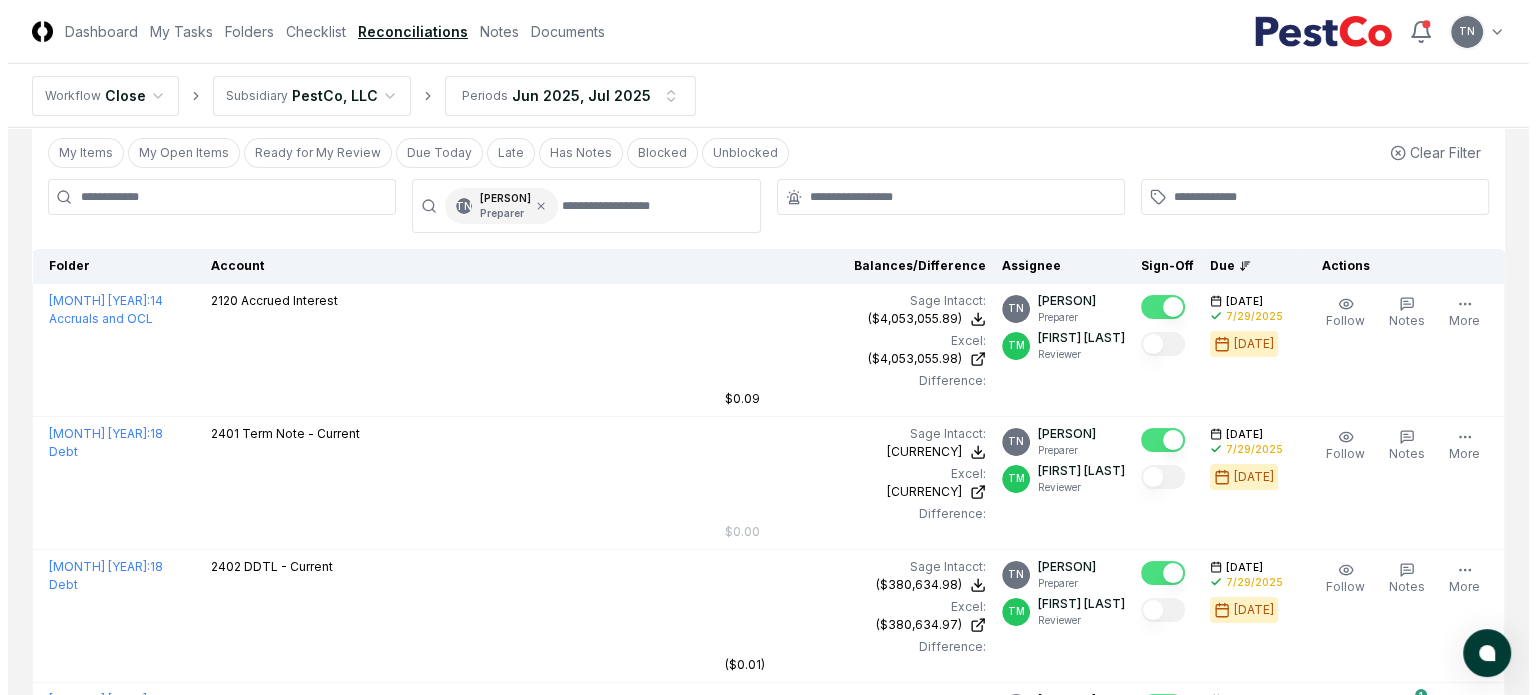 scroll, scrollTop: 0, scrollLeft: 0, axis: both 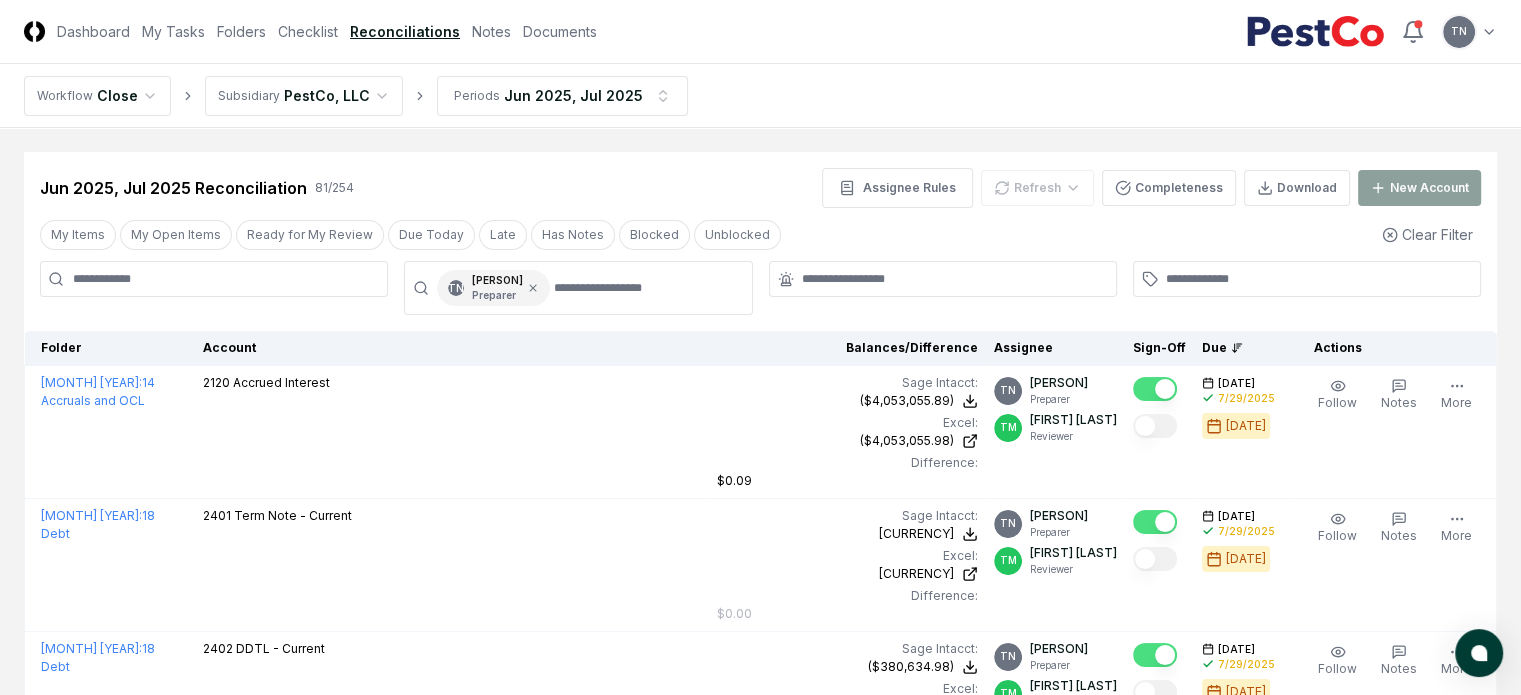 click at bounding box center (214, 279) 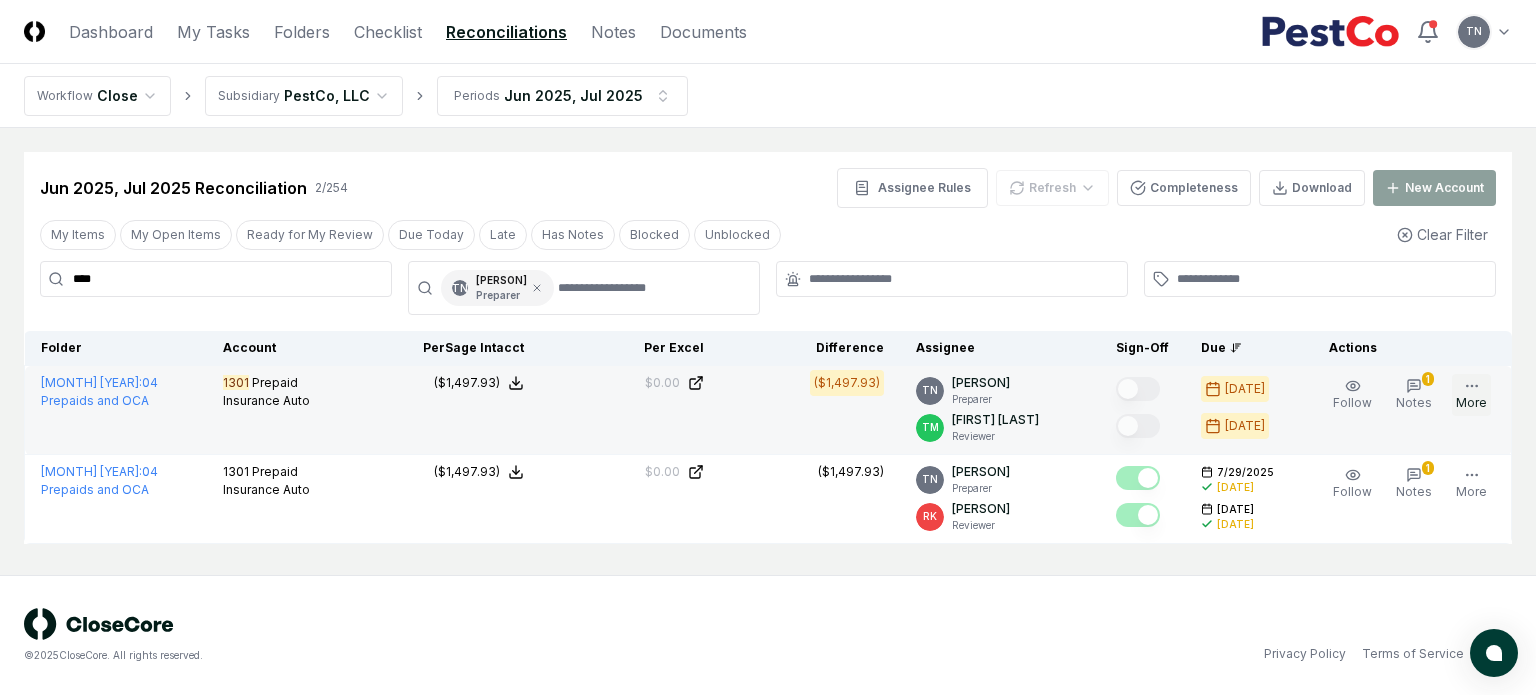 type on "****" 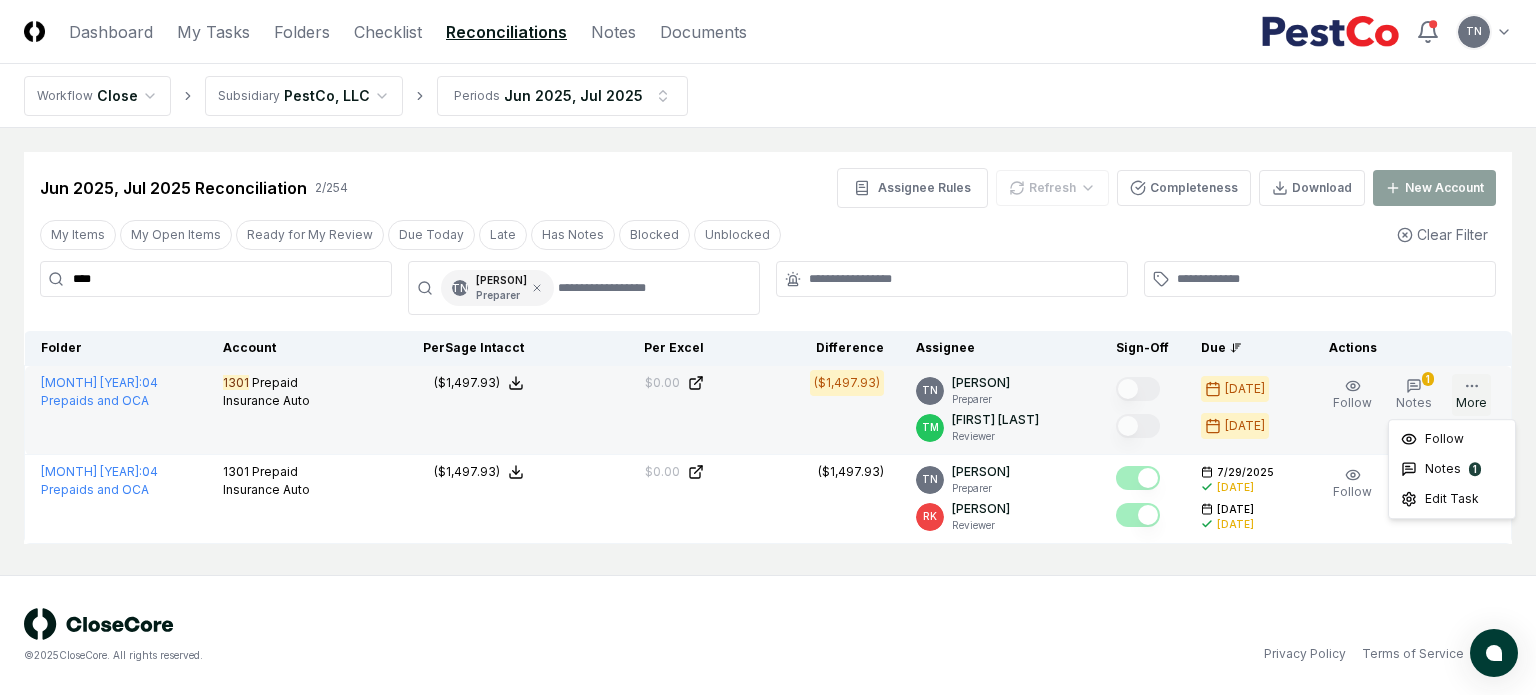 click on "More" at bounding box center [1471, 395] 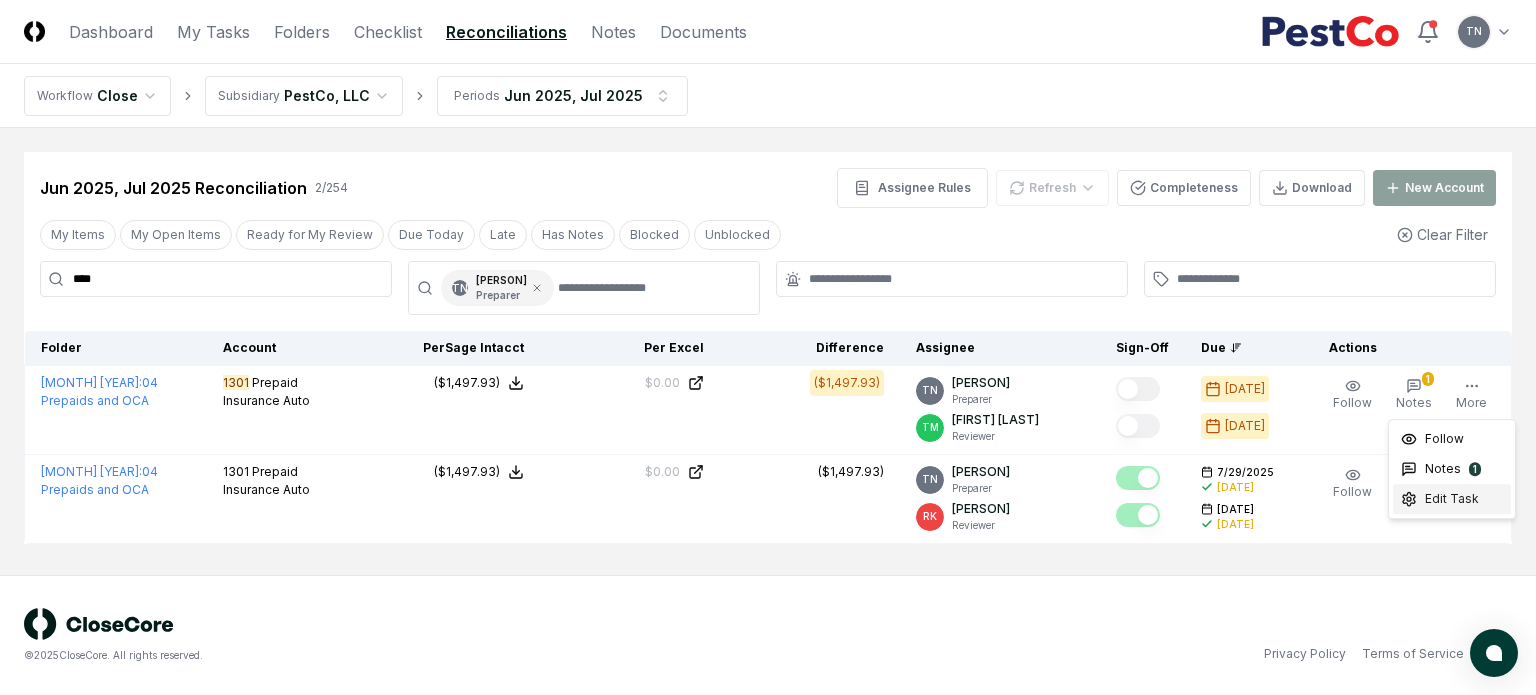 click on "Edit Task" at bounding box center [1452, 499] 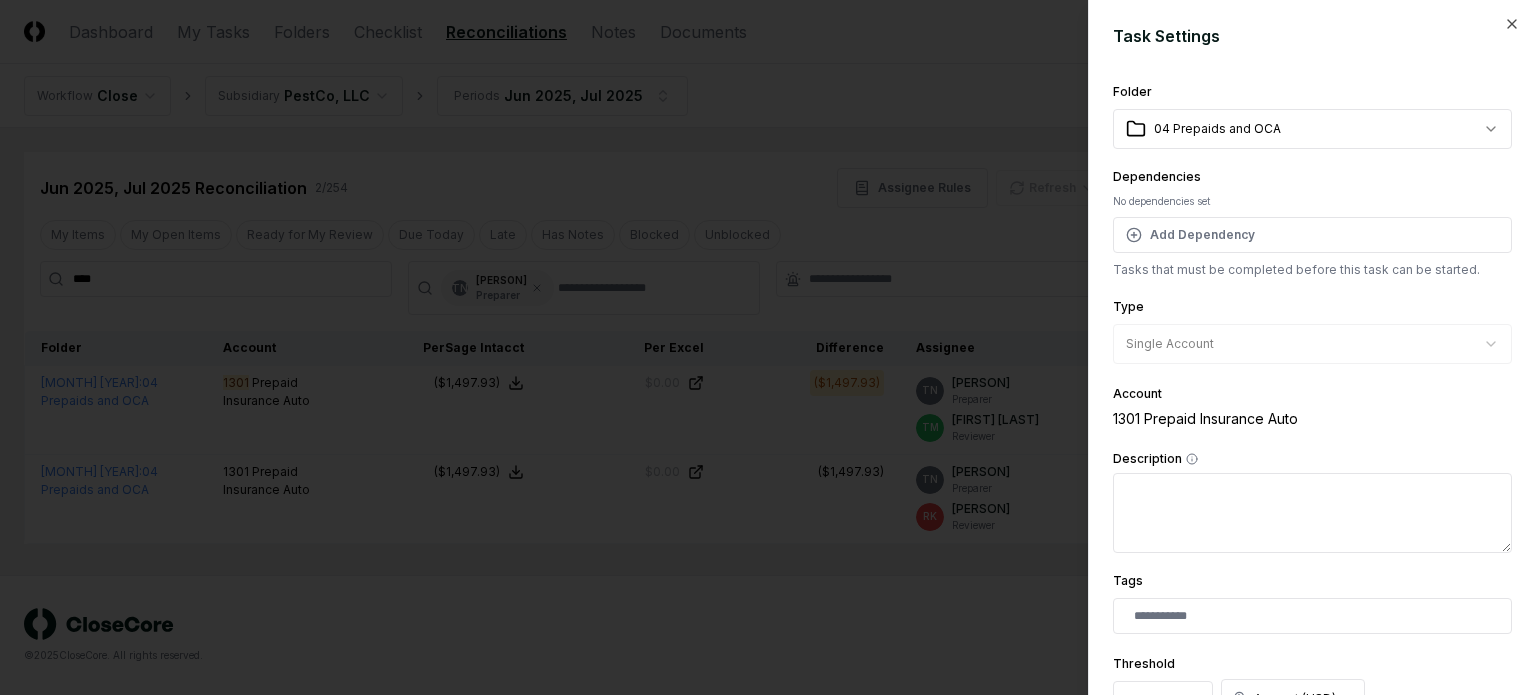 scroll, scrollTop: 363, scrollLeft: 0, axis: vertical 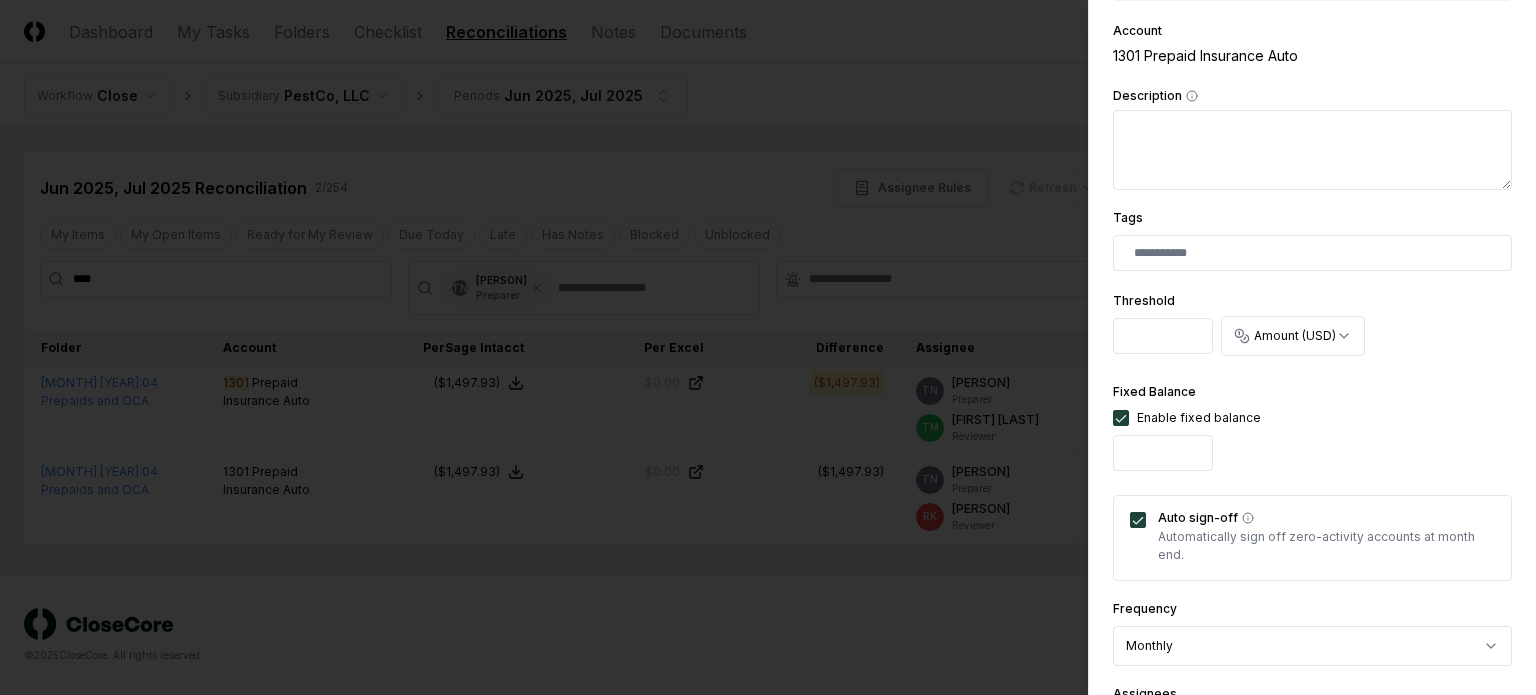 click on "*" at bounding box center [1163, 453] 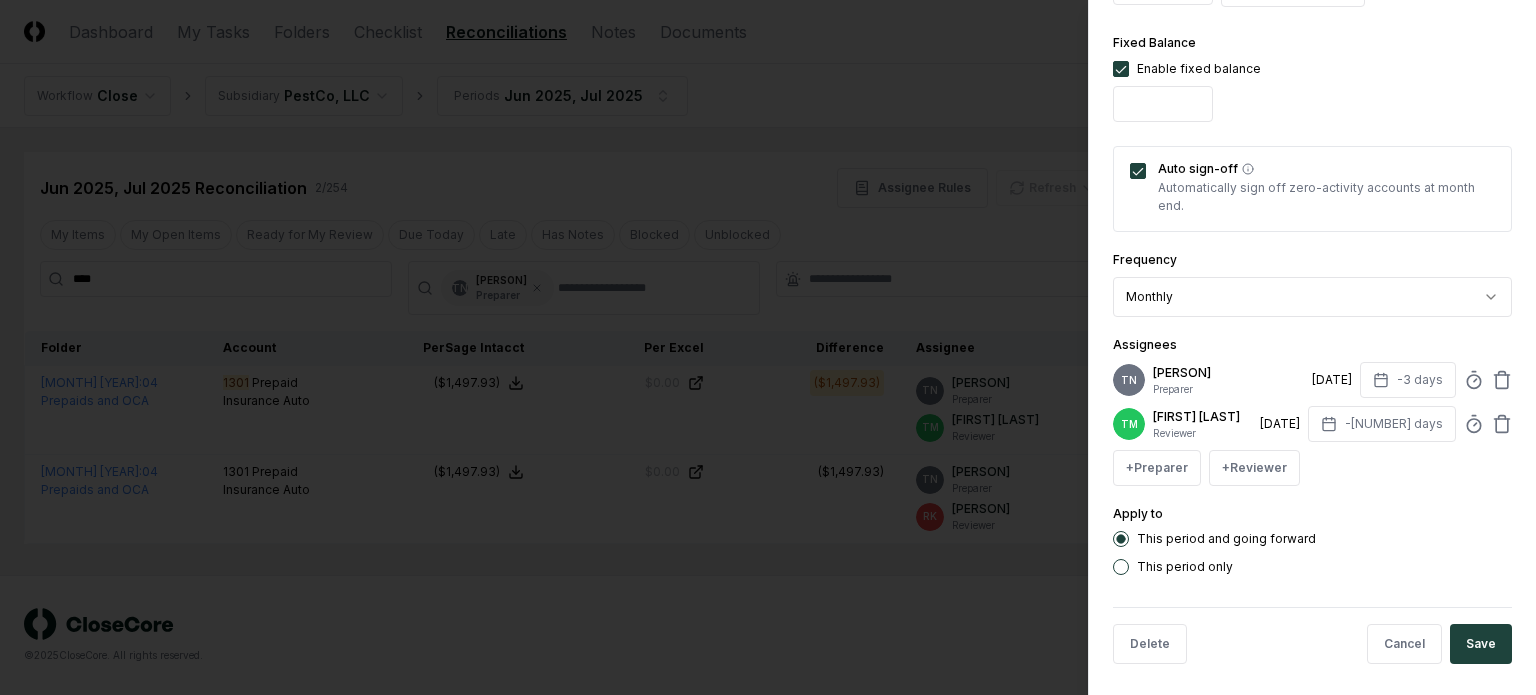 scroll, scrollTop: 712, scrollLeft: 0, axis: vertical 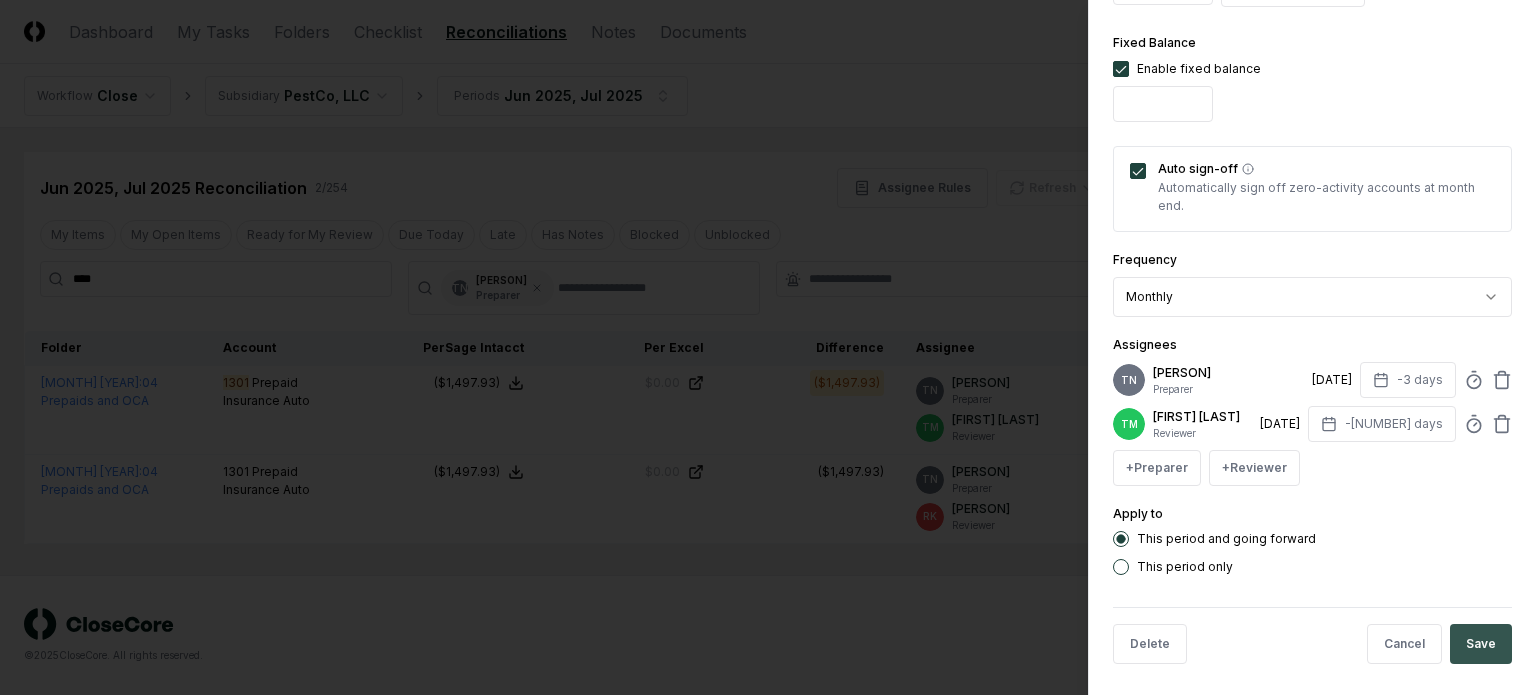 type on "****" 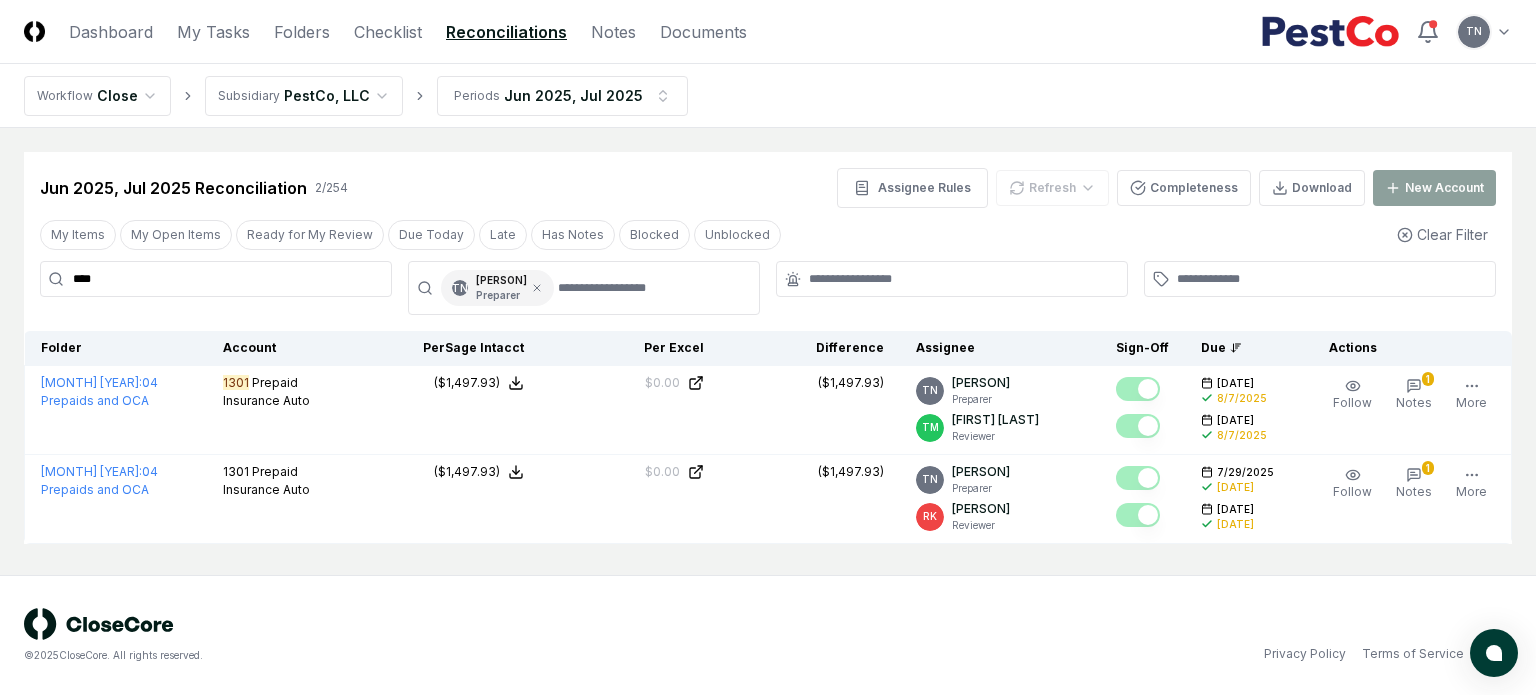 click on "****" at bounding box center [216, 279] 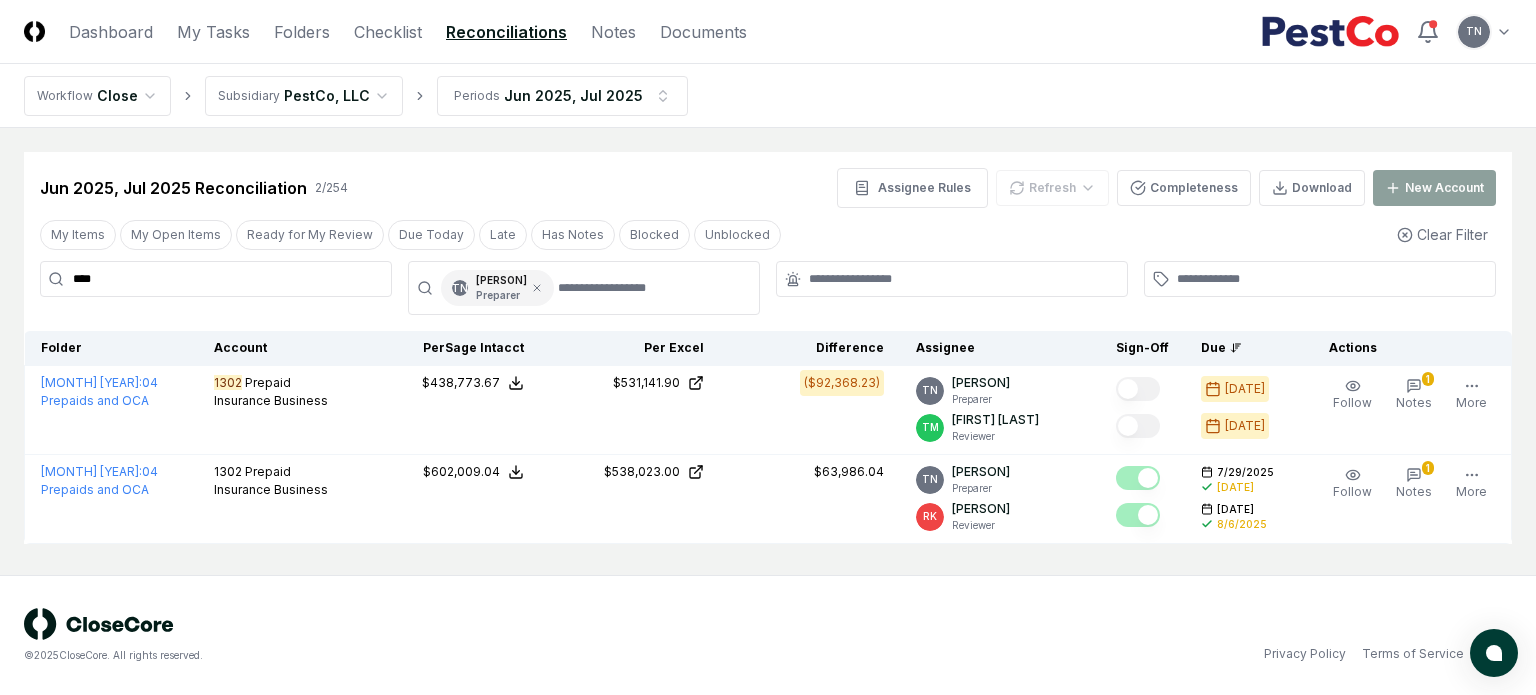 type on "****" 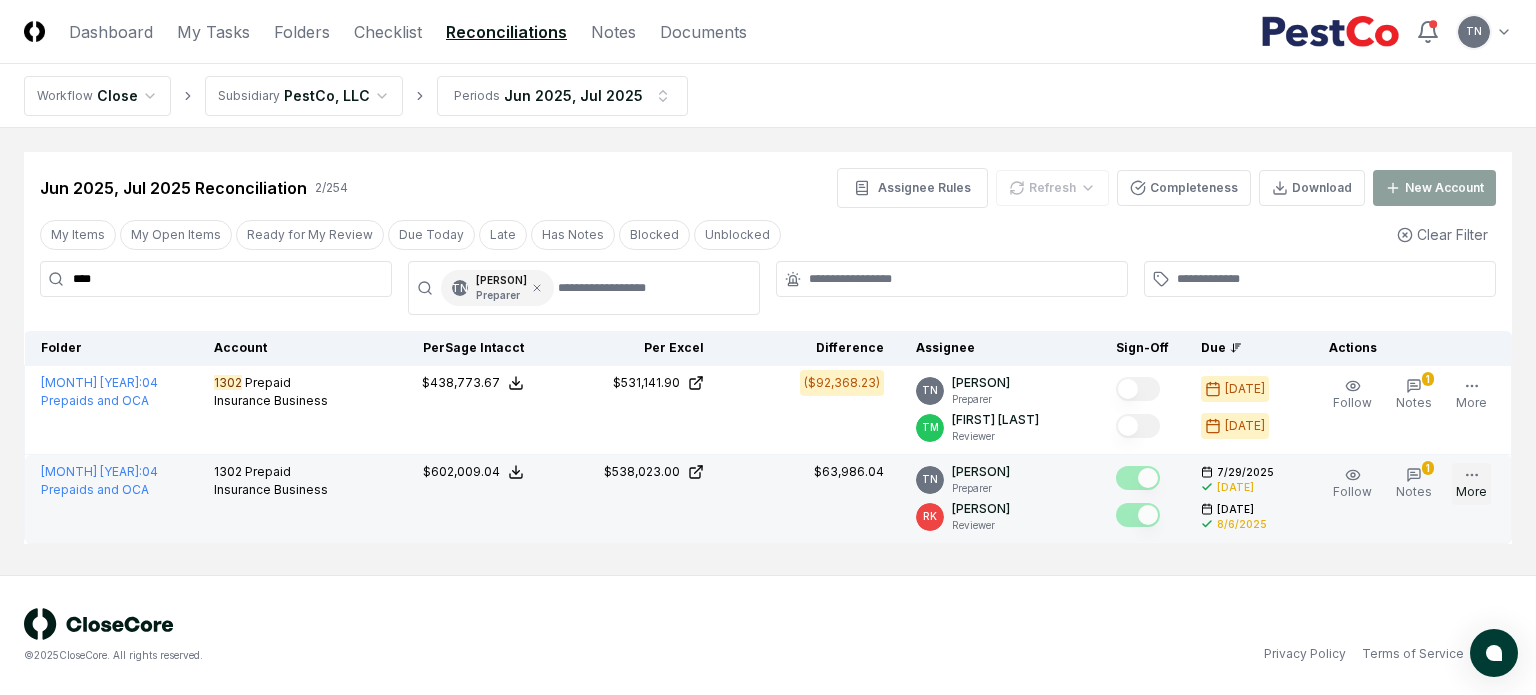 click 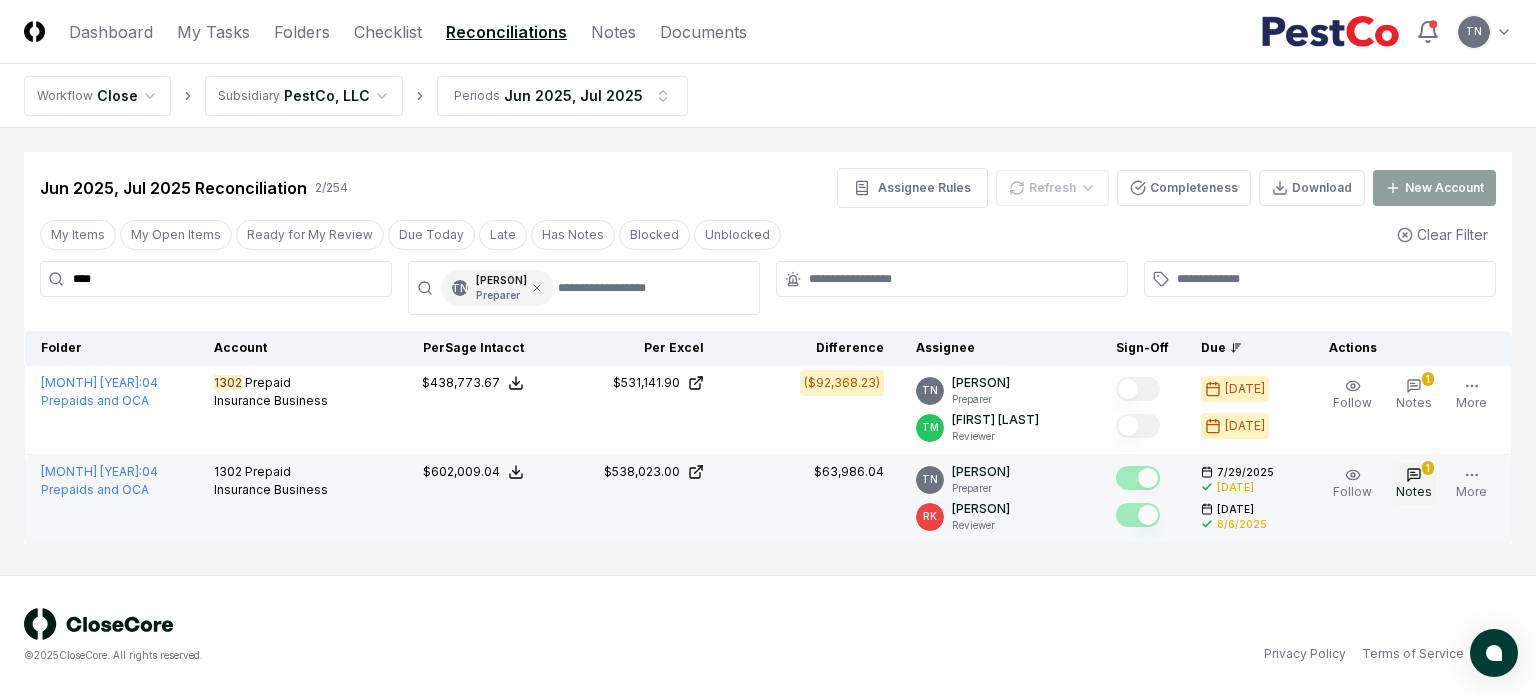 click 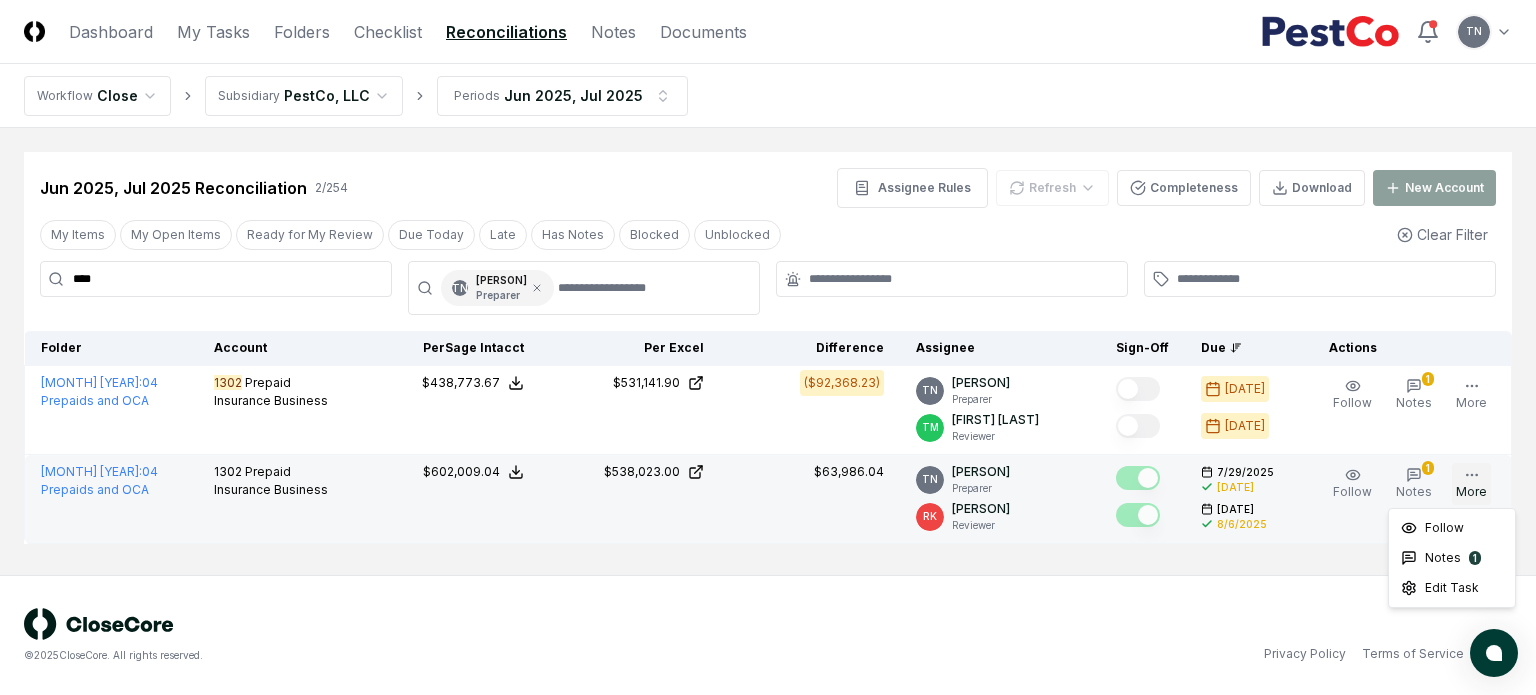 click on "More" at bounding box center (1471, 484) 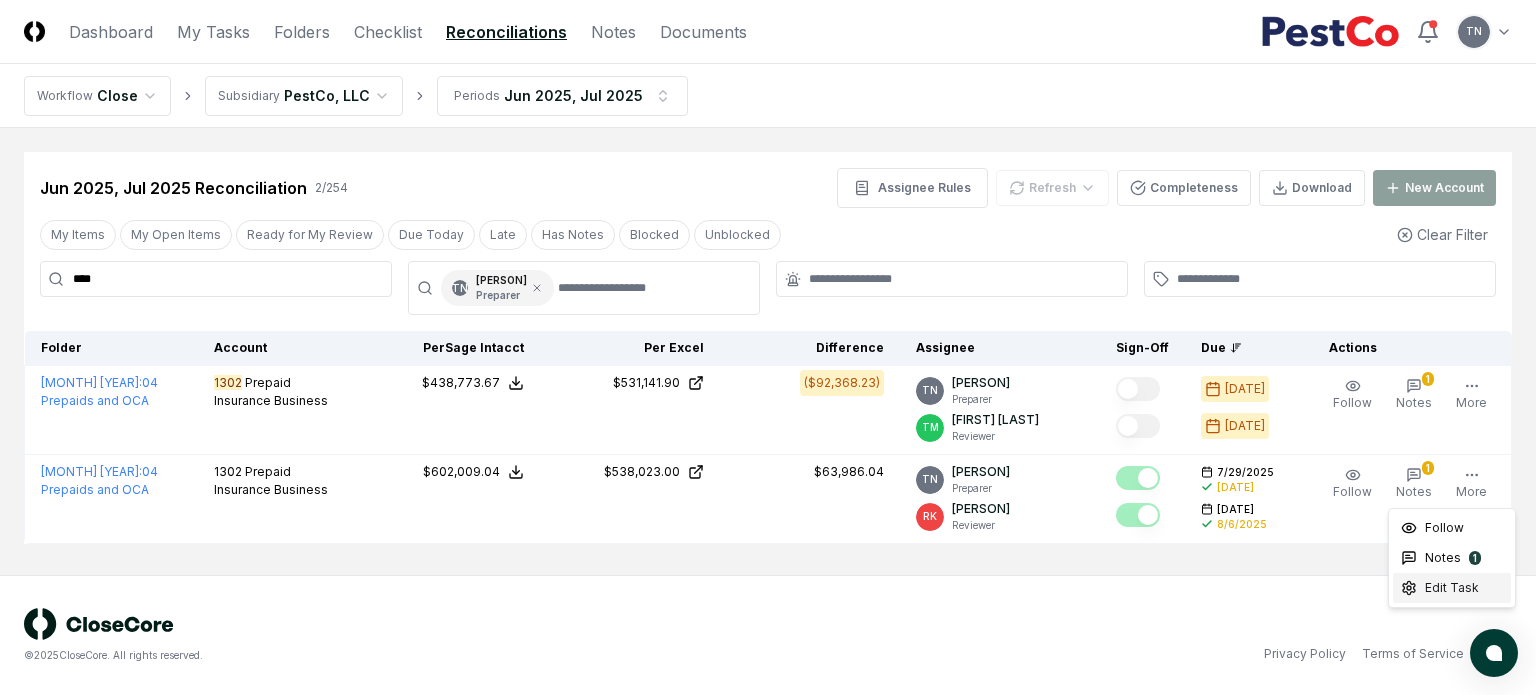 click on "Edit Task" at bounding box center [1452, 588] 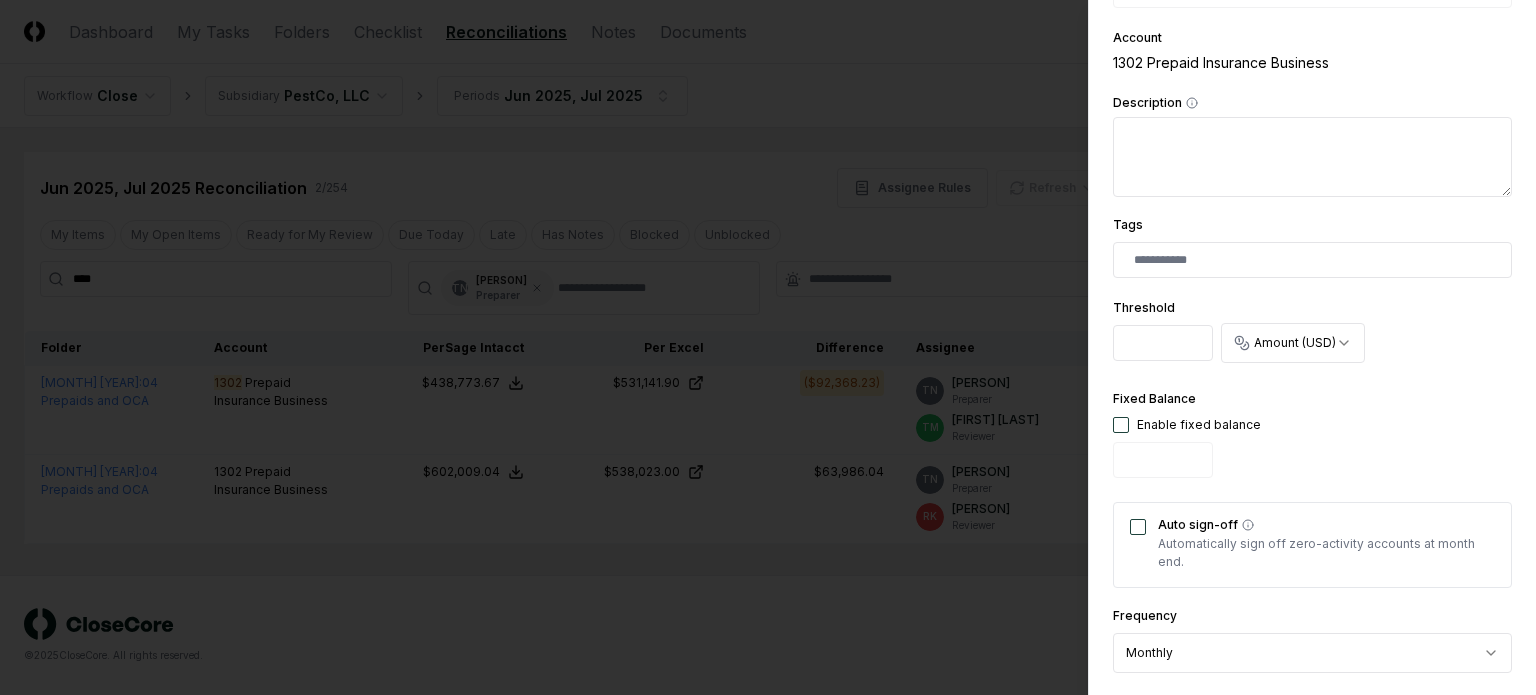 scroll, scrollTop: 356, scrollLeft: 0, axis: vertical 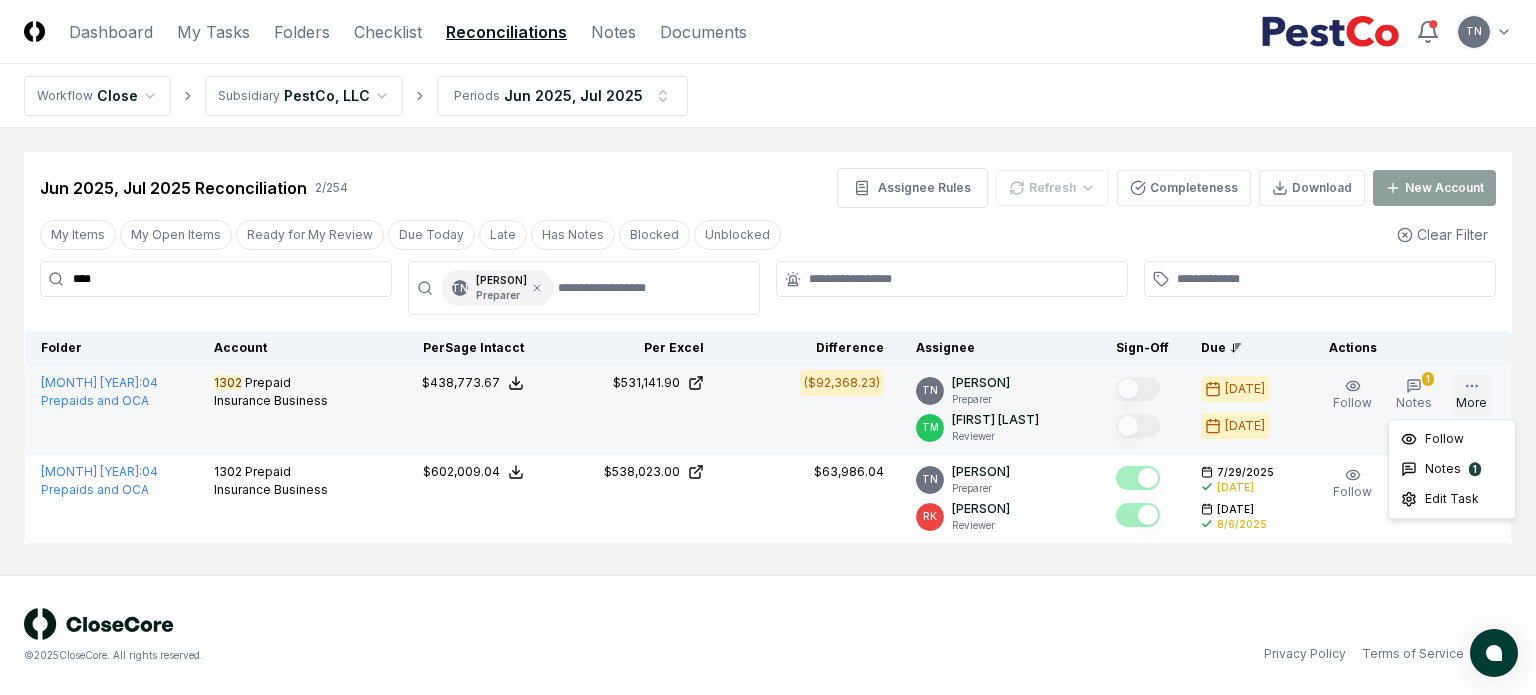 click 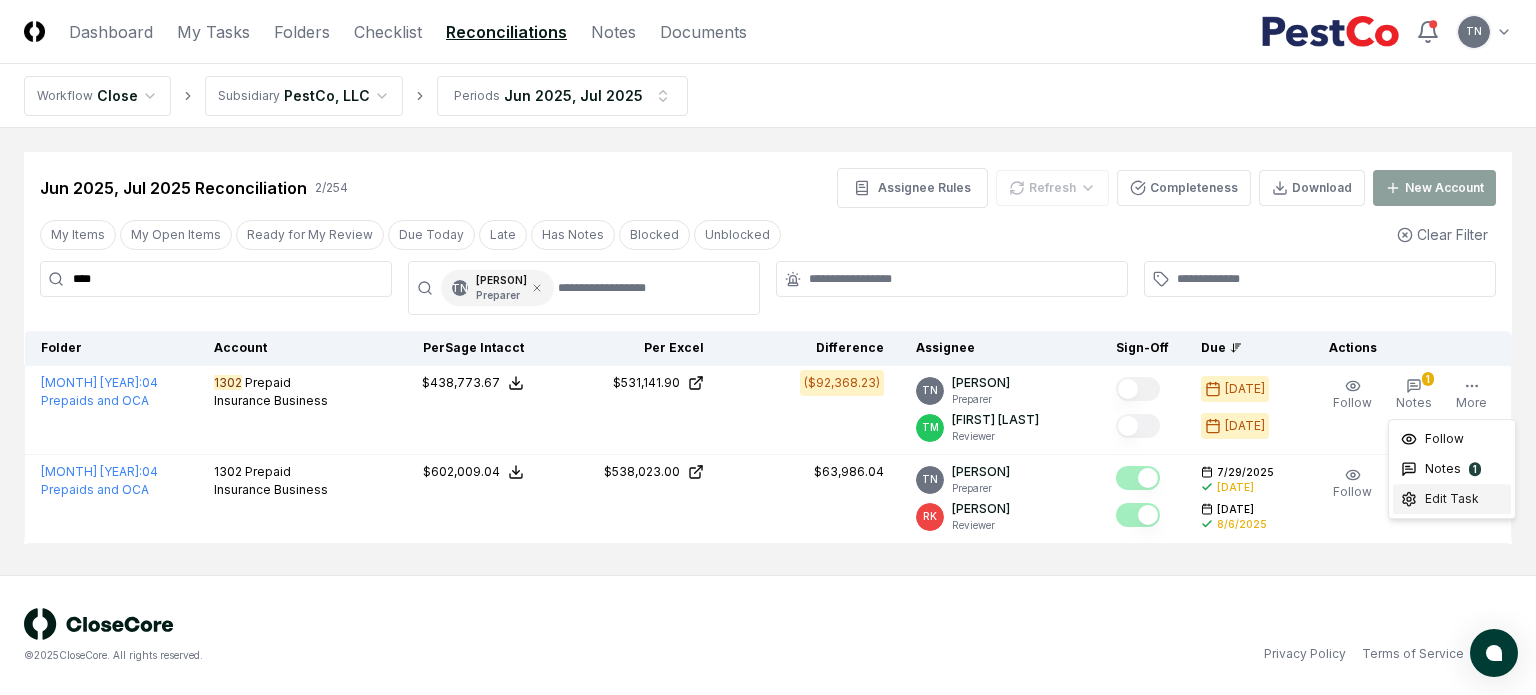 click on "Edit Task" at bounding box center (1452, 499) 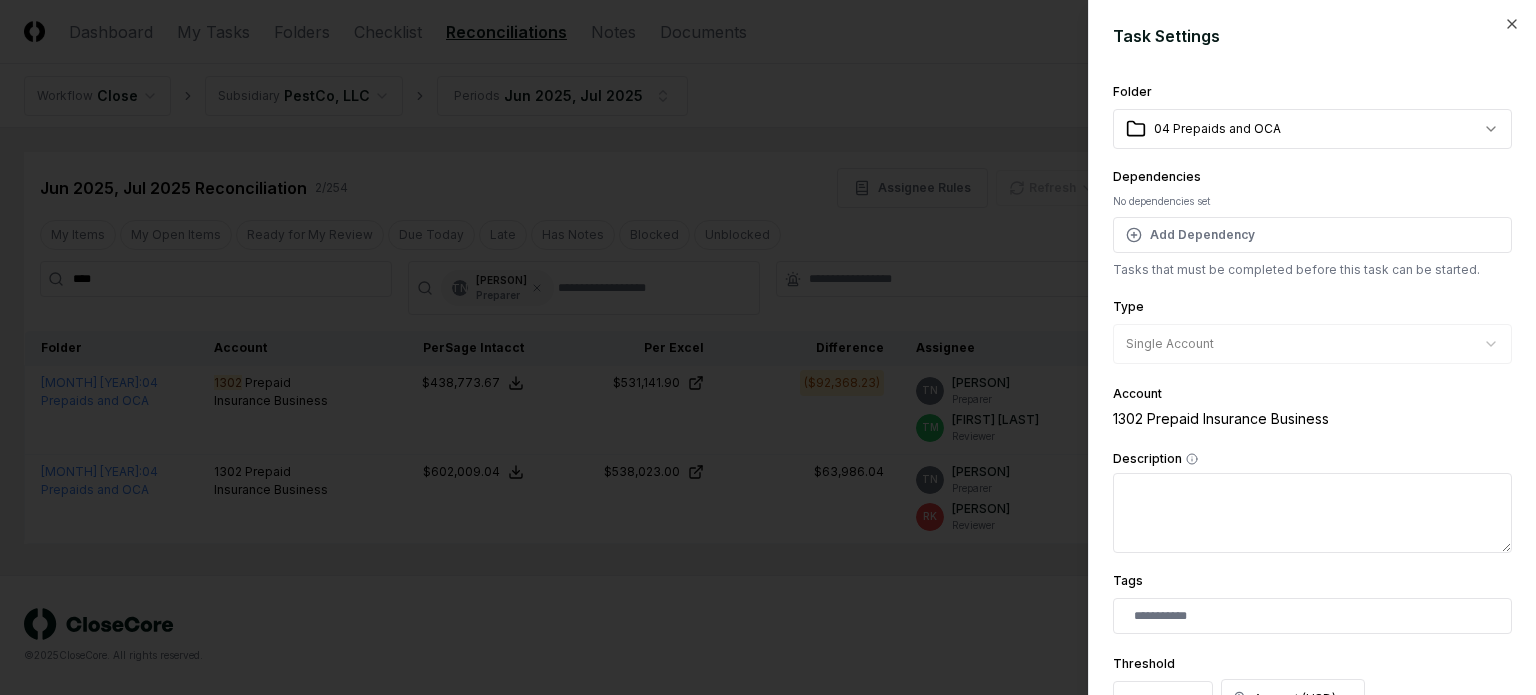scroll, scrollTop: 184, scrollLeft: 0, axis: vertical 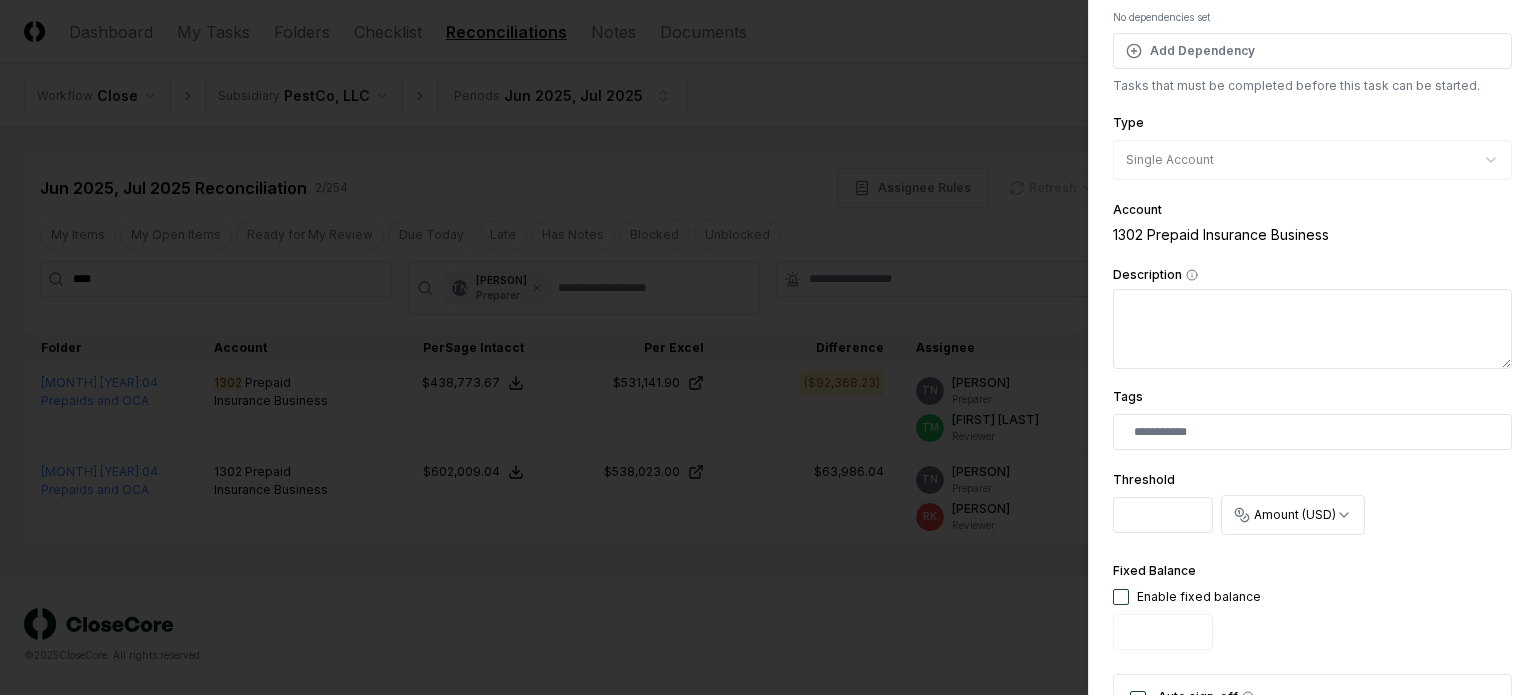 click on "*" at bounding box center [1163, 515] 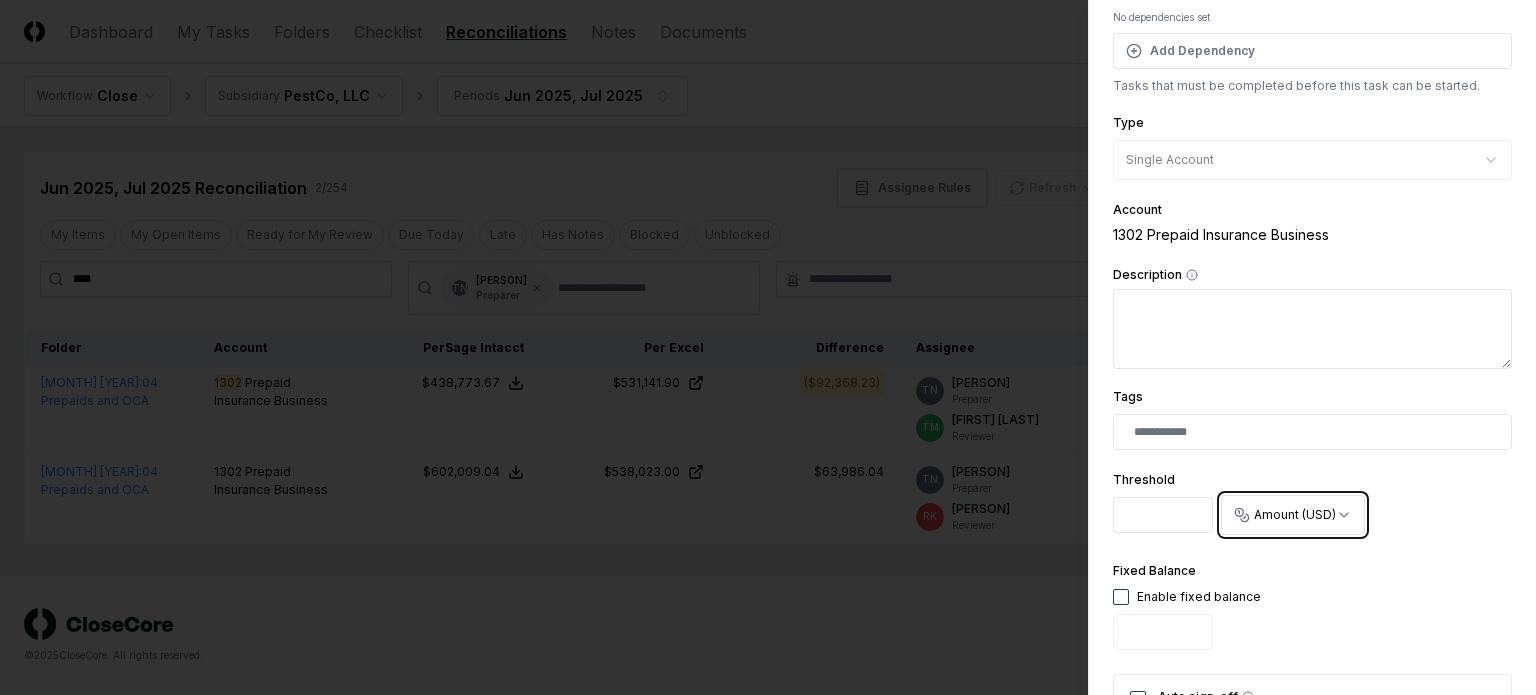 type 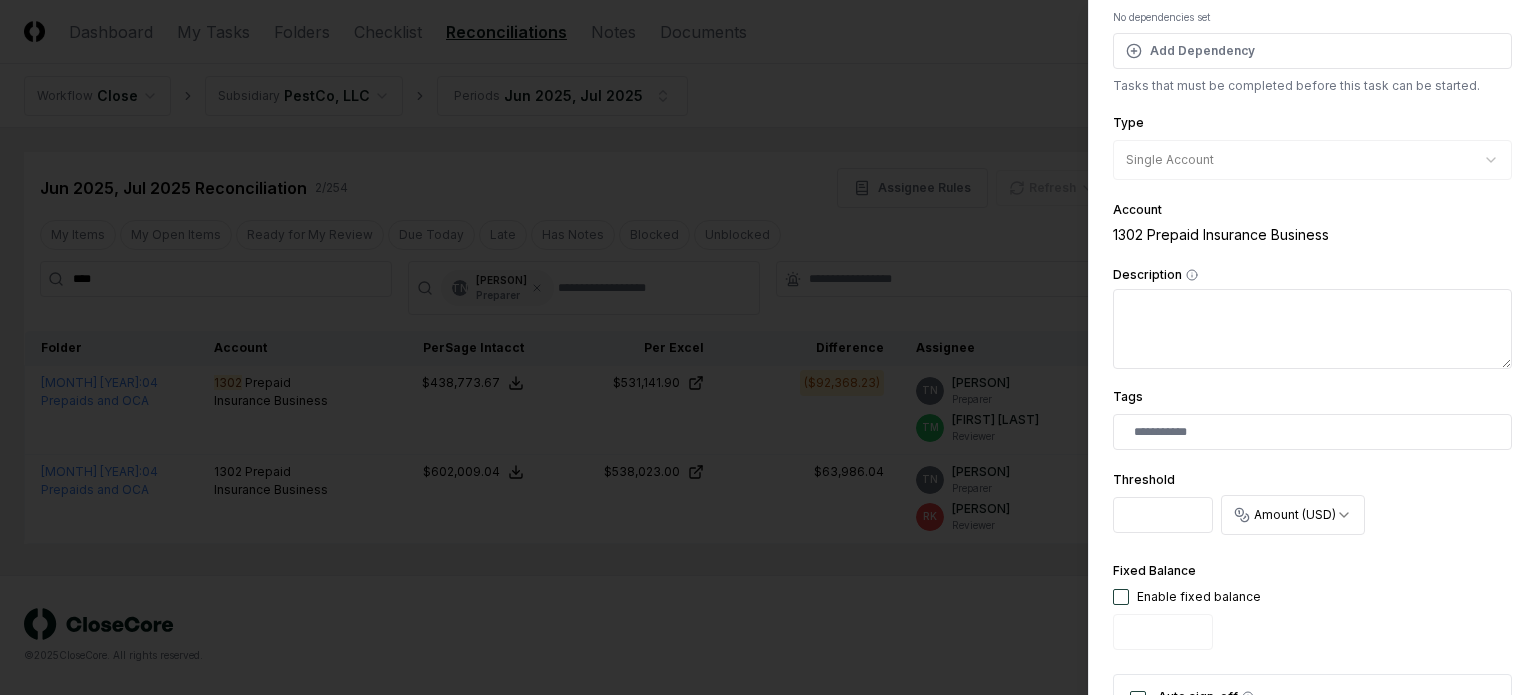 click on "Fixed Balance Enable fixed balance" at bounding box center (1312, 608) 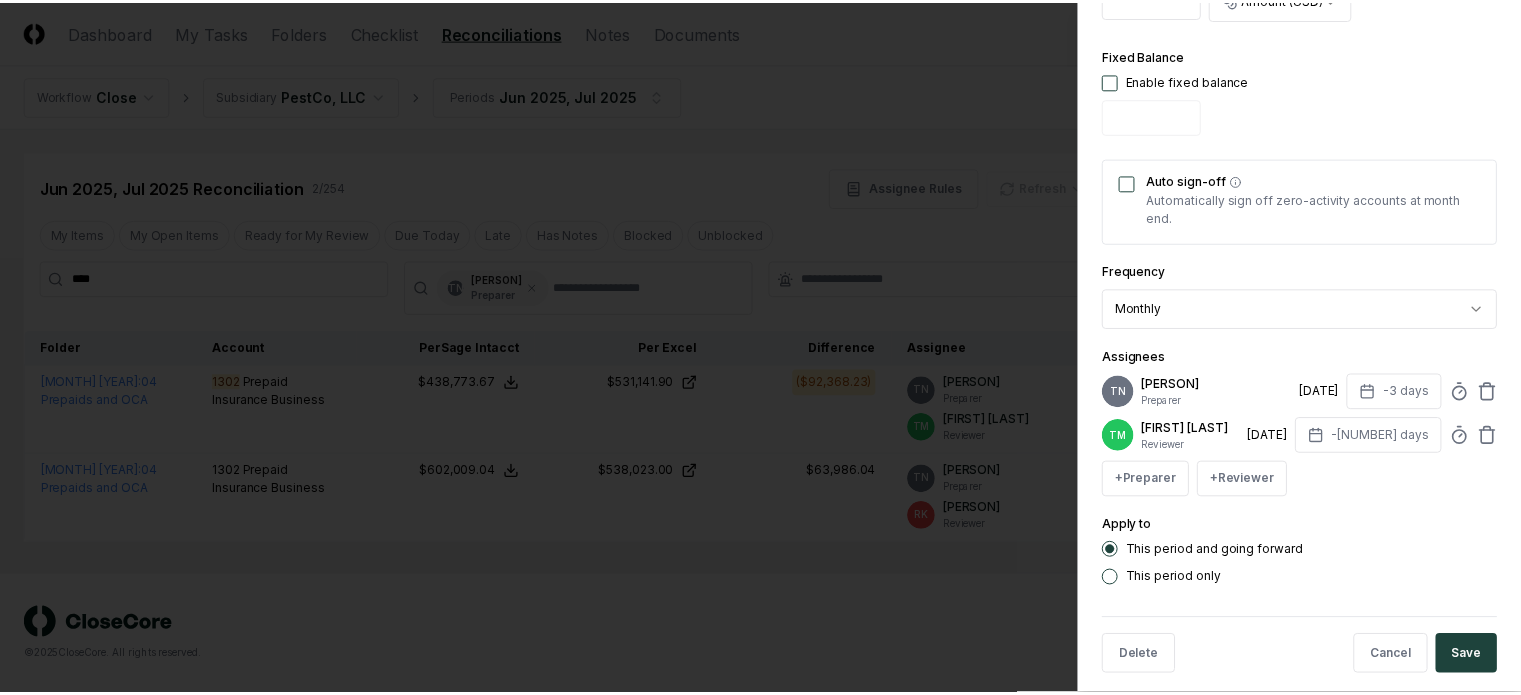 scroll, scrollTop: 735, scrollLeft: 0, axis: vertical 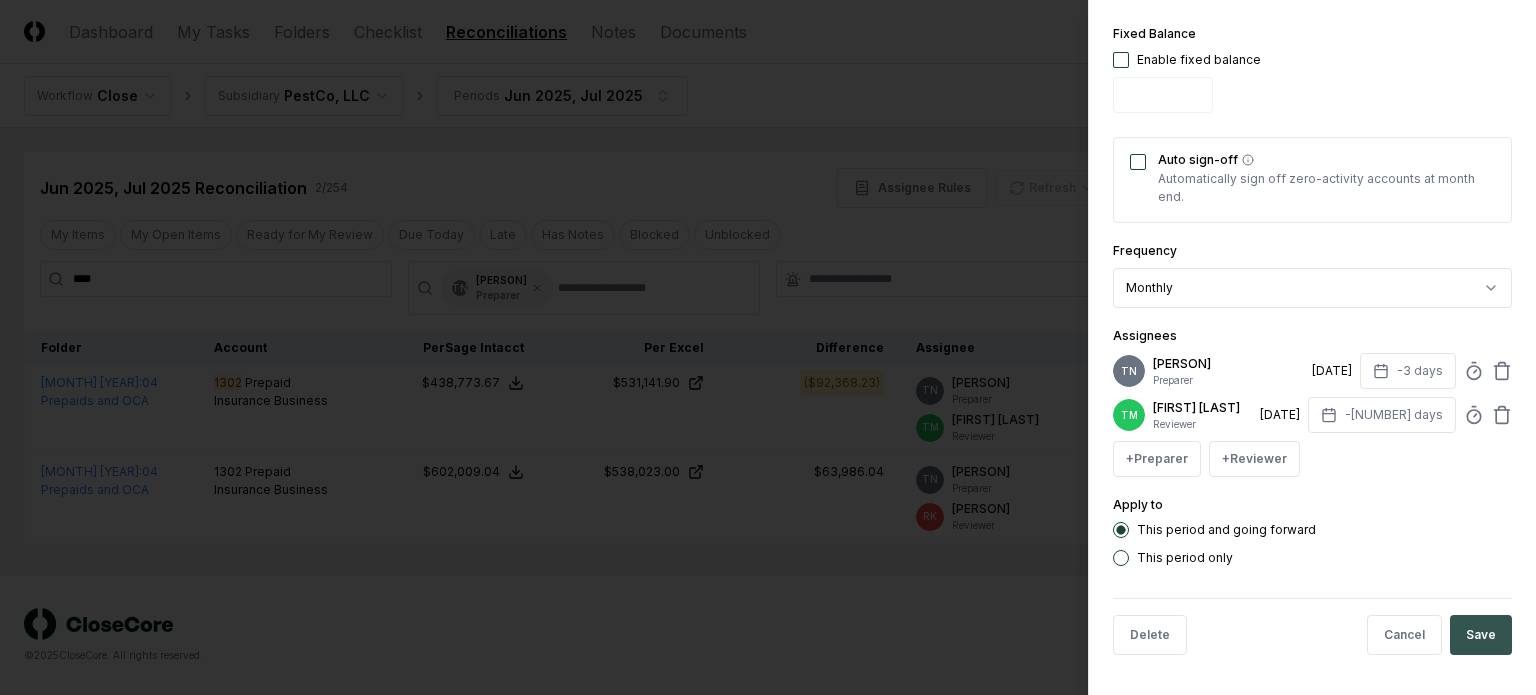 click on "Save" at bounding box center (1481, 635) 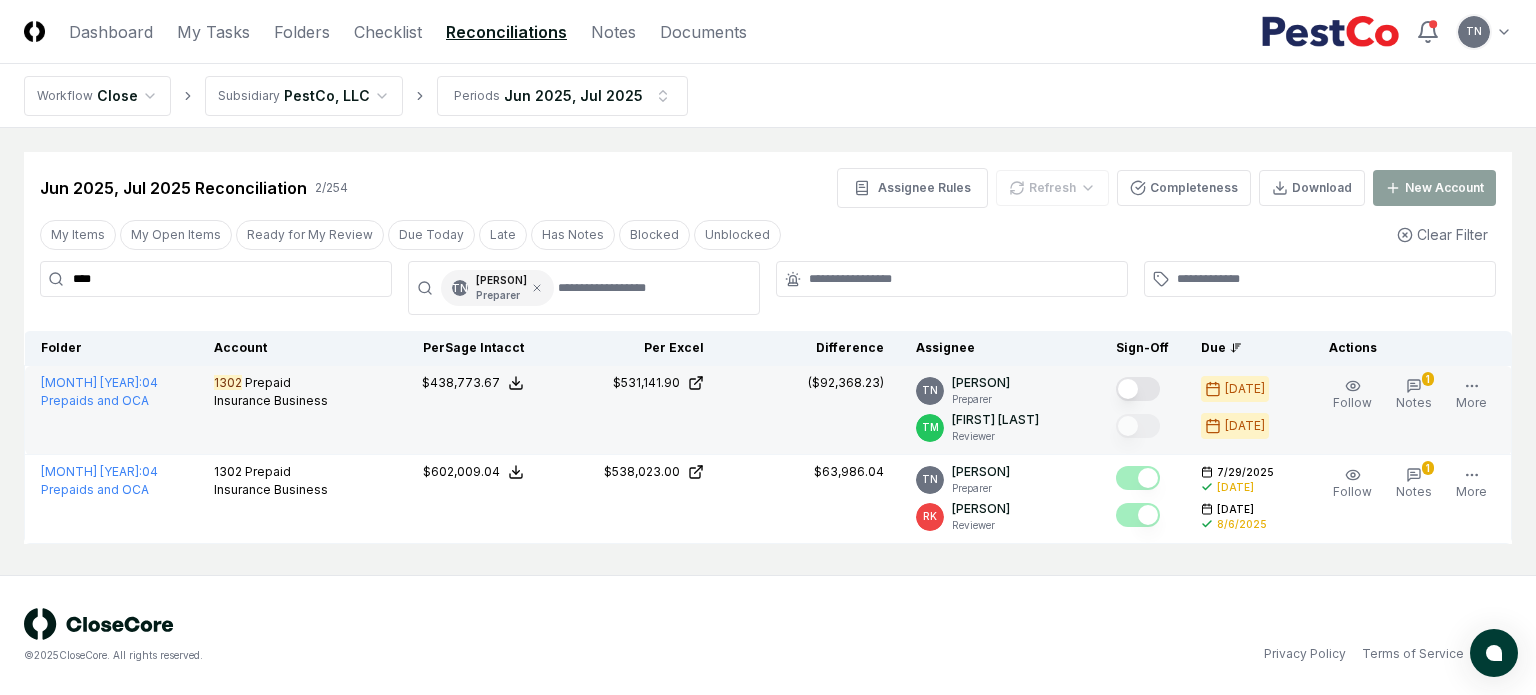 click at bounding box center (1138, 389) 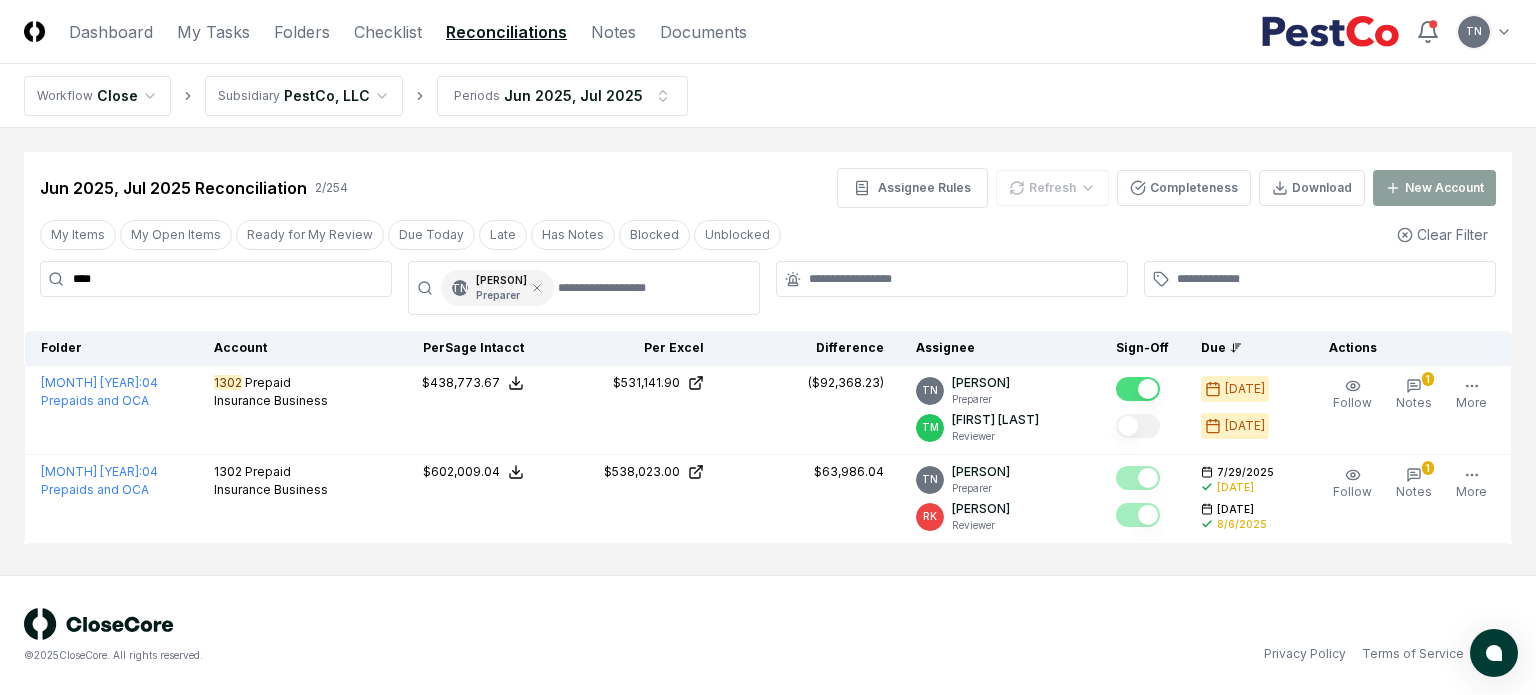 type on "on" 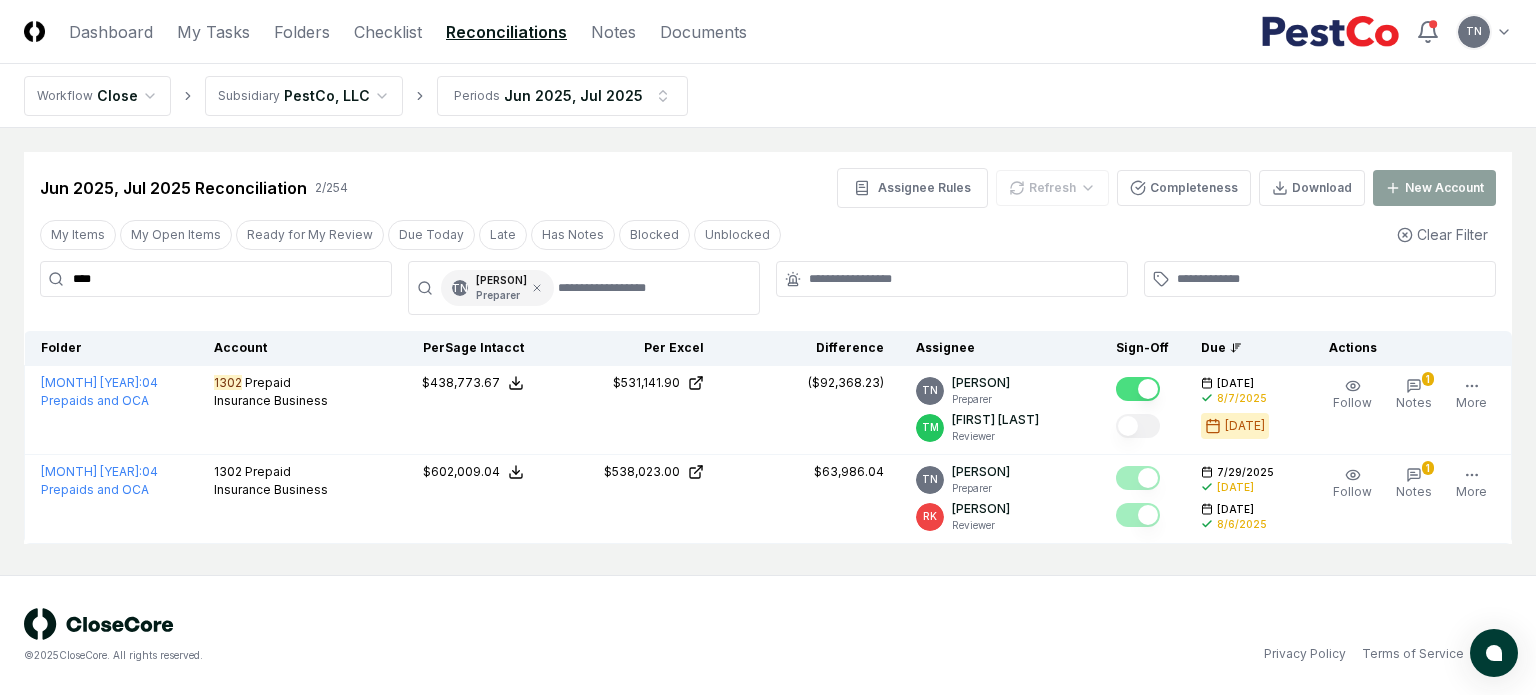 click on "****" at bounding box center [216, 279] 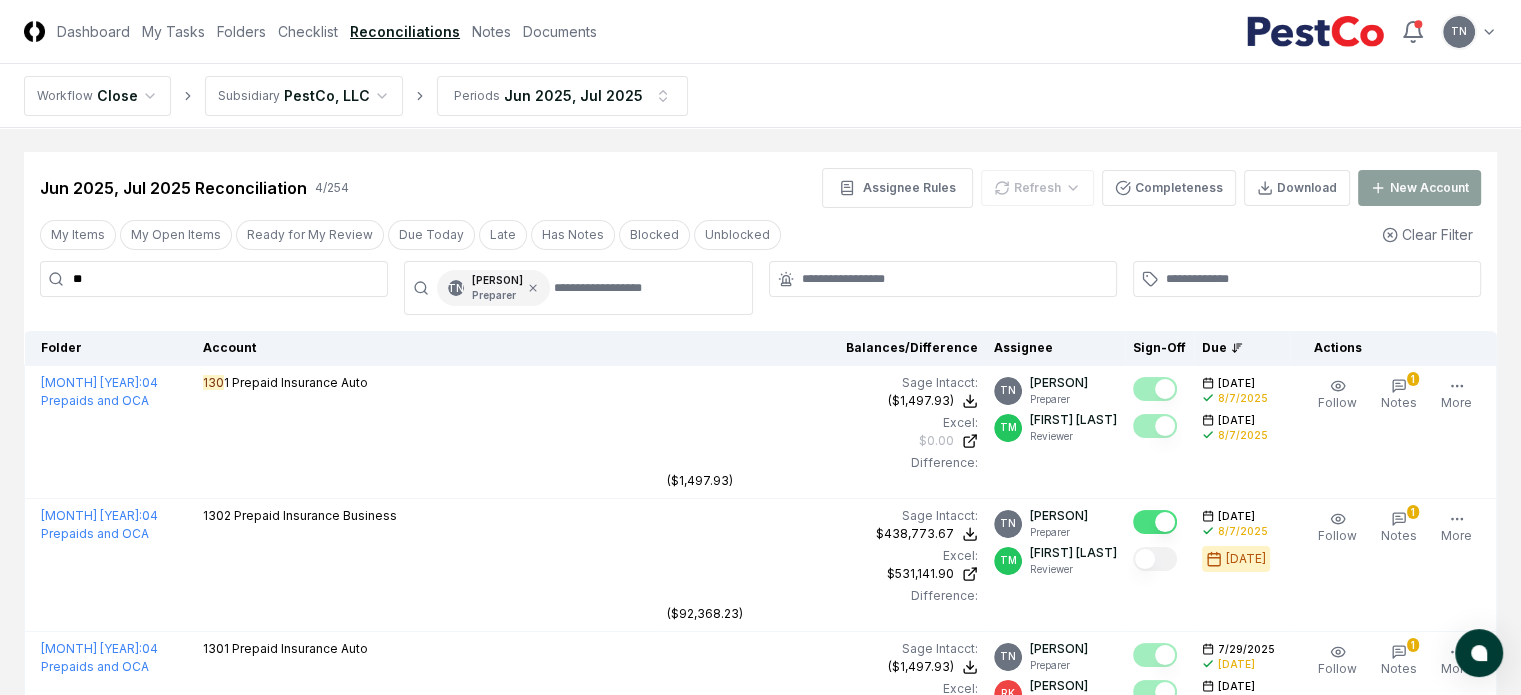 type on "*" 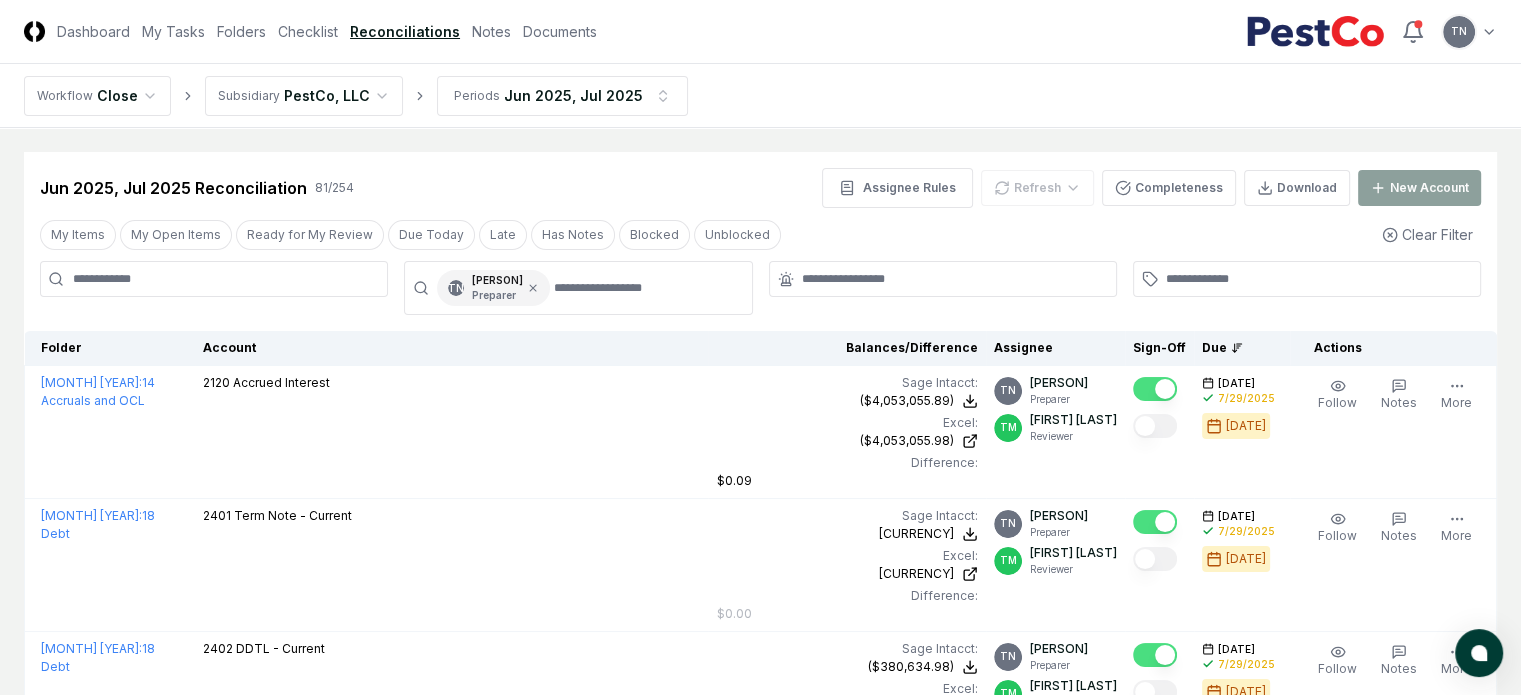 type 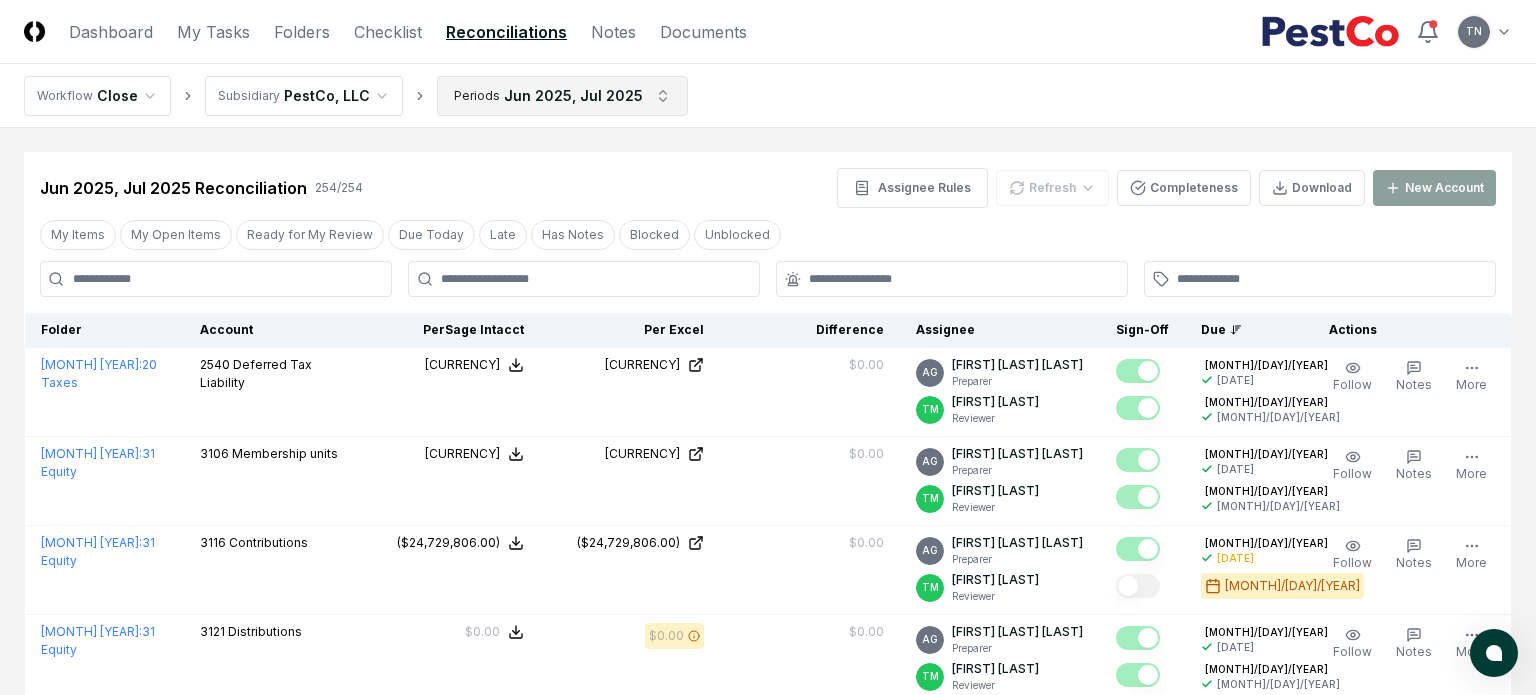click on "CloseCore Dashboard My Tasks Folders Checklist Reconciliations Notes Documents Toggle navigation menu TN Toggle user menu Workflow Close Subsidiary PestCo, LLC Periods Jun [YEAR], Jul [YEAR] Cancel Reassign Jun [YEAR], Jul [YEAR] Reconciliation [NUMBER] / [NUMBER] Assignee Rules Refresh Completeness Download New Account My Items My Open Items Ready for My Review Due Today Late Has Notes Blocked Unblocked Clear Filter Folder Account Balances/Difference Per Sage Intacct Per Excel Difference Assignee Sign-Off Due Actions June [YEAR] : [NUMBER] Taxes [NUMBER] Deferred Tax Liability Sage Intacct : ([CURRENCY]) Excel: ([CURRENCY]) Difference: $0.00 ([CURRENCY]) ([CURRENCY]) $0.00 AG [PERSON] Preparer TM [PERSON] Reviewer [DATE] [DATE] [DATE] [DATE] Follow Notes Edit Task More June [YEAR] : [NUMBER] Equity [NUMBER] Membership units Sage Intacct : ([CURRENCY]) Excel: ([CURRENCY]) Difference: $0.00 ([CURRENCY]) ([CURRENCY]) $0.00 AG [PERSON] Preparer TM Reviewer Follow" at bounding box center (768, 2491) 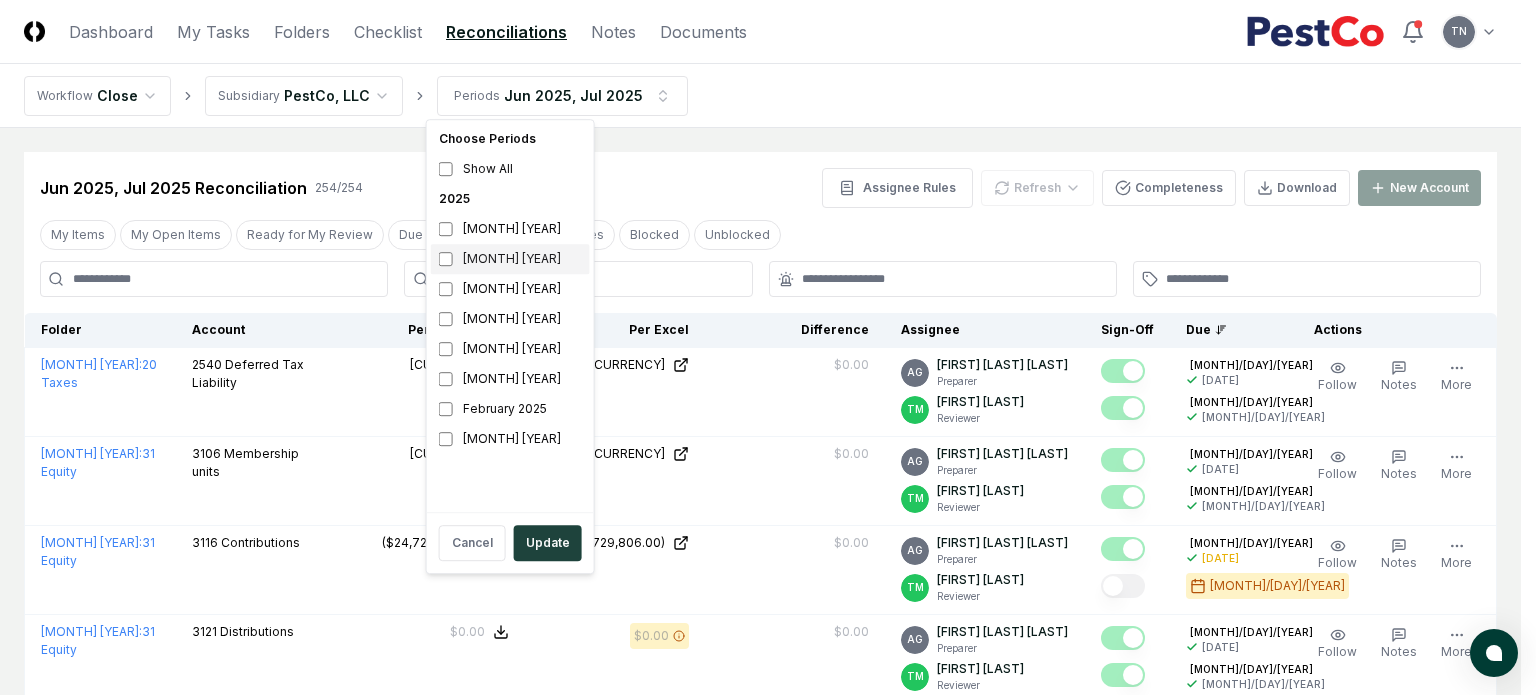 click on "[MONTH] [YEAR]" at bounding box center (510, 259) 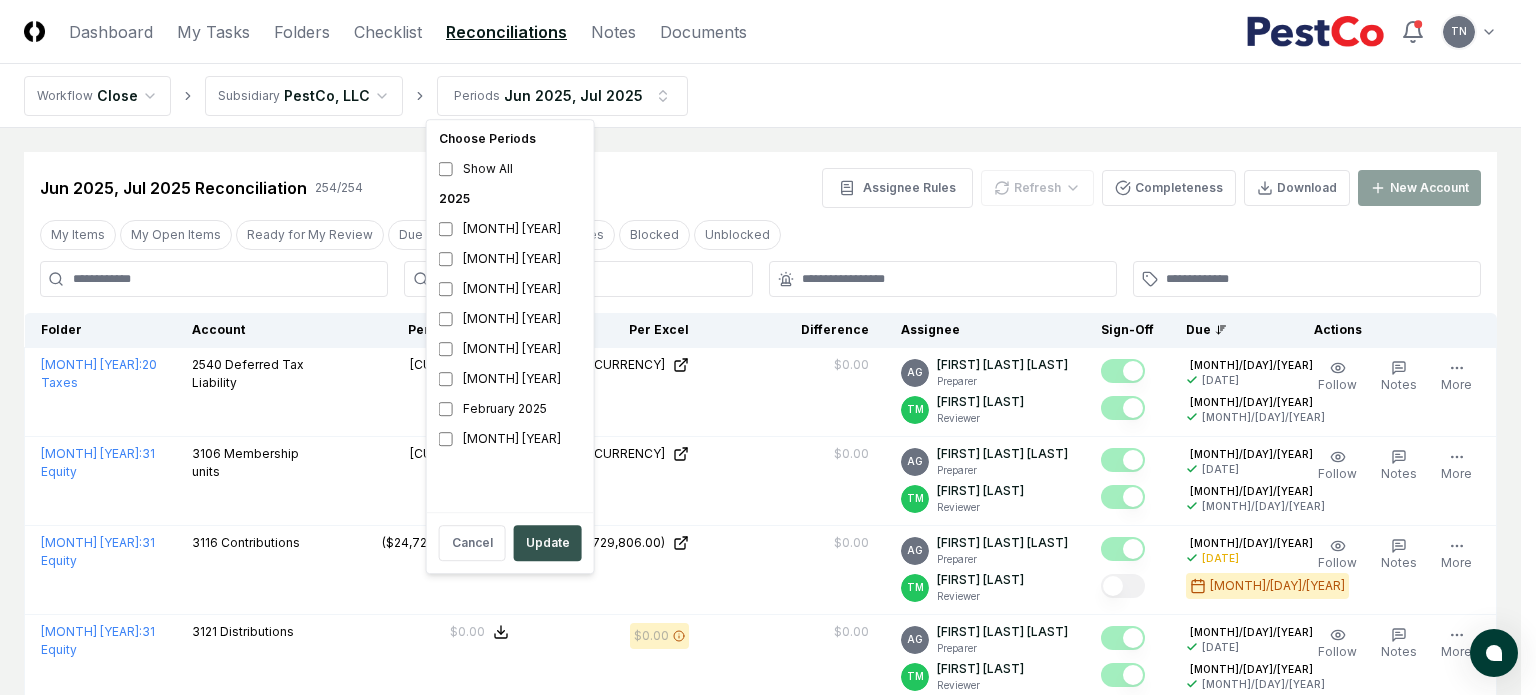 click on "Update" at bounding box center [548, 543] 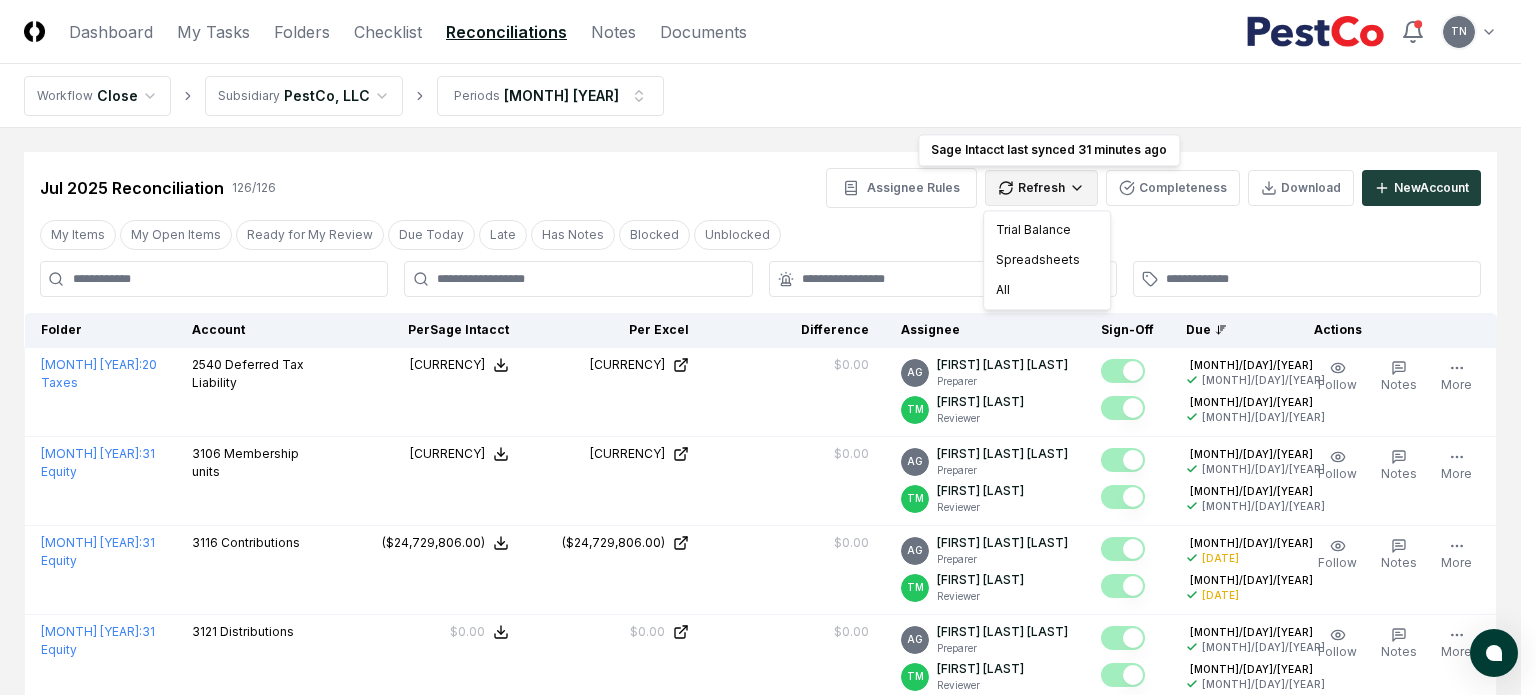 click on "CloseCore Dashboard My Tasks Folders Checklist Reconciliations Notes Documents Toggle navigation menu   TN Toggle user menu Workflow Close Subsidiary PestCo, LLC Periods [MONTH] [YEAR] Cancel Reassign [MONTH] [YEAR] Reconciliation 126 / 126 Assignee Rules Refresh Sage Intacct last synced 31 minutes ago Sage Intacct last synced 31 minutes ago Completeness Download New  Account My Items My Open Items Ready for My Review Due Today Late Has Notes Blocked Unblocked Clear Filter Folder Account Balances/Difference Per  Sage Intacct Per Excel Difference Assignee Sign-Off   Due Actions [MONTH] [YEAR] :  20 Taxes 2540   Deferred Tax Liability Sage Intacct : [CURRENCY] Excel: [CURRENCY] Difference: [CURRENCY] [CURRENCY] [CURRENCY] [CURRENCY] AG [FIRST] [LAST] Preparer TM [FIRST] [LAST] Reviewer [MONTH]/[DAY]/[YEAR] [MONTH]/[DAY]/[YEAR] [MONTH]/[DAY]/[YEAR] [MONTH]/[DAY]/[YEAR] Follow Notes Edit Task More [MONTH] [YEAR] :  31 Equity 3106   Membership units Sage Intacct : [CURRENCY] Excel: [CURRENCY] Difference: [CURRENCY] [CURRENCY] [CURRENCY]" at bounding box center [768, 2491] 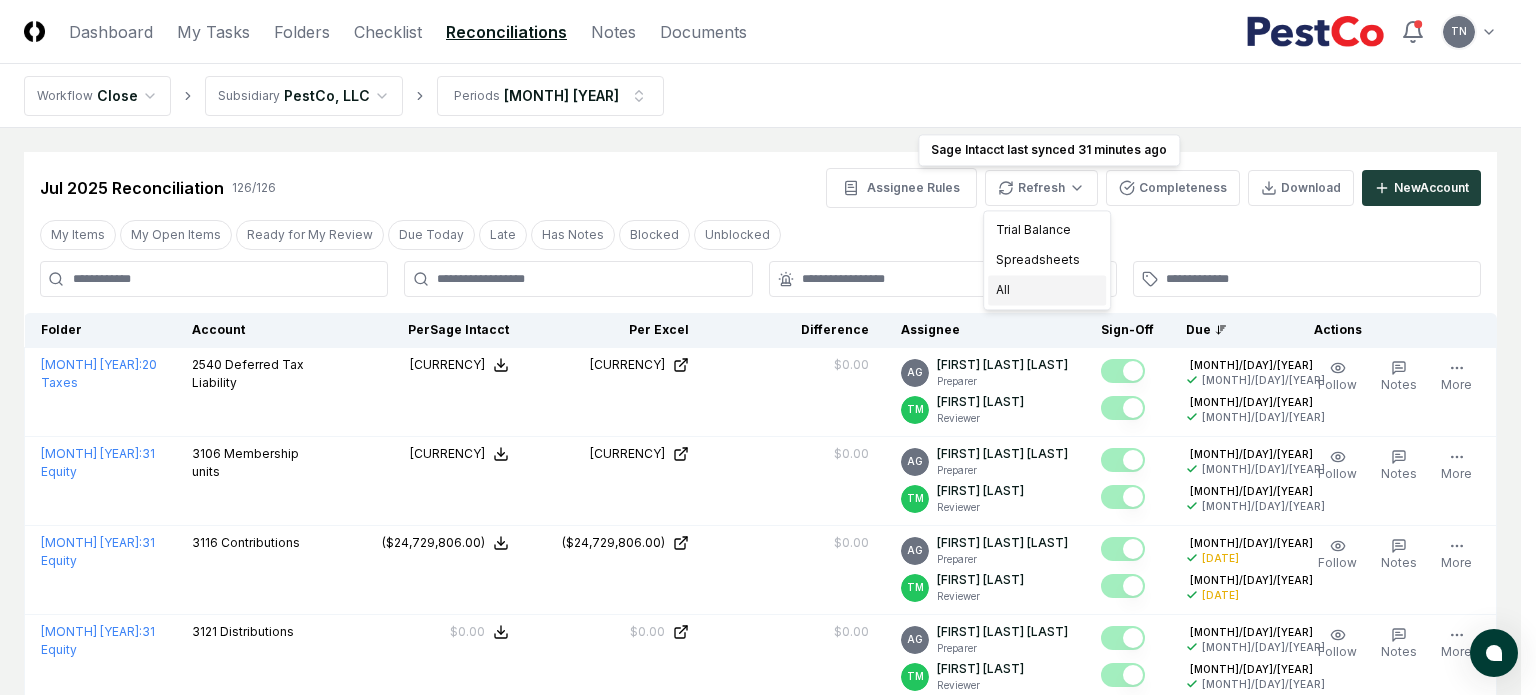 click on "All" at bounding box center [1047, 290] 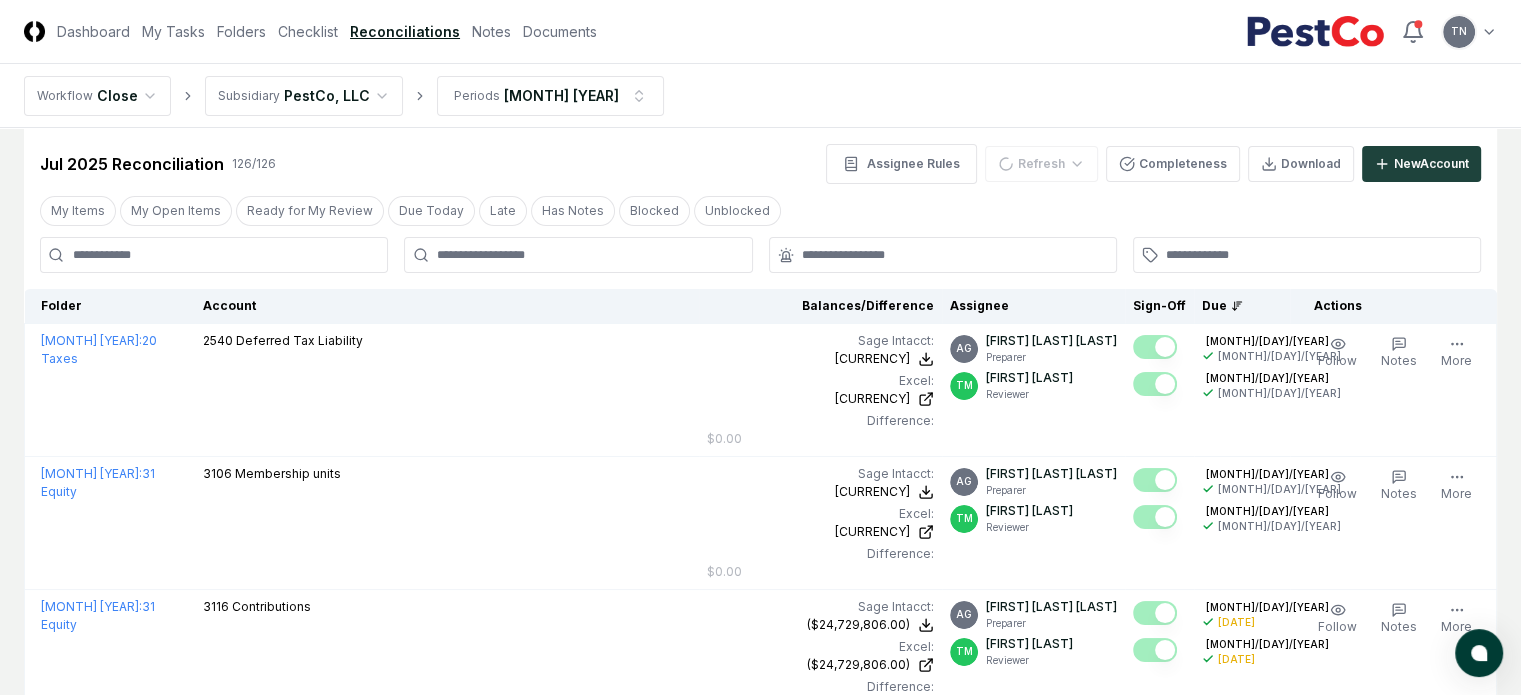 scroll, scrollTop: 0, scrollLeft: 0, axis: both 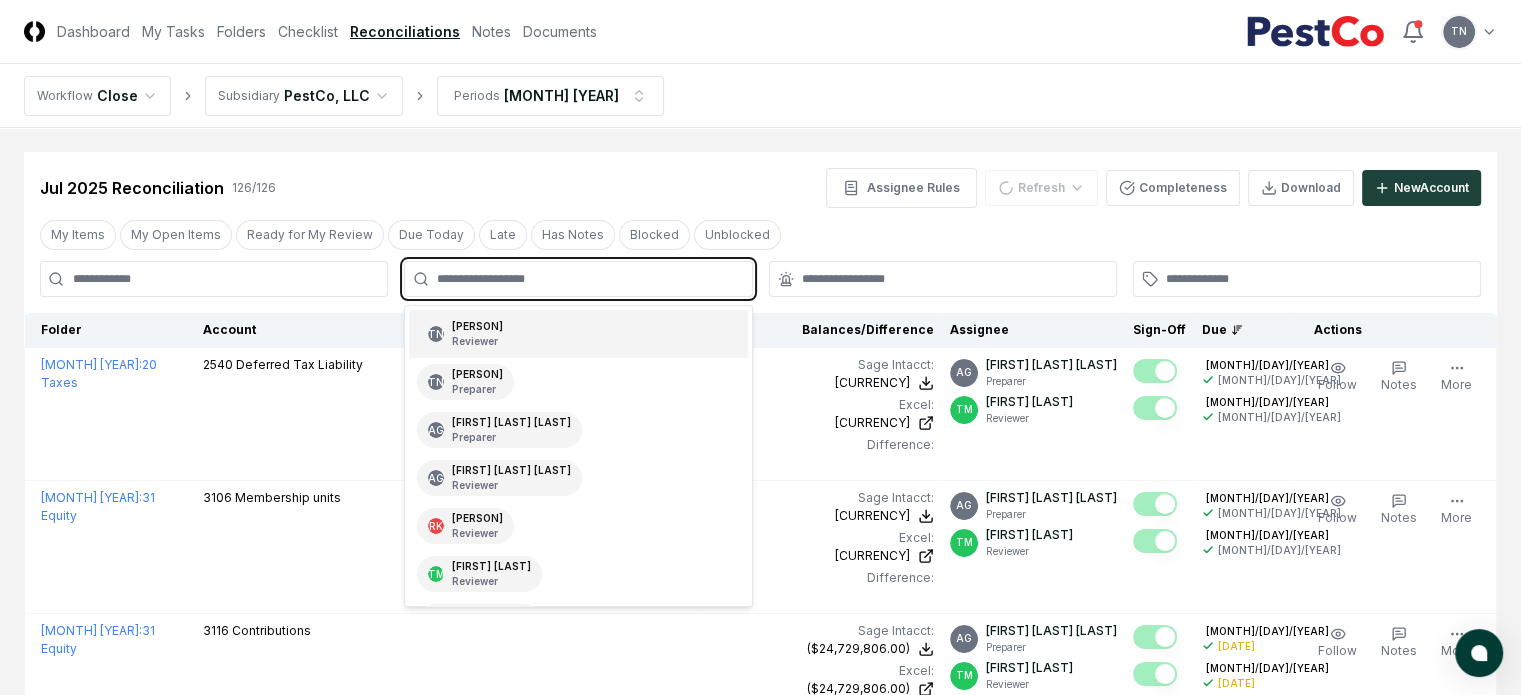 click at bounding box center (588, 279) 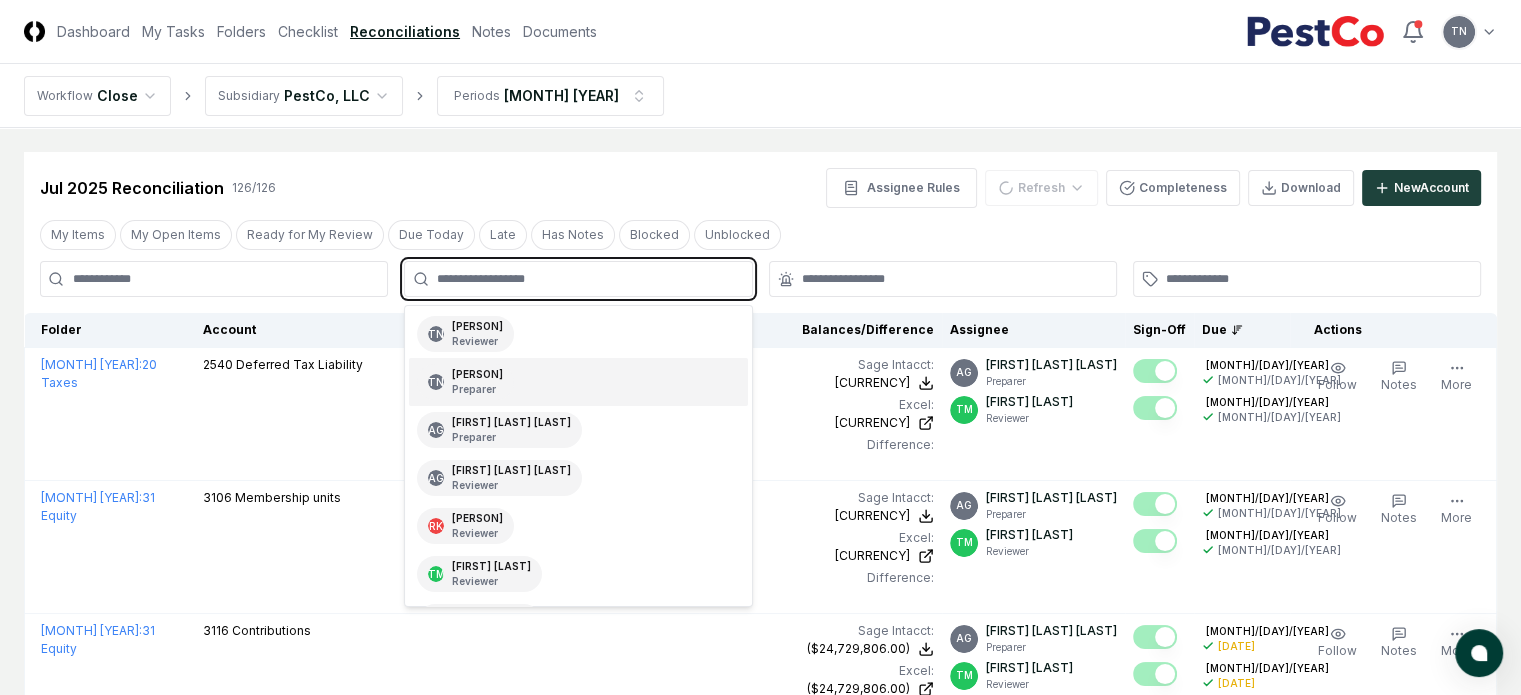 click on "[FIRST] [LAST] Preparer" at bounding box center [477, 382] 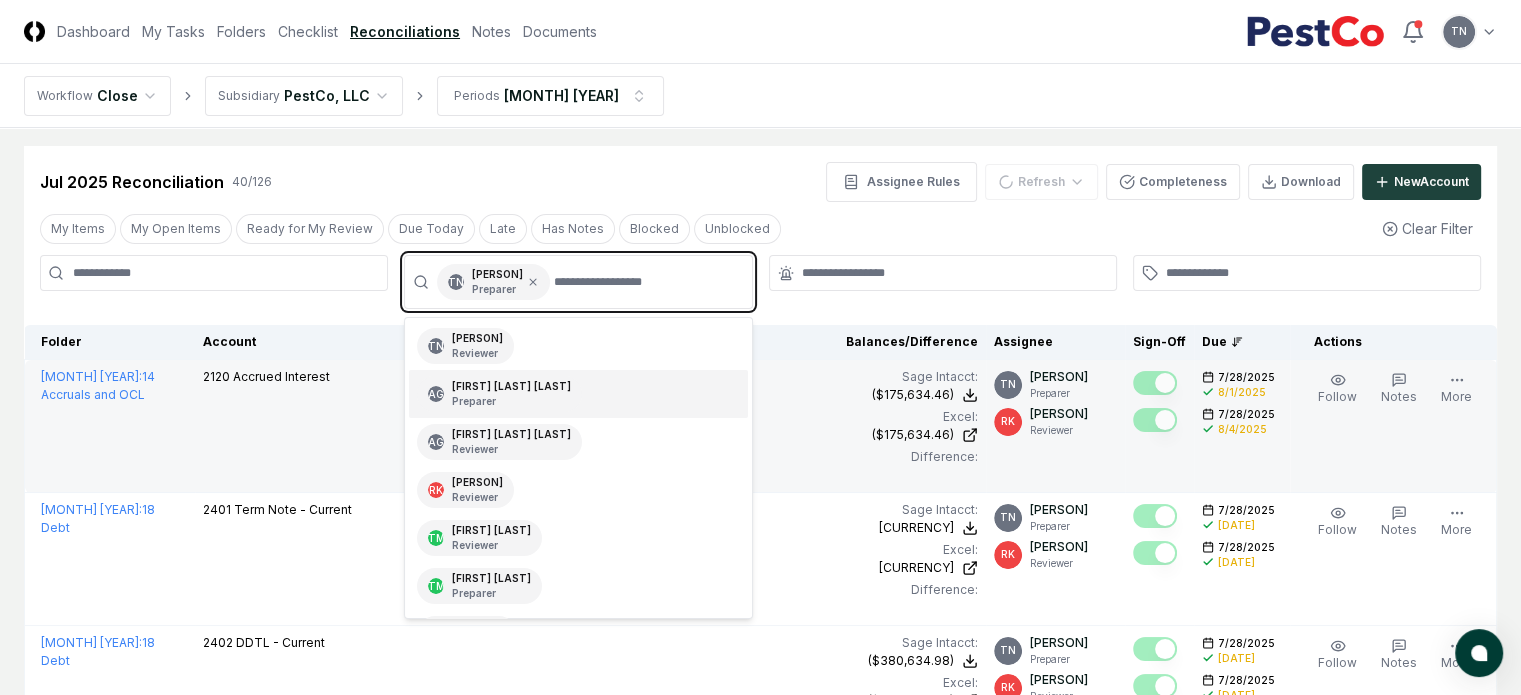 scroll, scrollTop: 0, scrollLeft: 0, axis: both 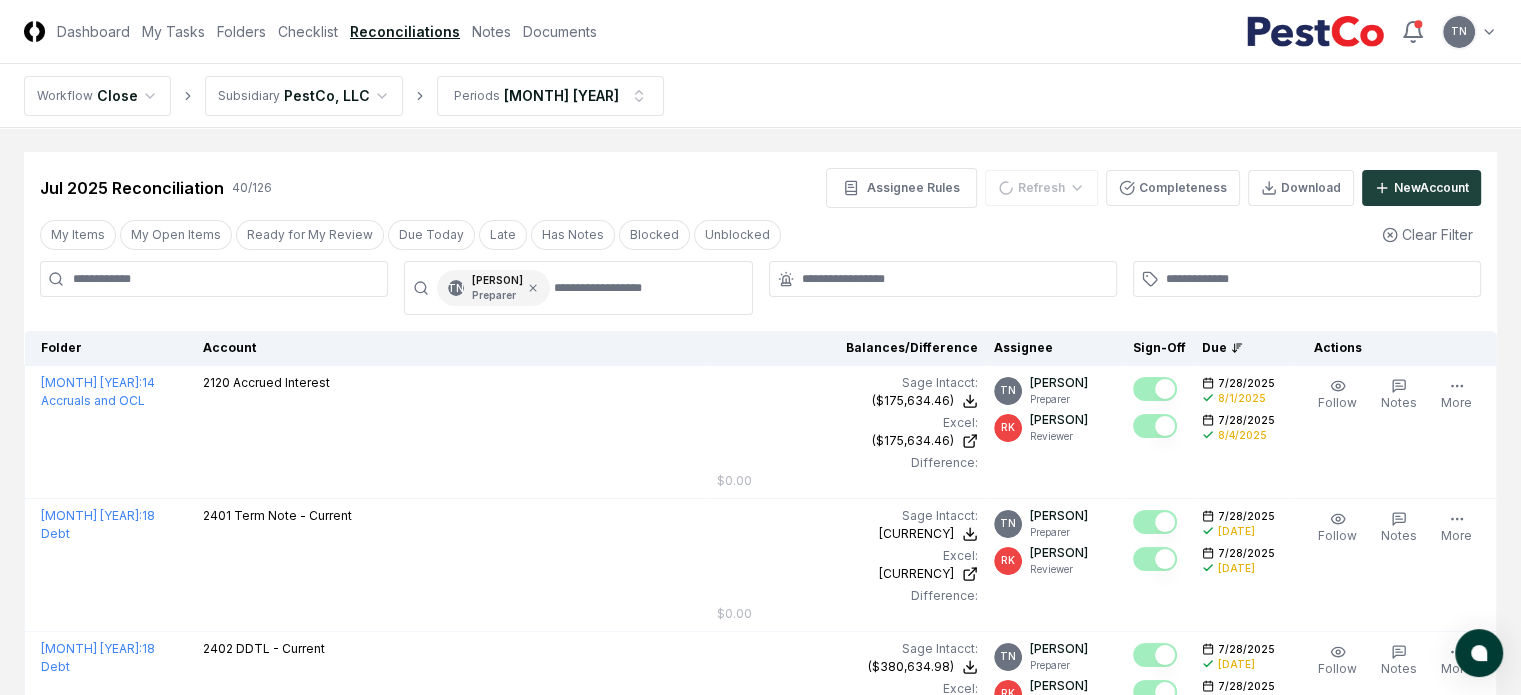 click on "My Items My Open Items Ready for My Review Due Today Late Has Notes Blocked Unblocked Clear Filter" at bounding box center [760, 234] 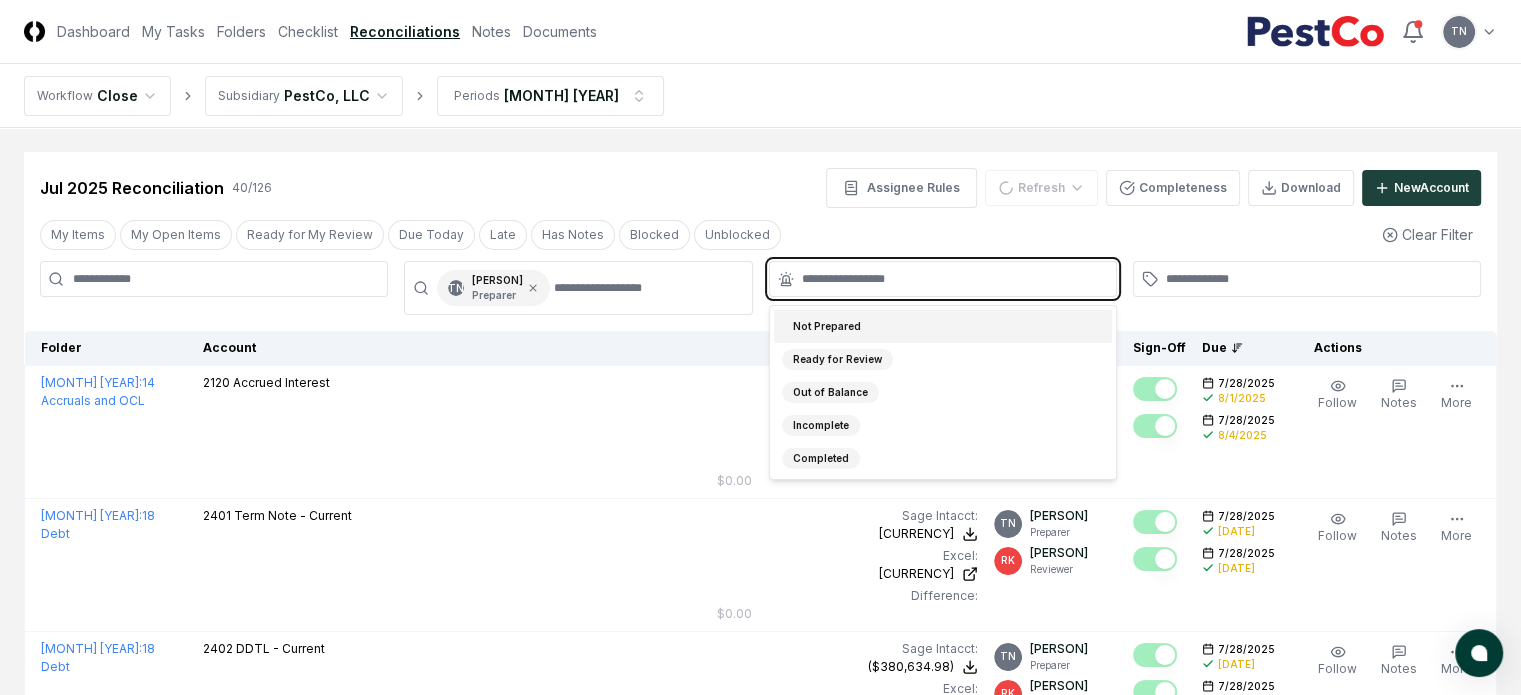 click at bounding box center (953, 279) 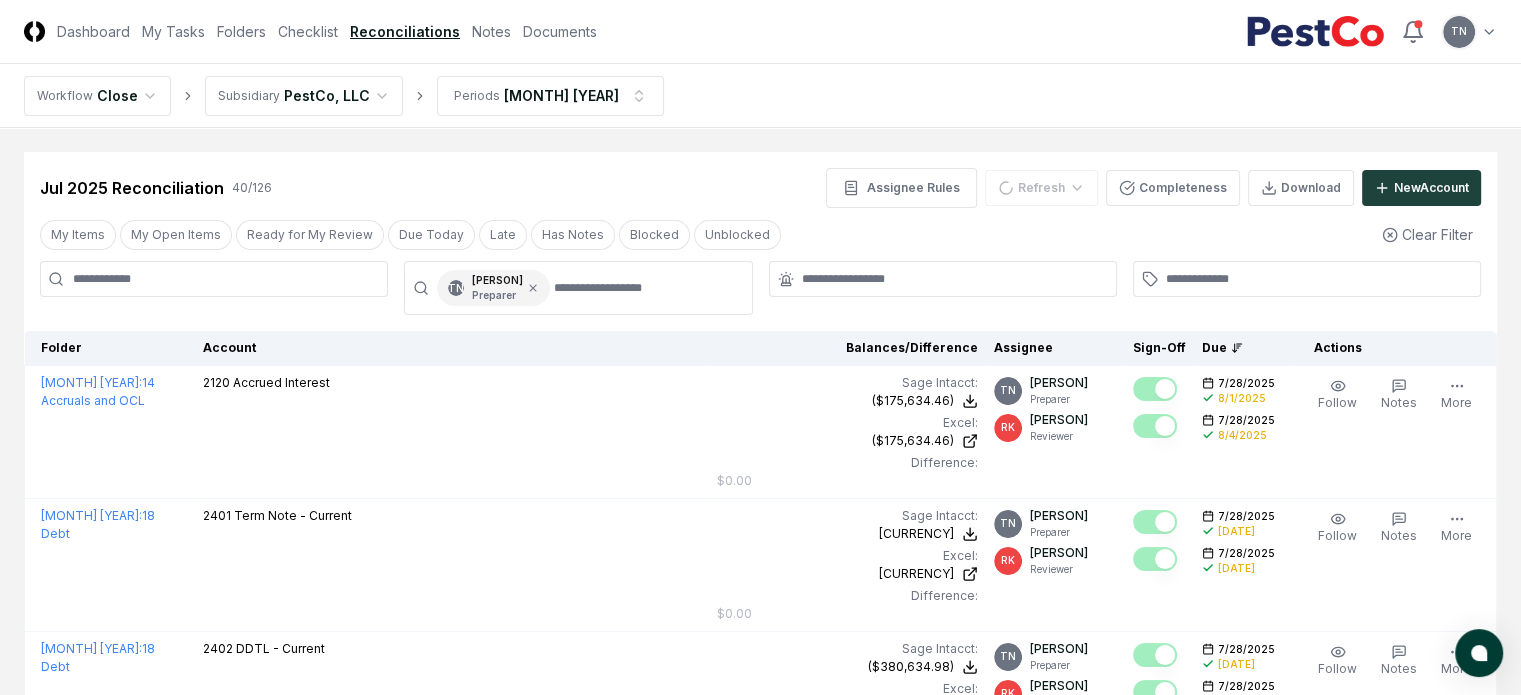 click on "My Items My Open Items Ready for My Review Due Today Late Has Notes Blocked Unblocked Clear Filter" at bounding box center [760, 234] 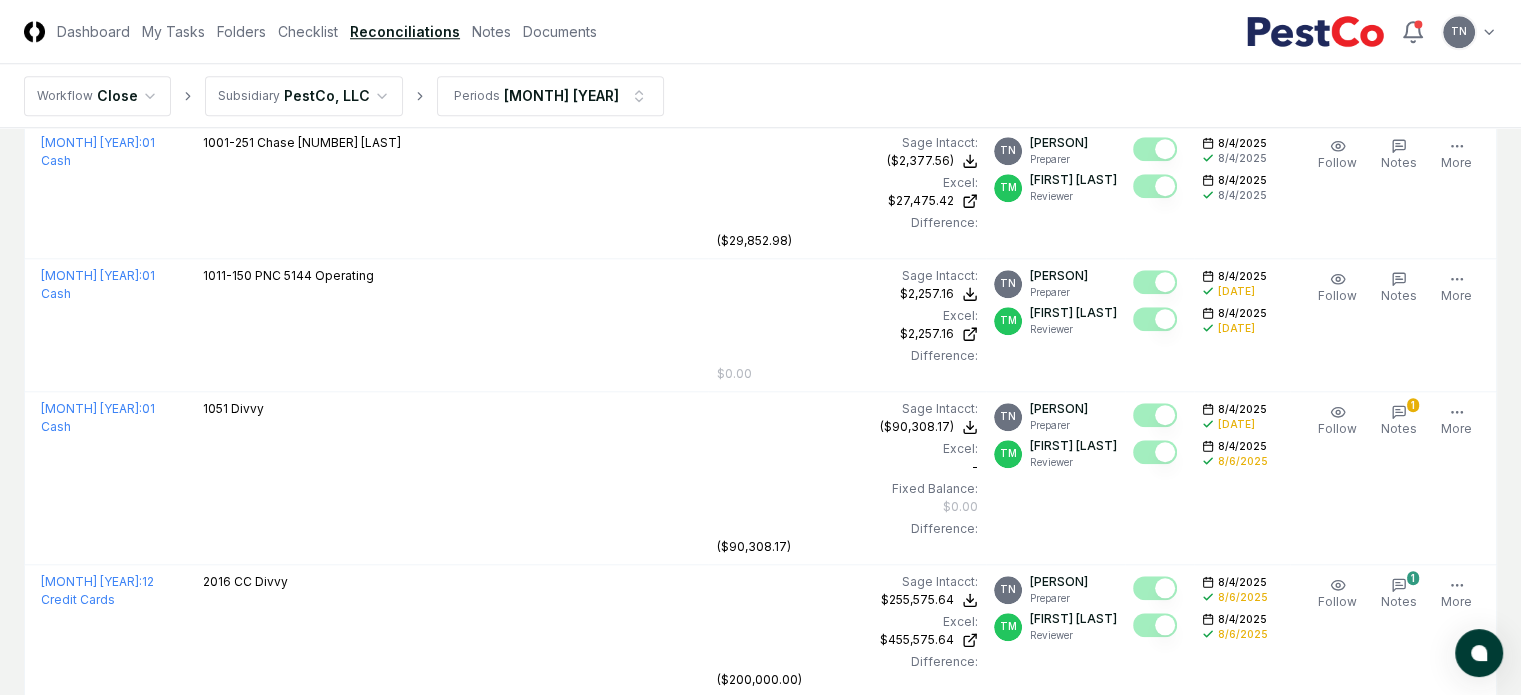 scroll, scrollTop: 1848, scrollLeft: 0, axis: vertical 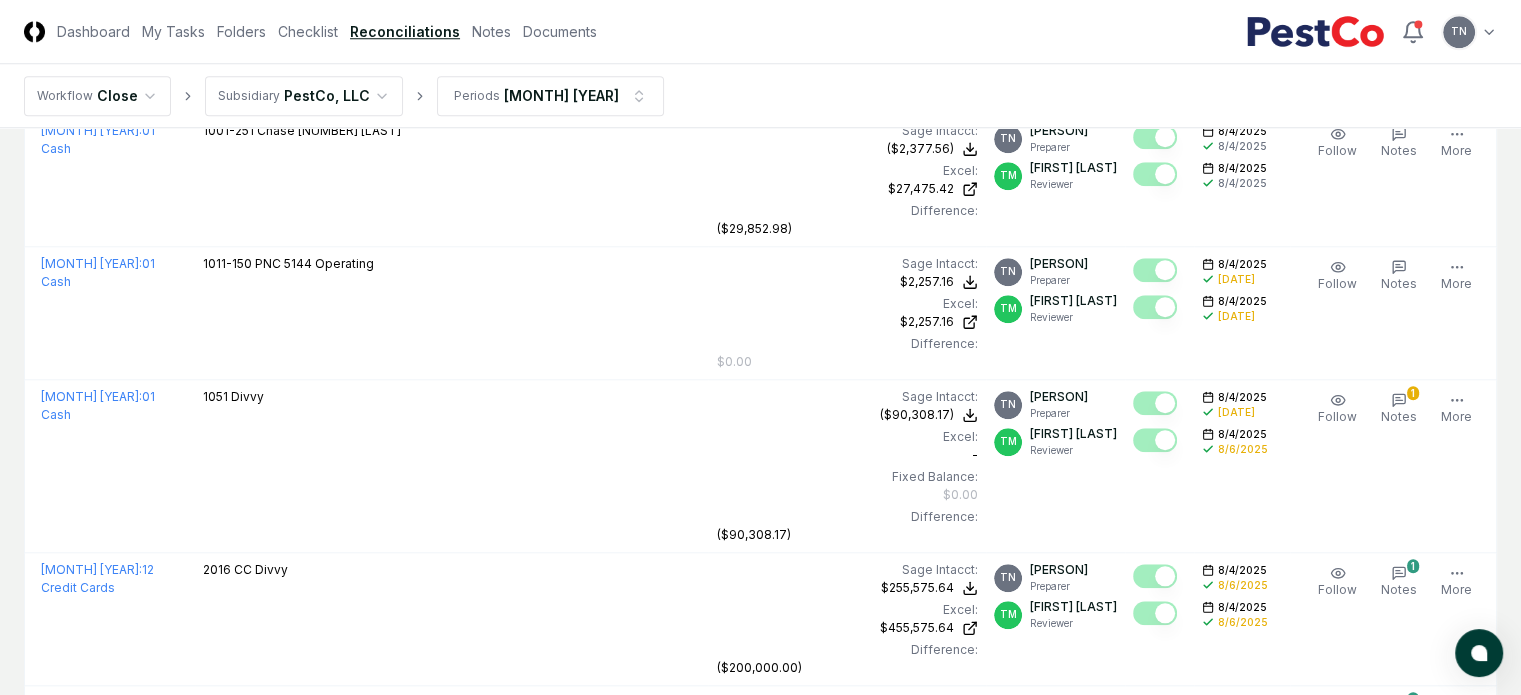 click at bounding box center (1155, 1547) 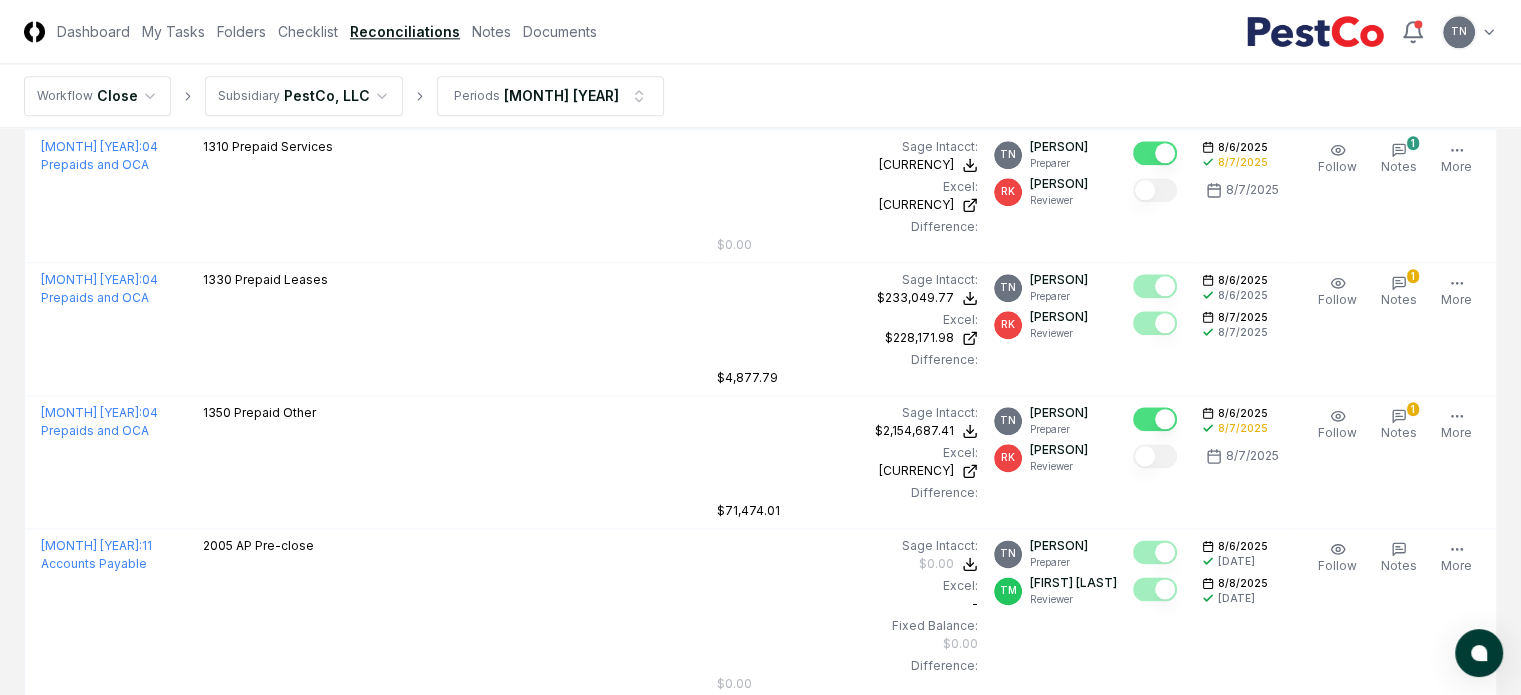 scroll, scrollTop: 2408, scrollLeft: 0, axis: vertical 